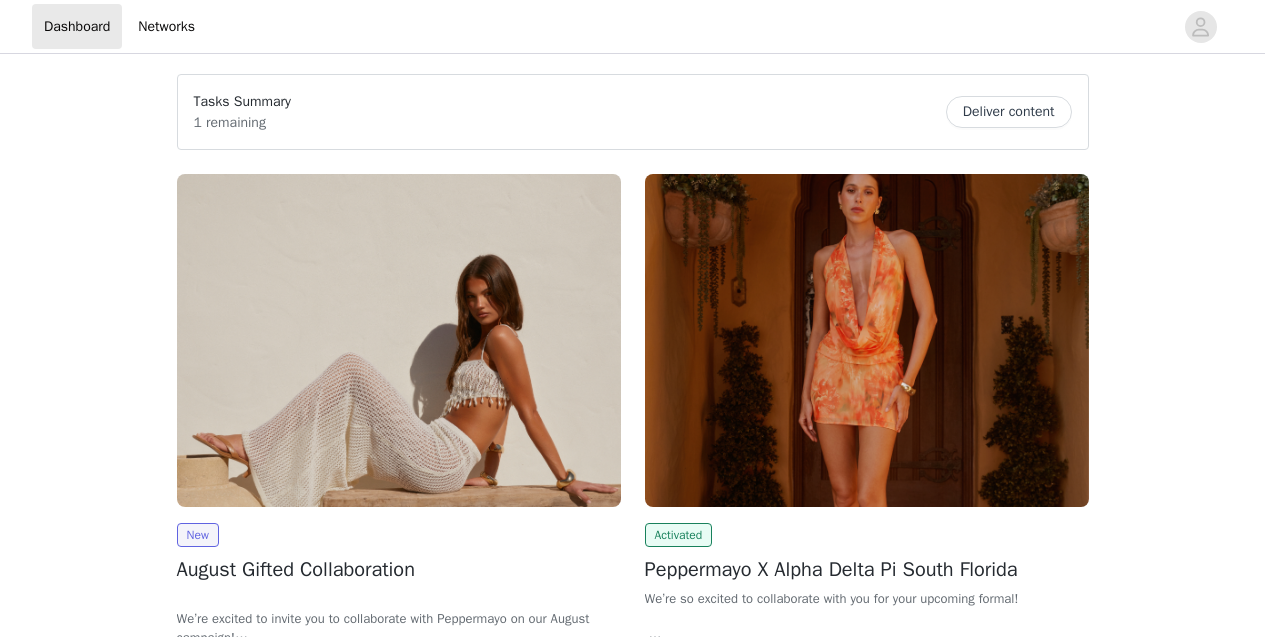 scroll, scrollTop: 0, scrollLeft: 0, axis: both 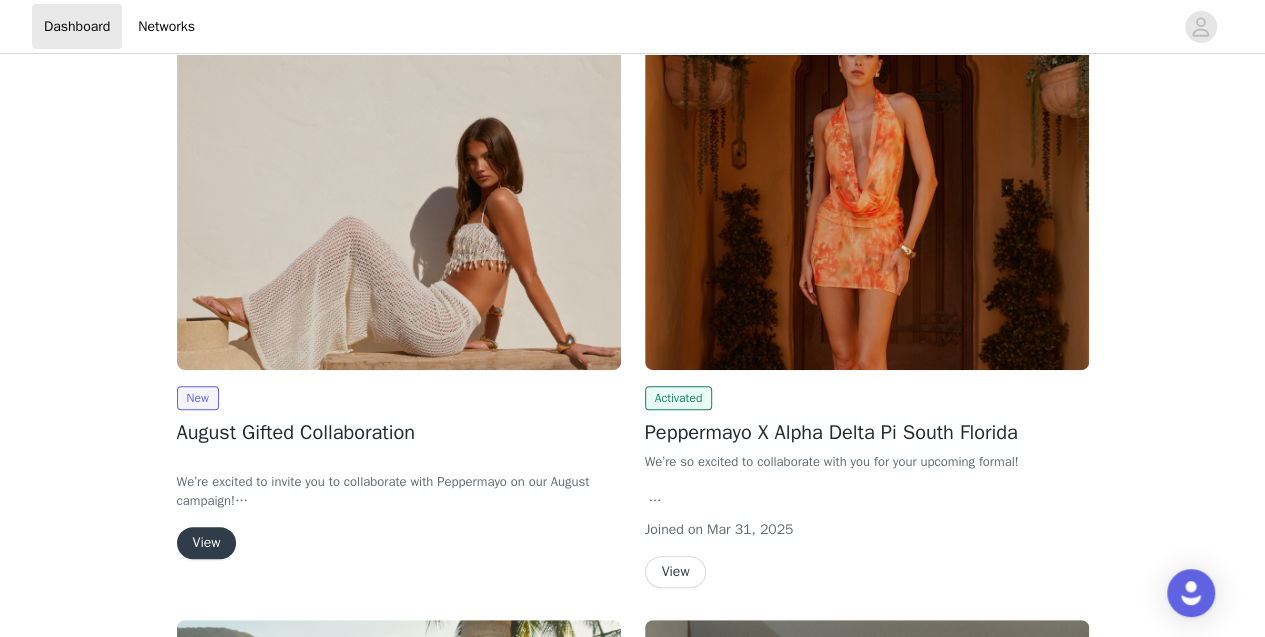 click at bounding box center (399, 203) 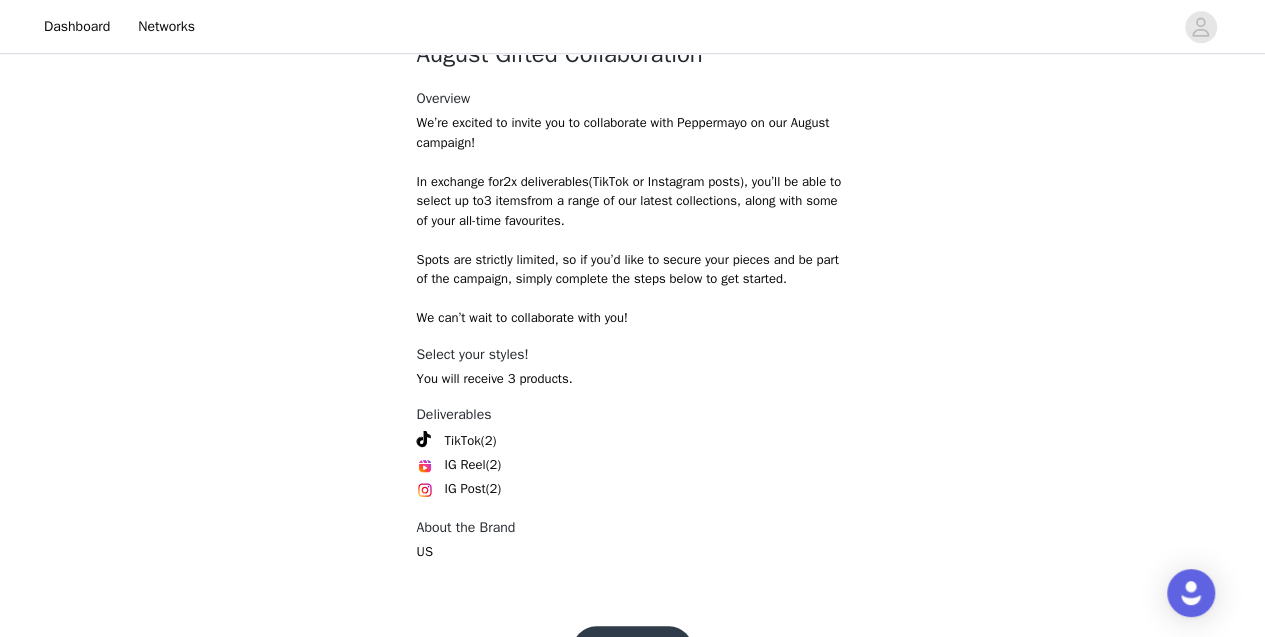 scroll, scrollTop: 830, scrollLeft: 0, axis: vertical 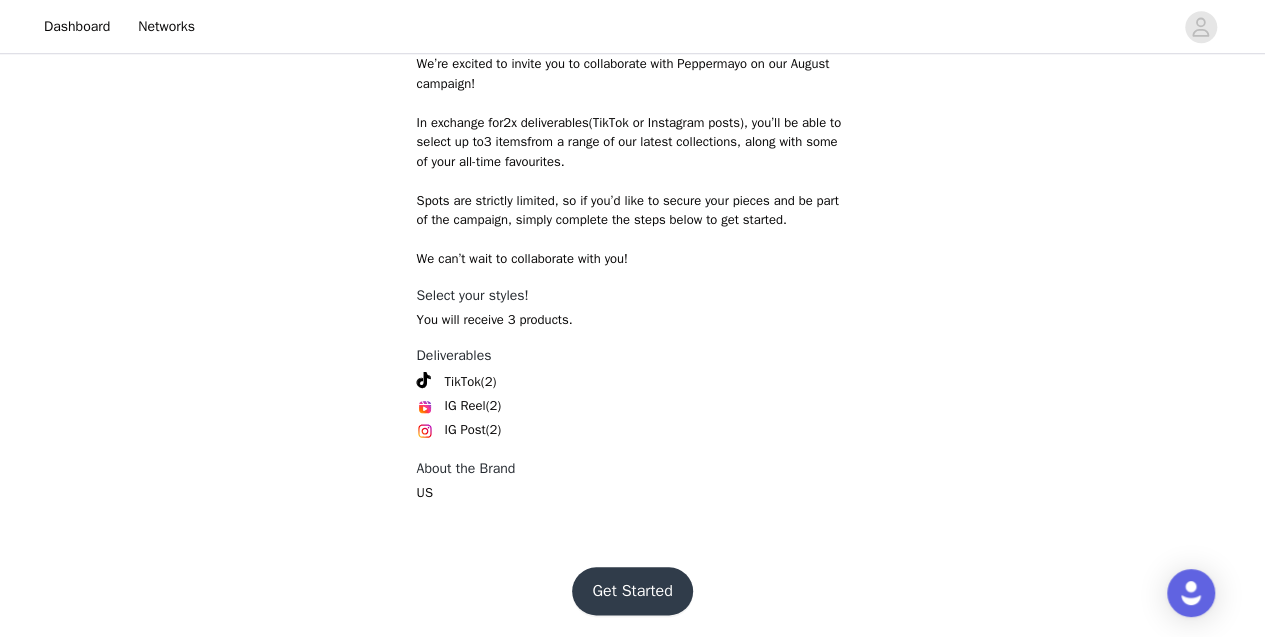 click on "Get Started" at bounding box center [632, 591] 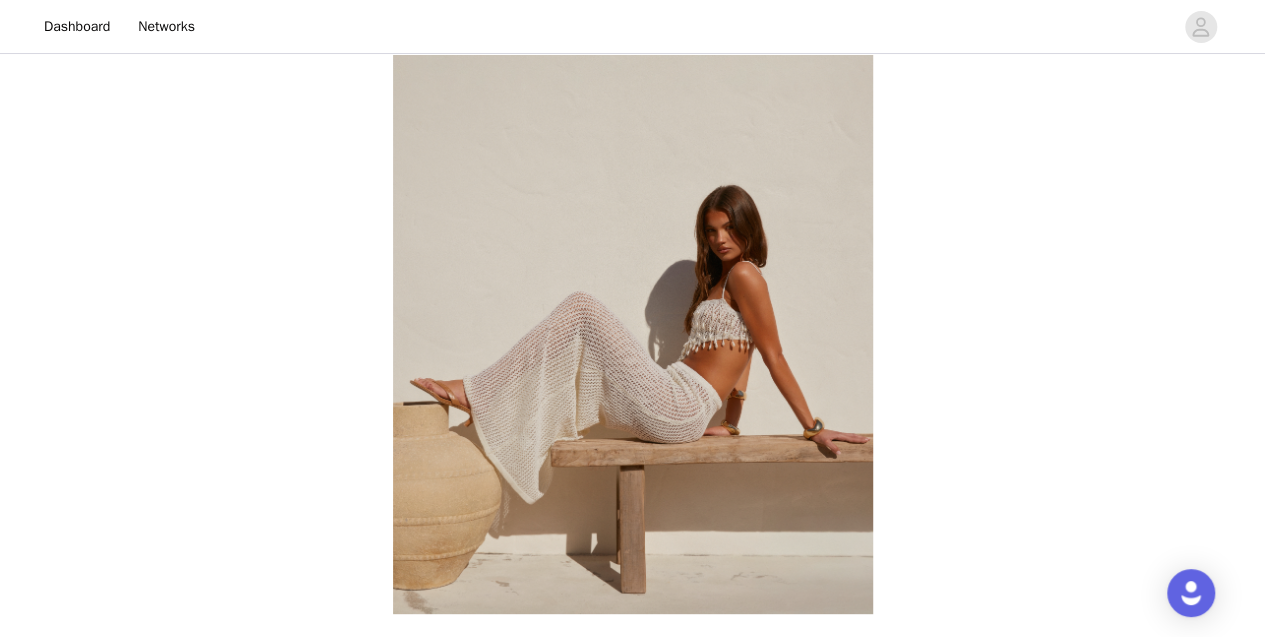 scroll, scrollTop: 830, scrollLeft: 0, axis: vertical 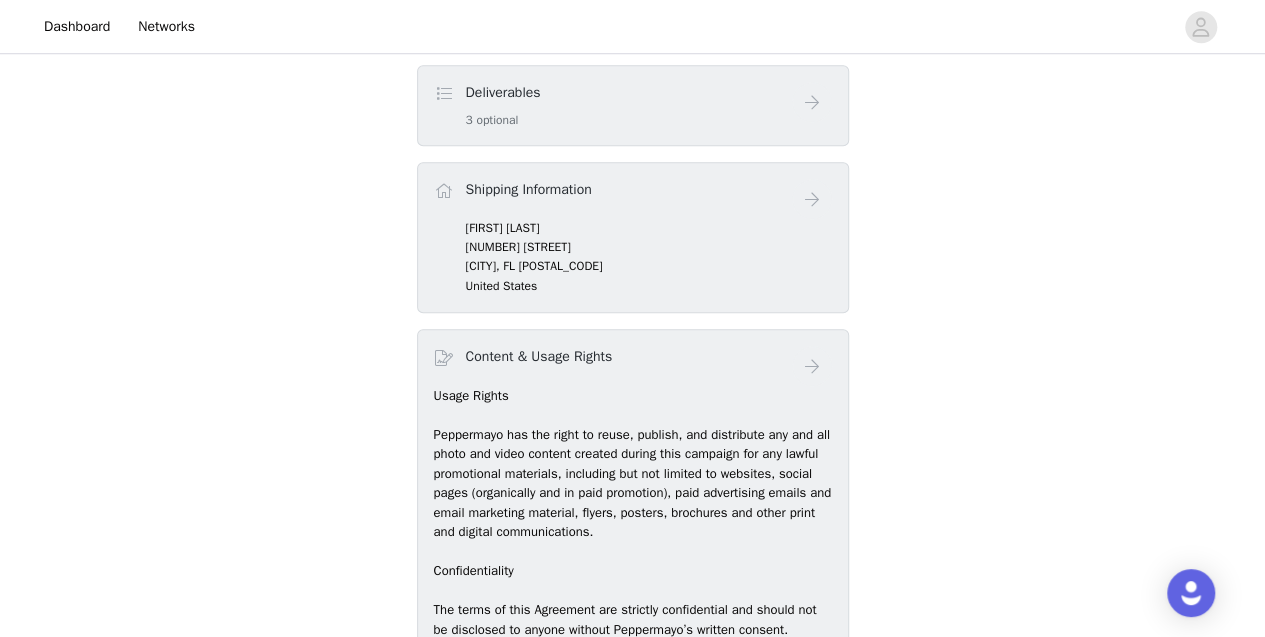 click on "Deliverables   3 optional" at bounding box center [613, 105] 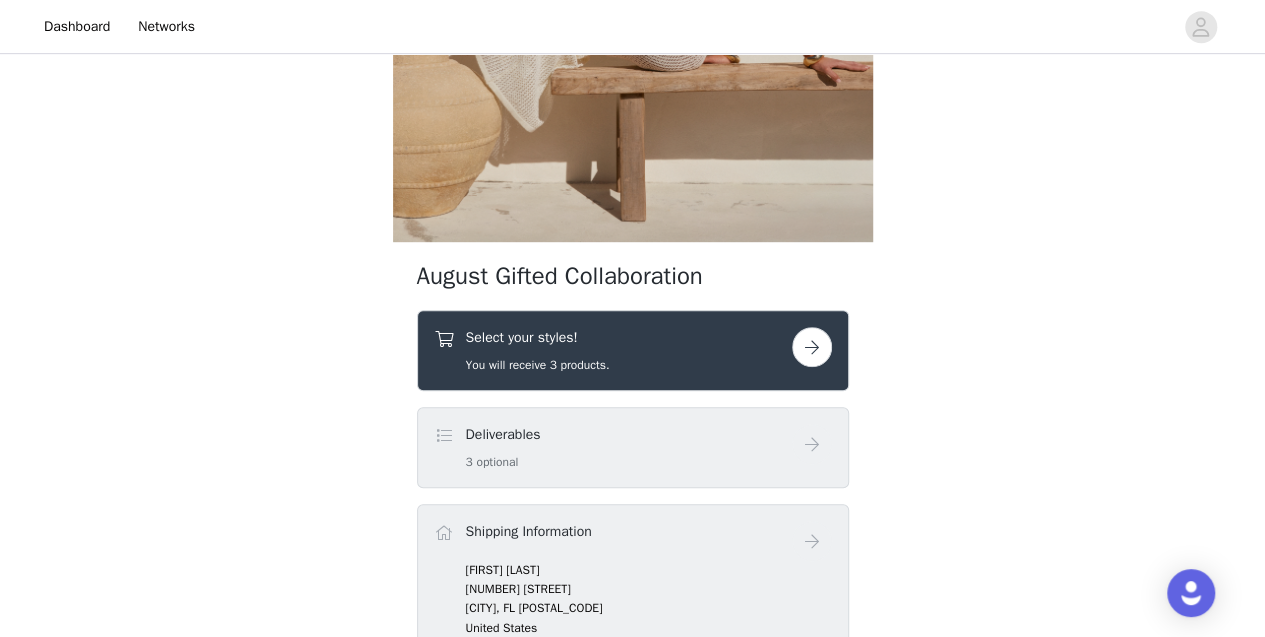scroll, scrollTop: 486, scrollLeft: 0, axis: vertical 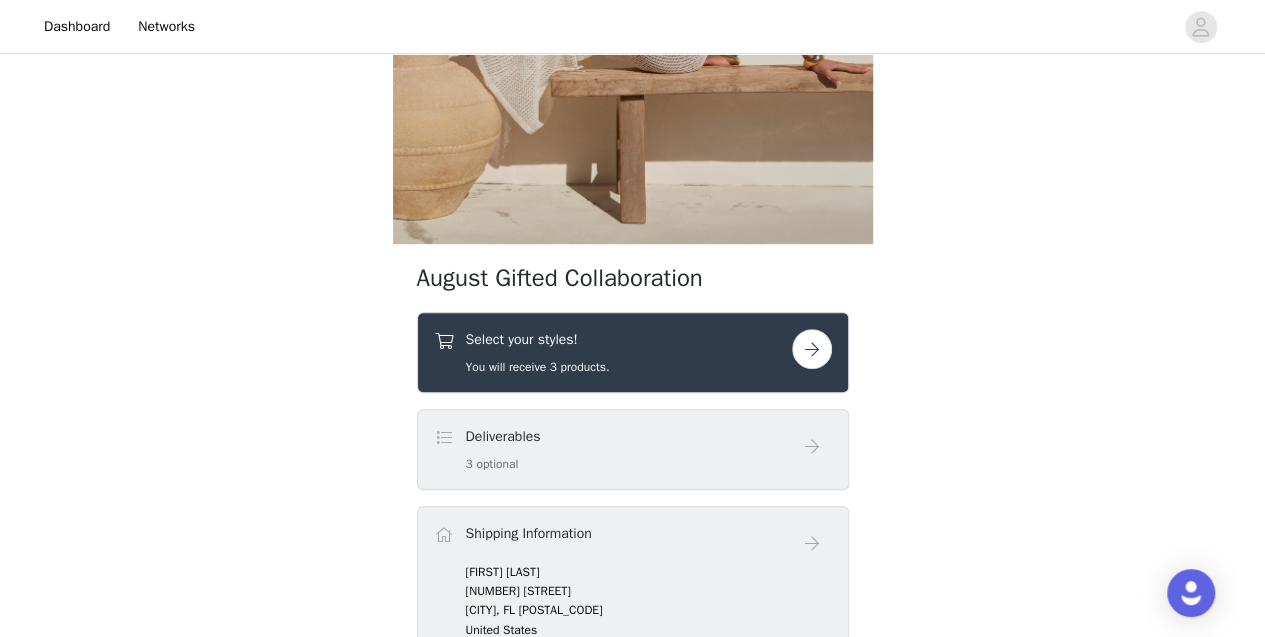 click on "Select your styles!" at bounding box center (538, 339) 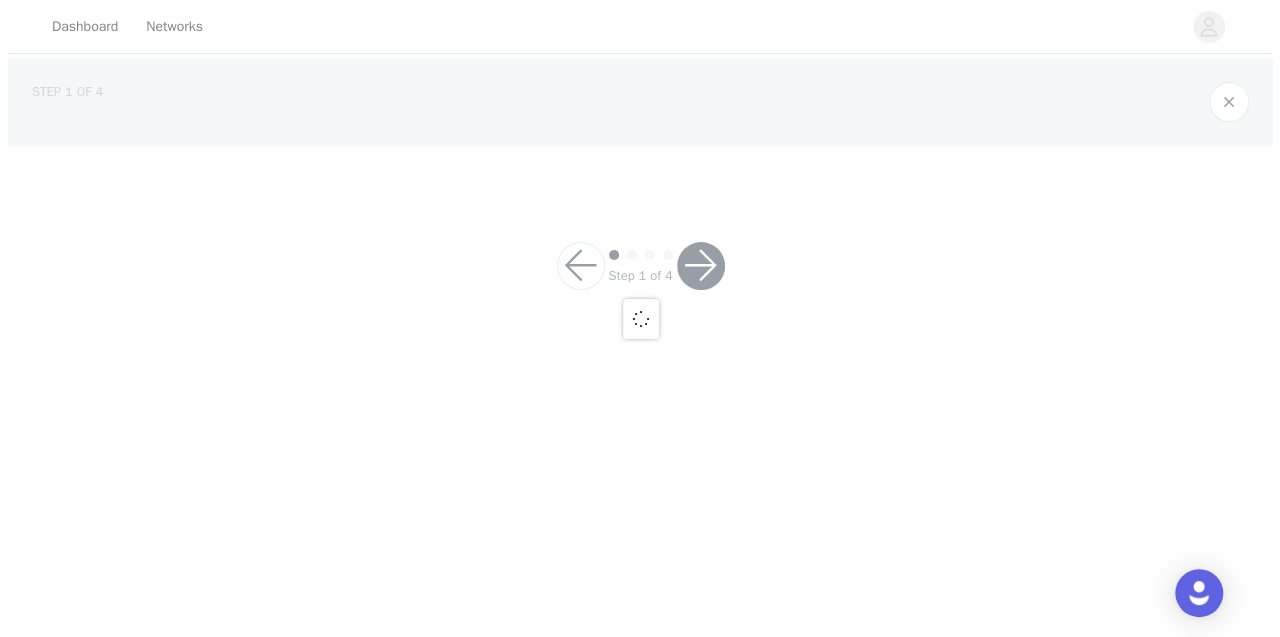 scroll, scrollTop: 0, scrollLeft: 0, axis: both 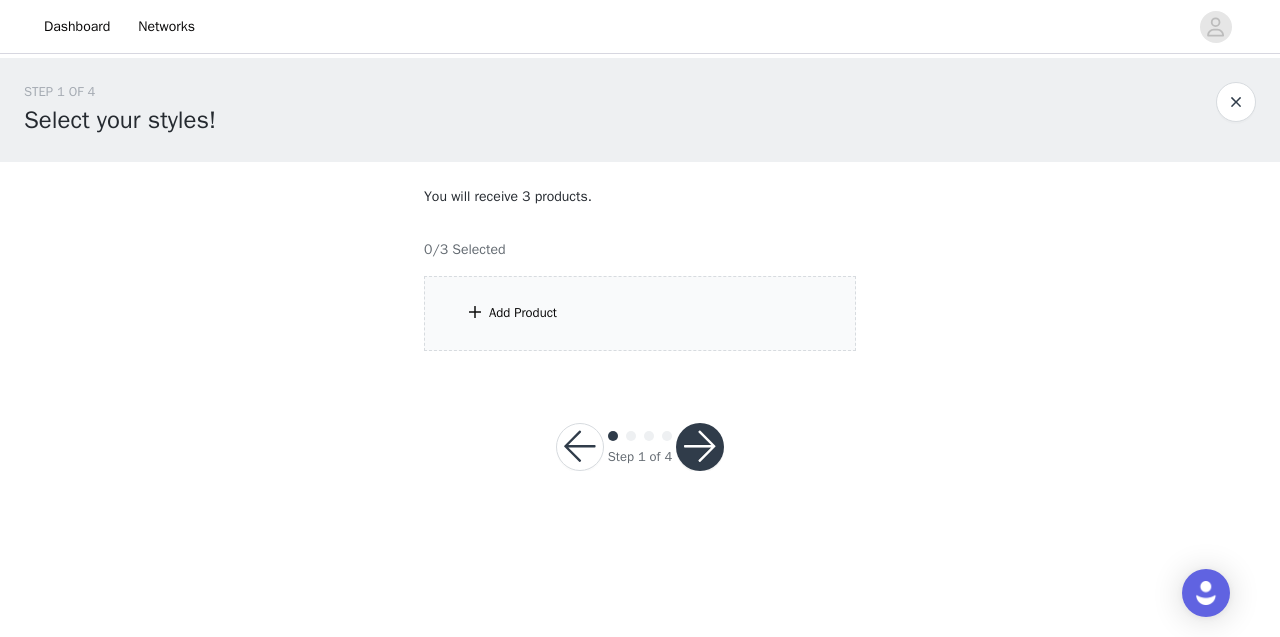 click on "Add Product" at bounding box center (523, 313) 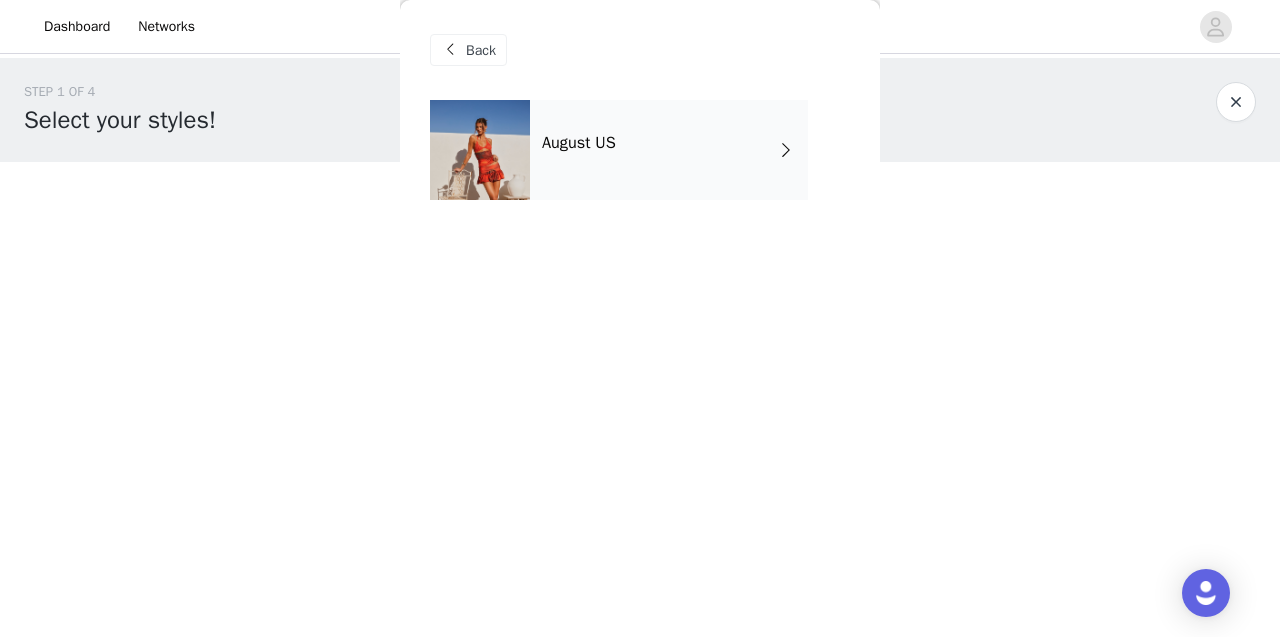 click on "August US" at bounding box center (669, 150) 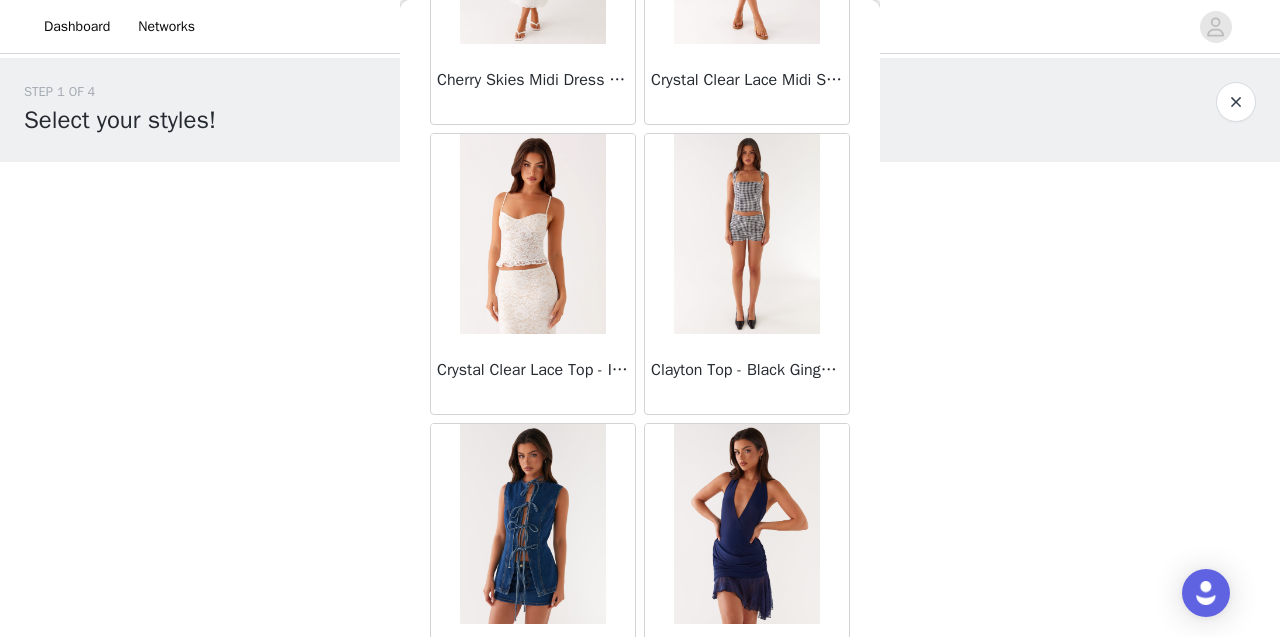scroll, scrollTop: 1128, scrollLeft: 0, axis: vertical 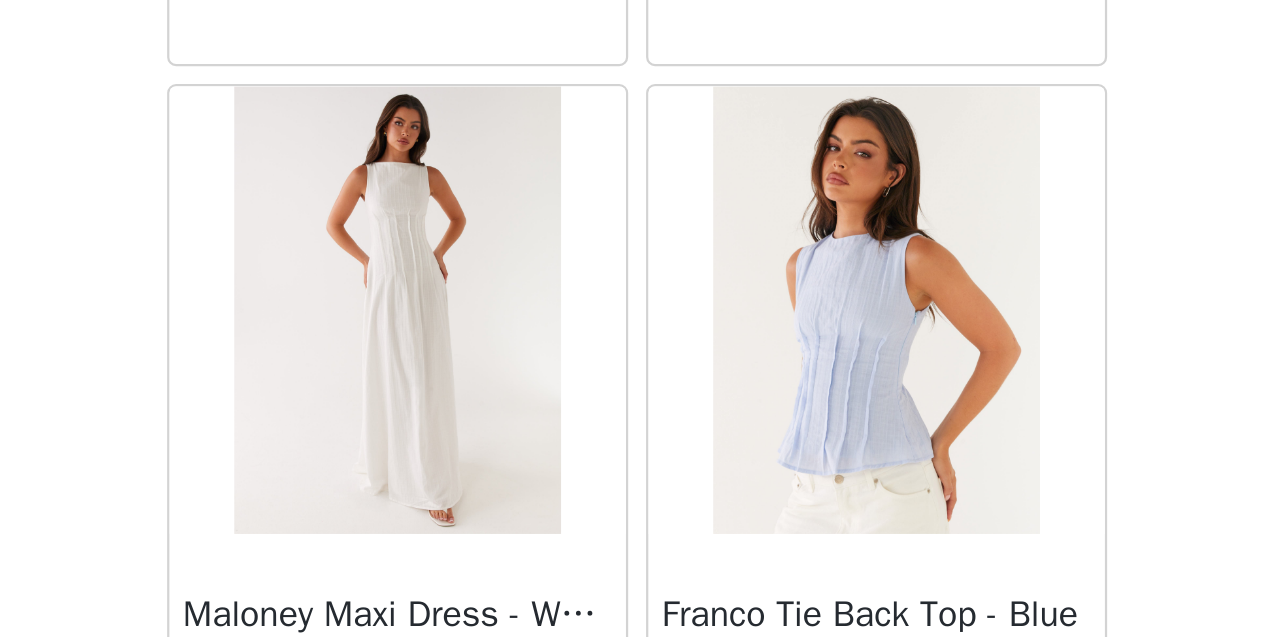 click at bounding box center (746, 491) 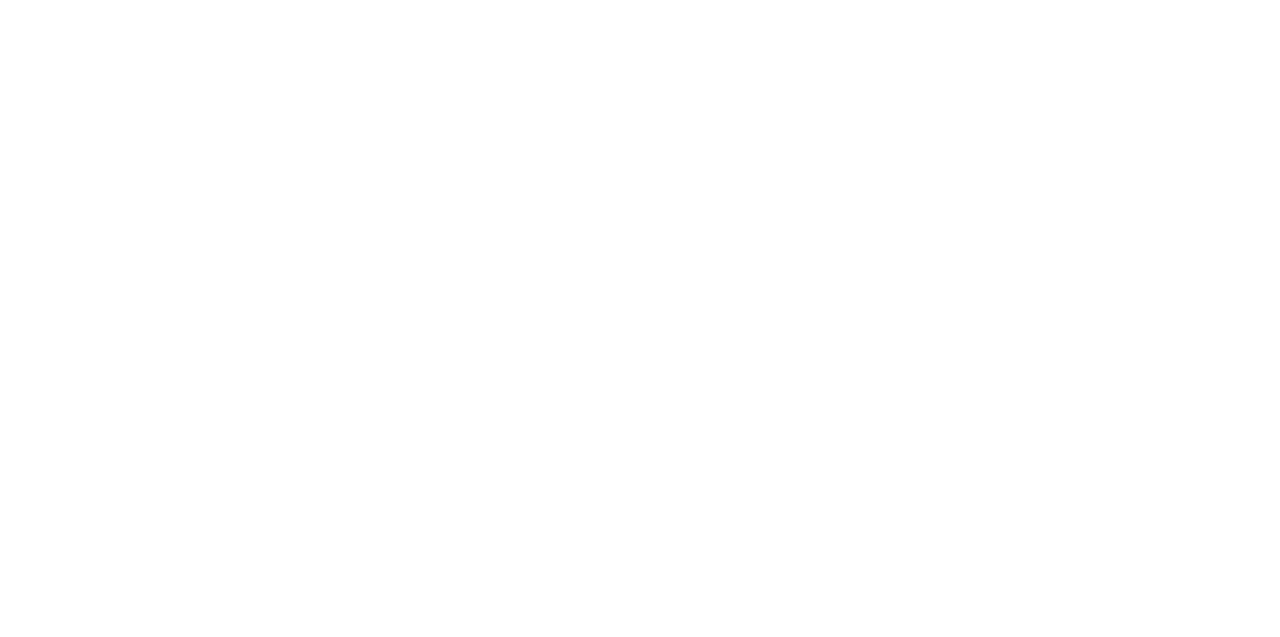 scroll, scrollTop: 374, scrollLeft: 0, axis: vertical 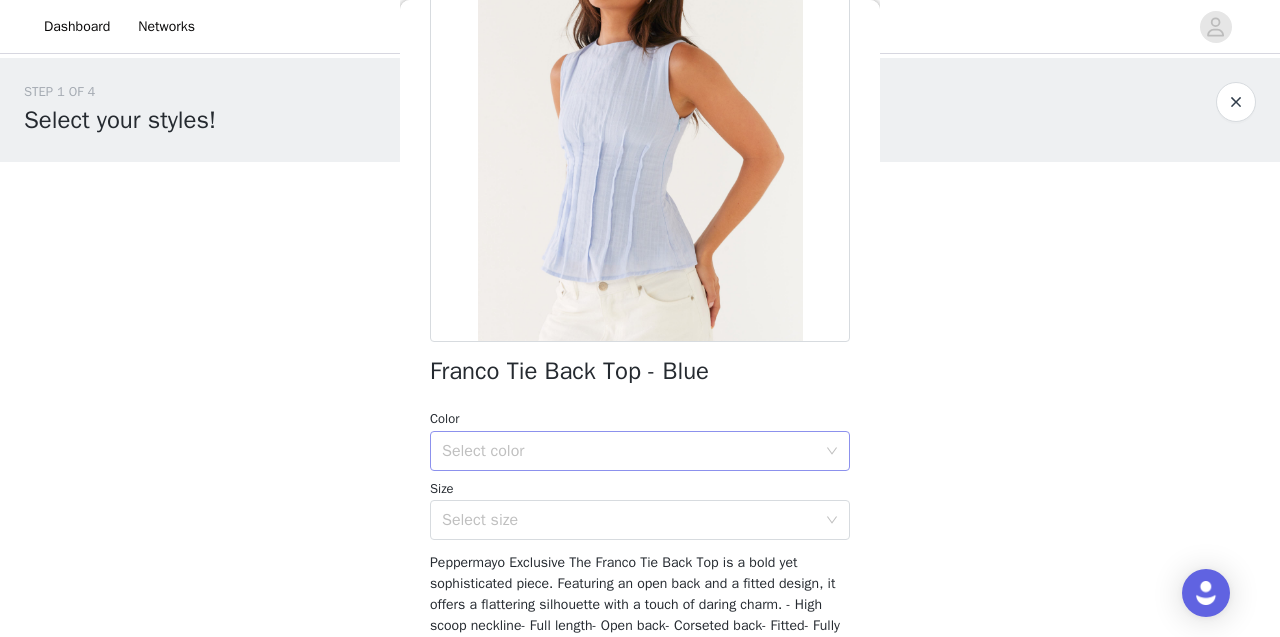 click on "Select color" at bounding box center (629, 451) 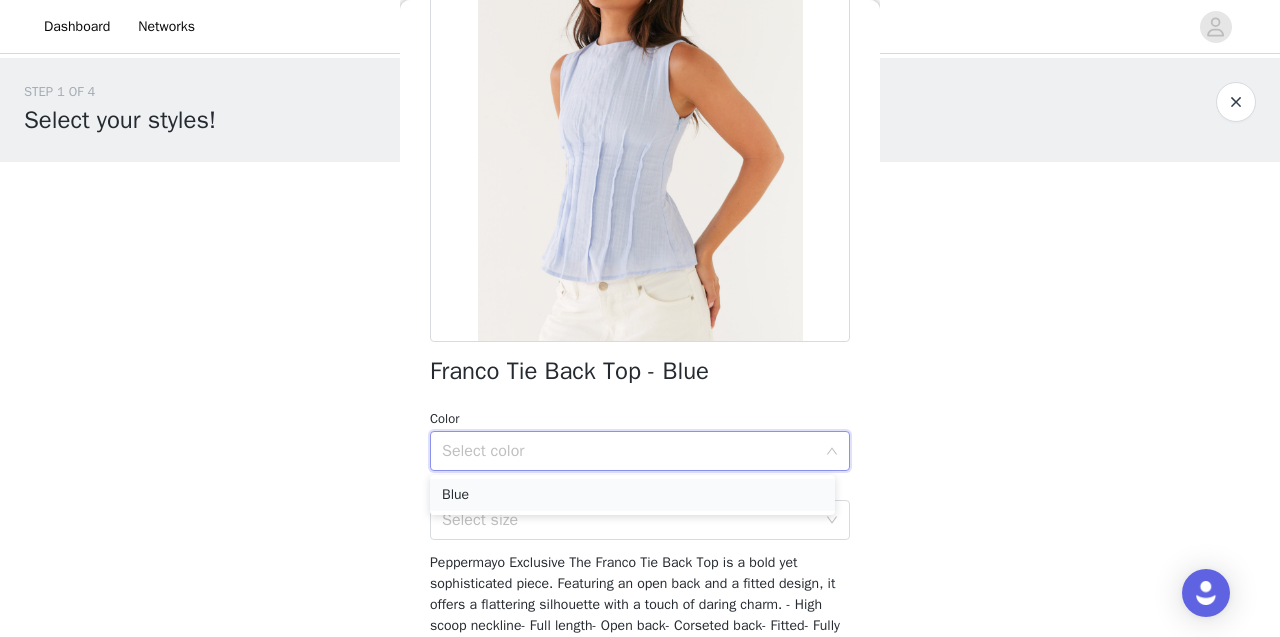 click on "Blue" at bounding box center [632, 495] 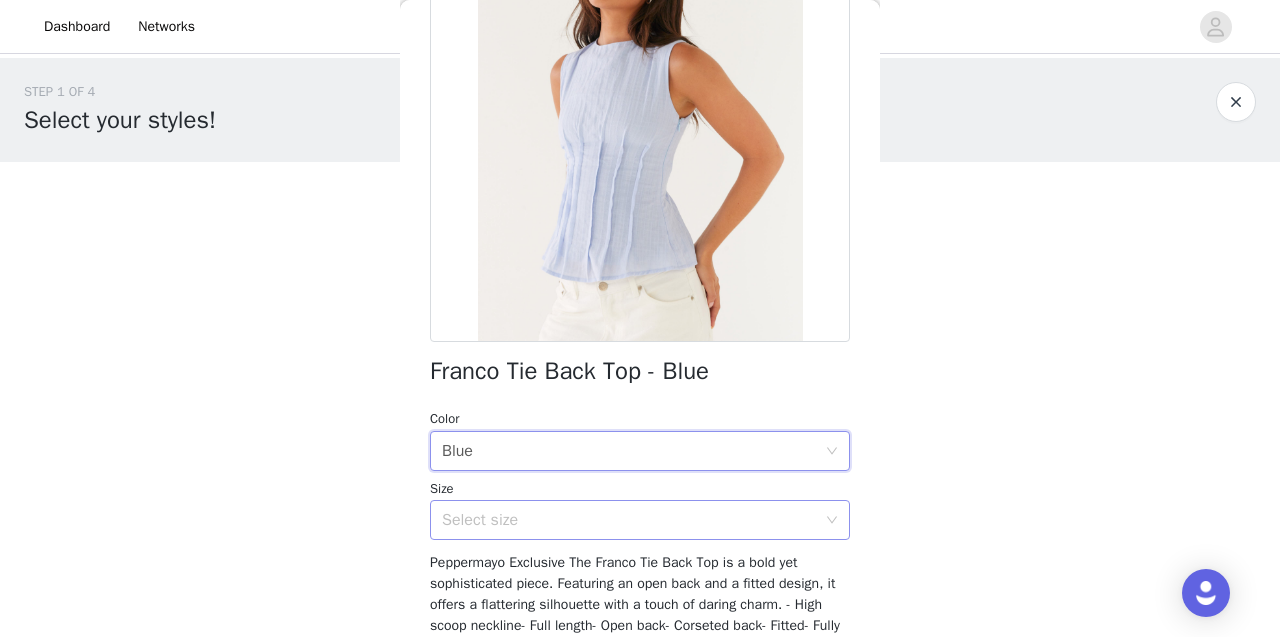 click on "Select size" at bounding box center [629, 520] 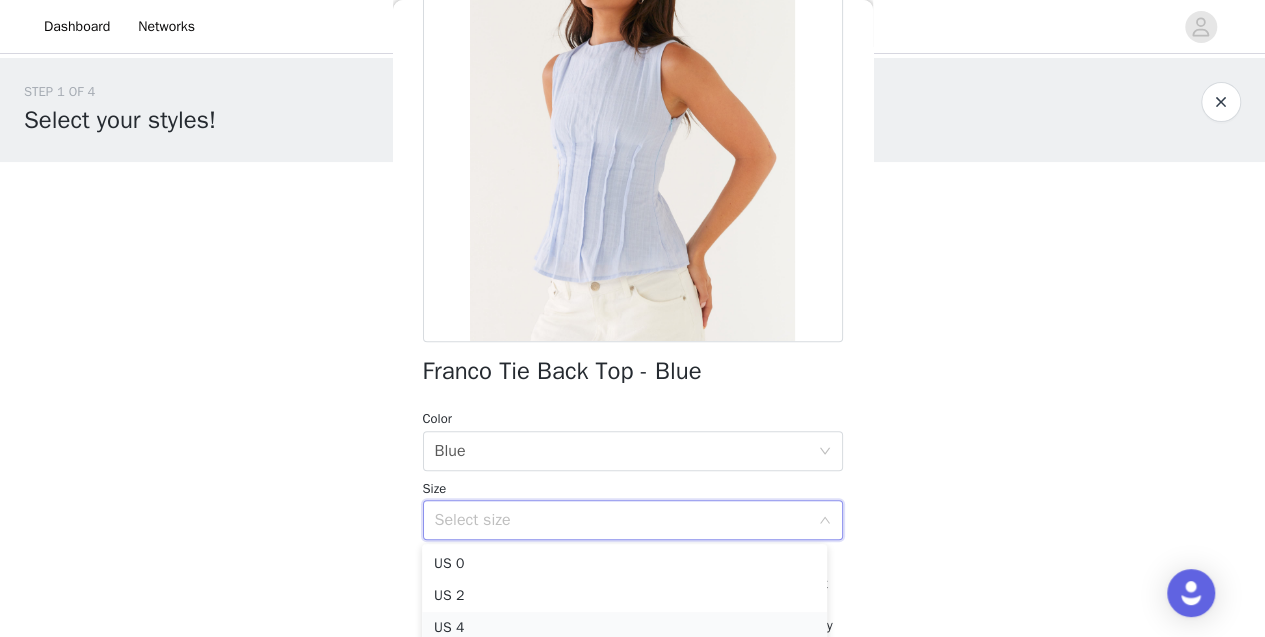 click on "US 4" at bounding box center [624, 628] 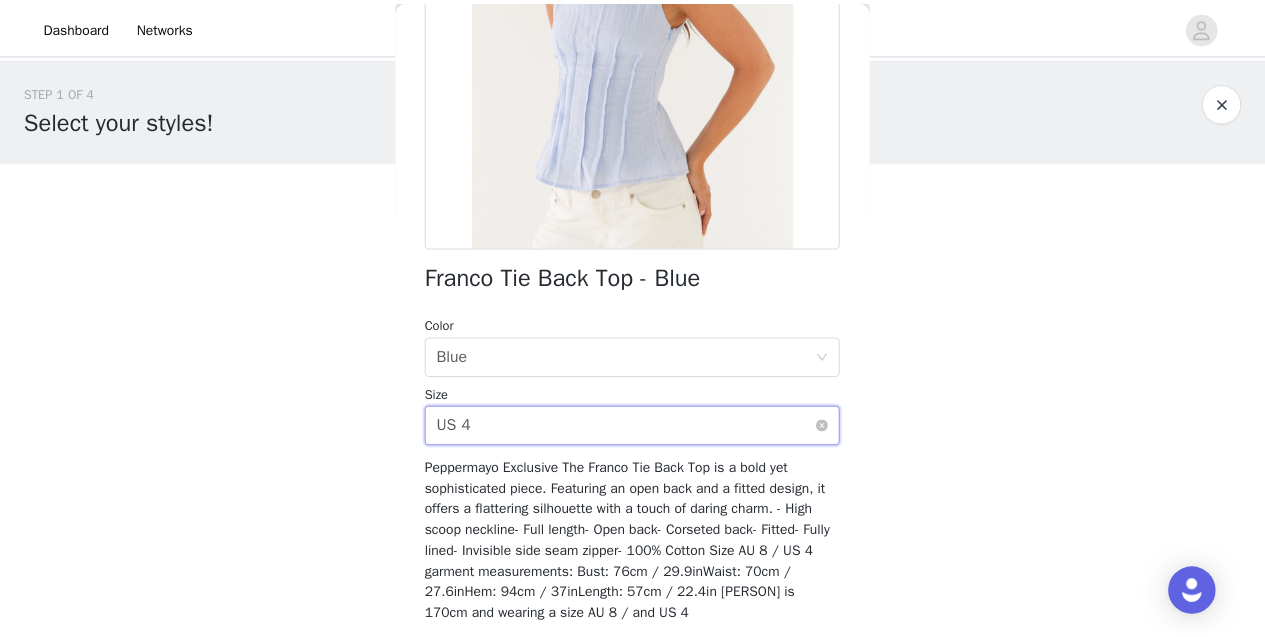 scroll, scrollTop: 374, scrollLeft: 0, axis: vertical 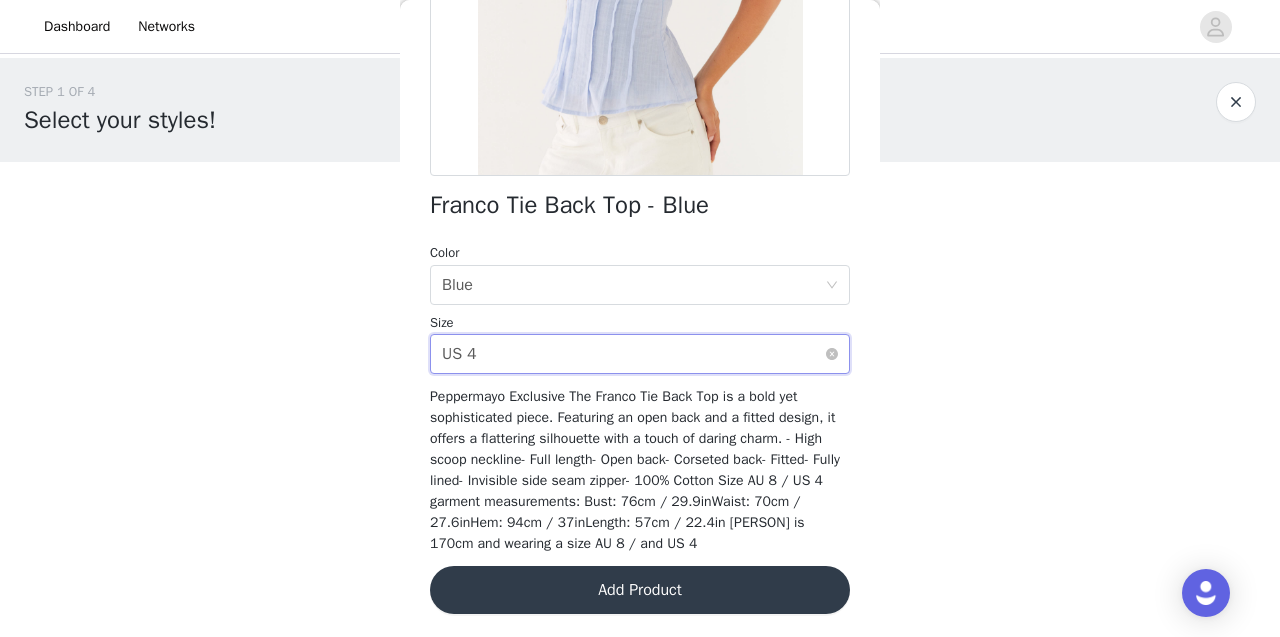 click on "Select size US 4" at bounding box center [633, 354] 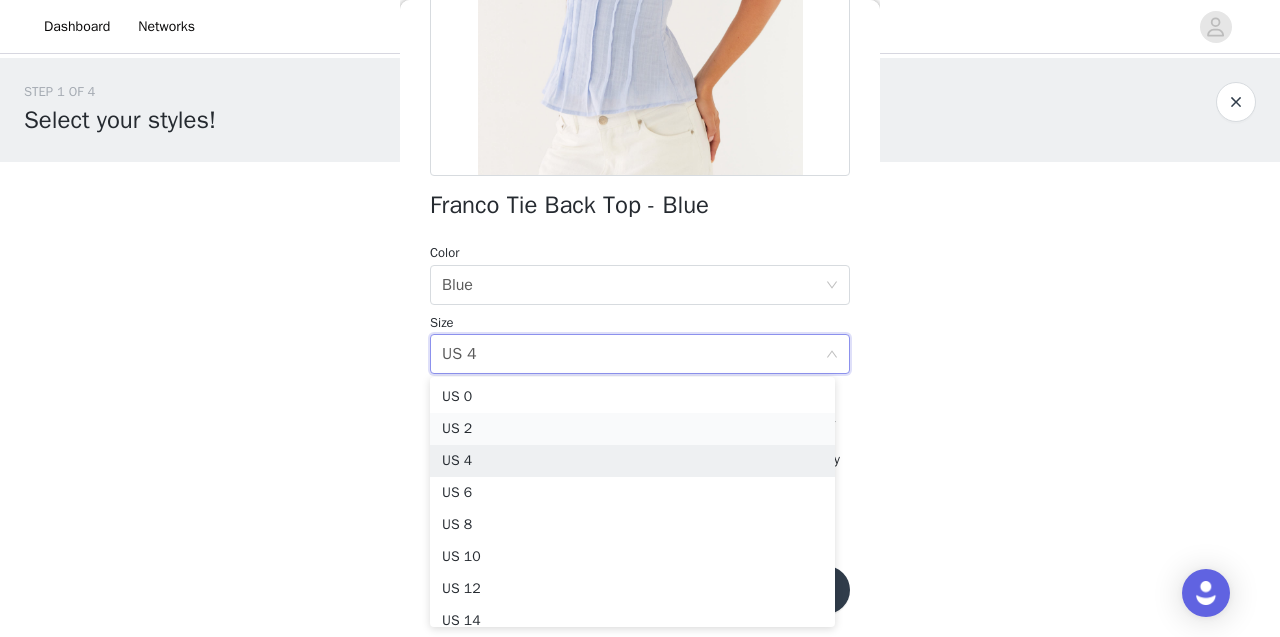 click on "US 2" at bounding box center (632, 429) 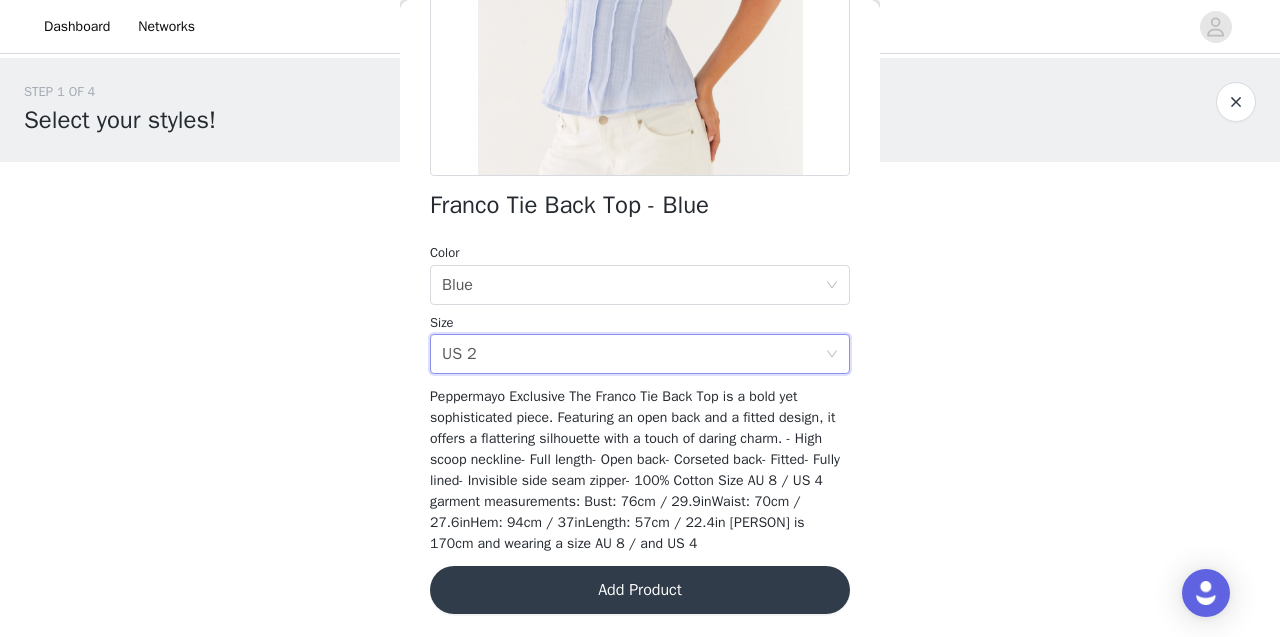 click on "Add Product" at bounding box center (640, 590) 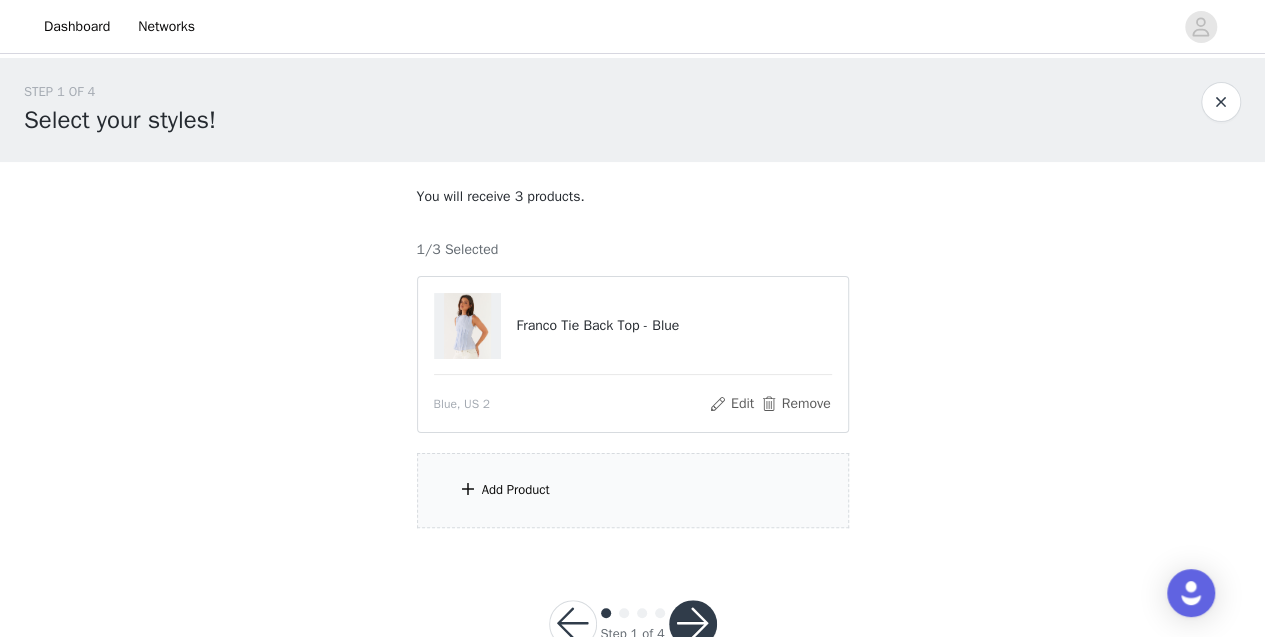 click on "Add Product" at bounding box center (633, 490) 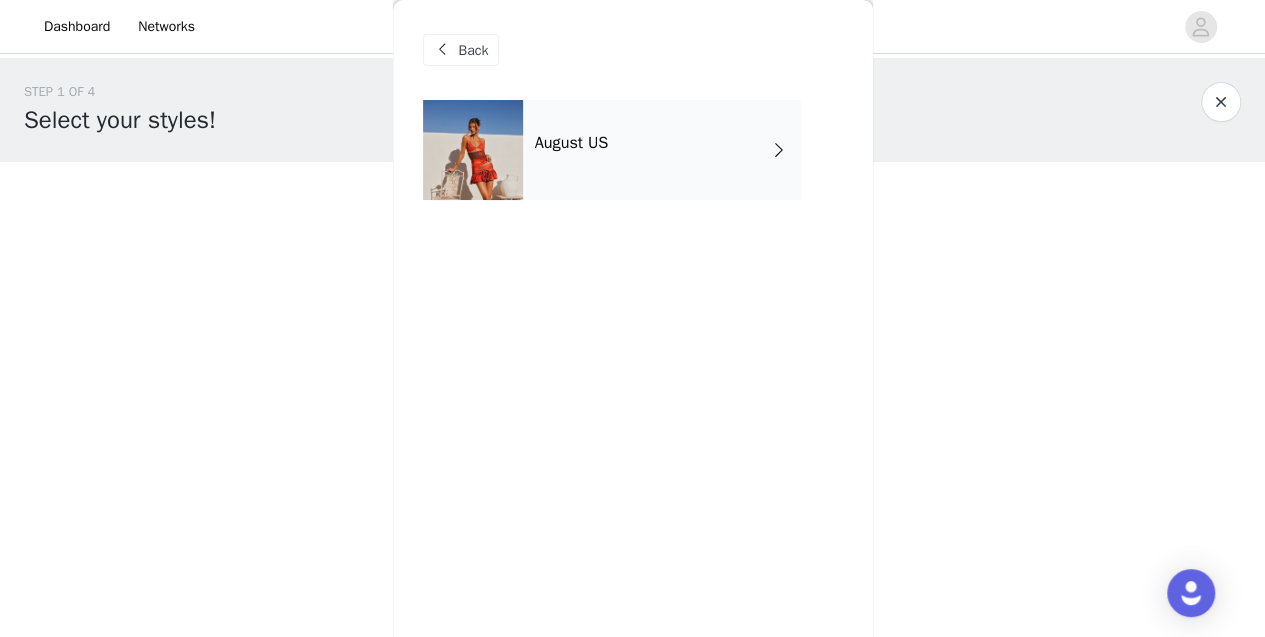 click on "August US" at bounding box center [662, 150] 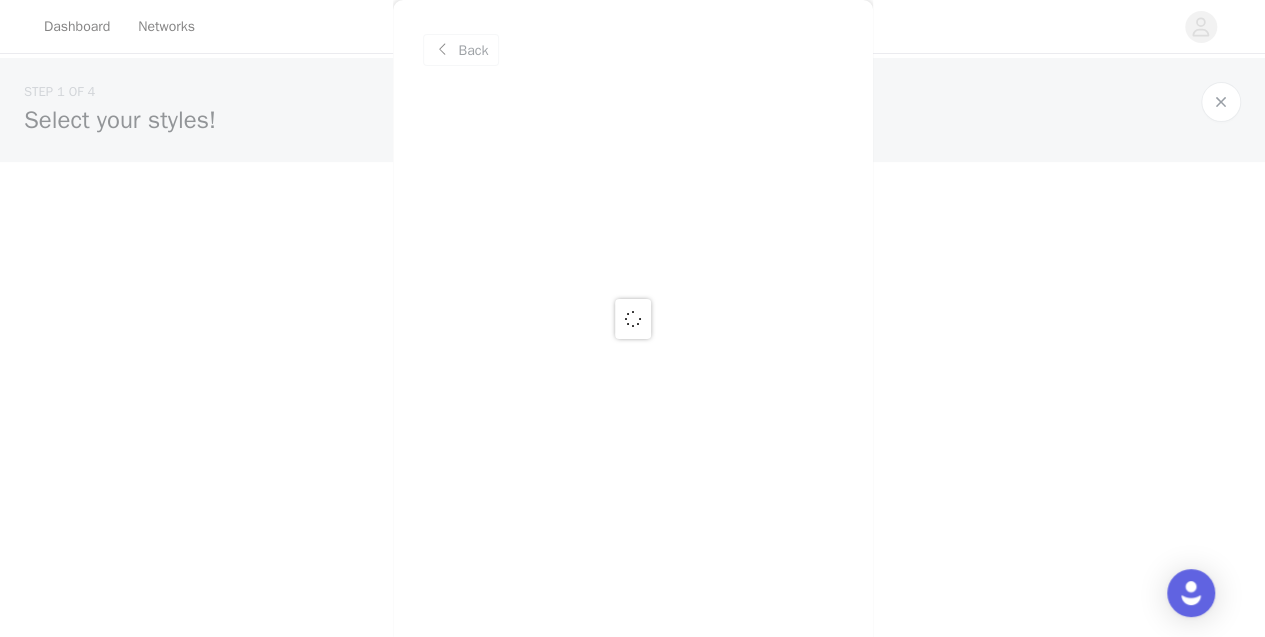 scroll, scrollTop: 57, scrollLeft: 0, axis: vertical 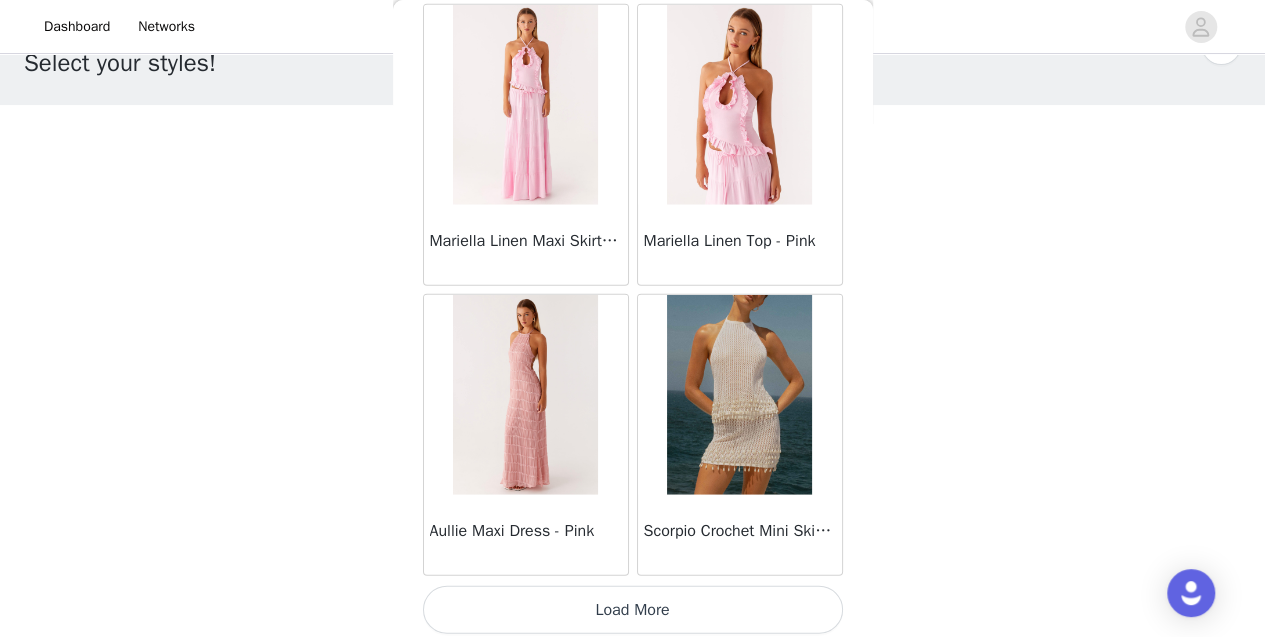 click on "Load More" at bounding box center (633, 610) 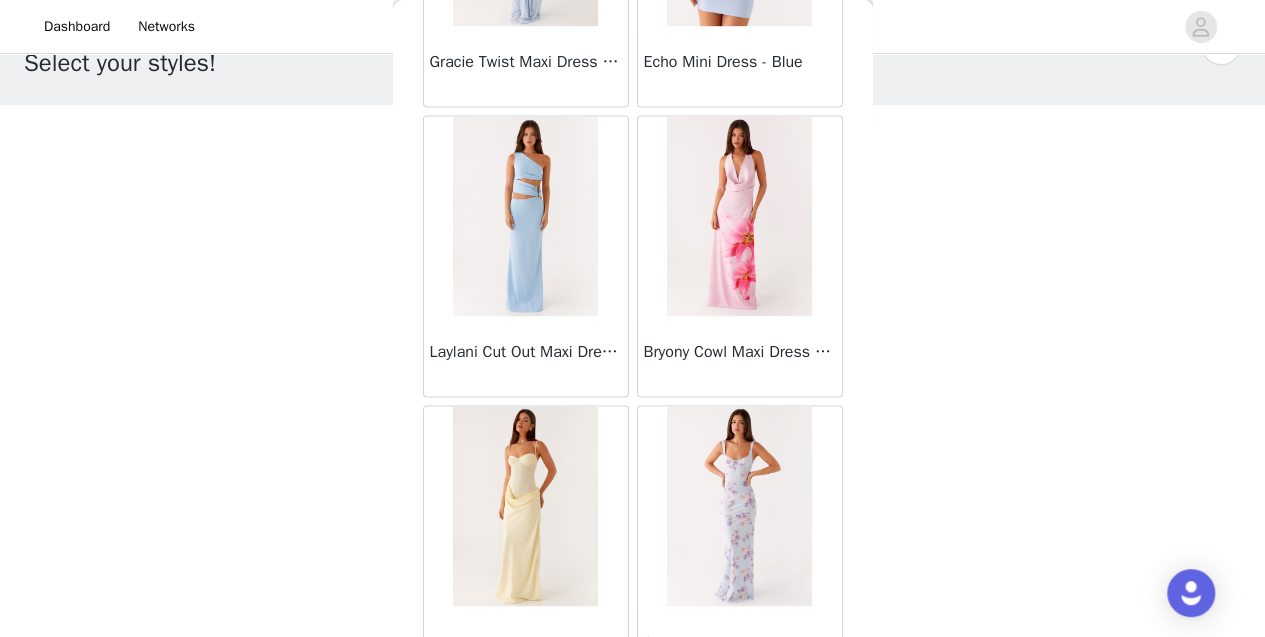 scroll, scrollTop: 5309, scrollLeft: 0, axis: vertical 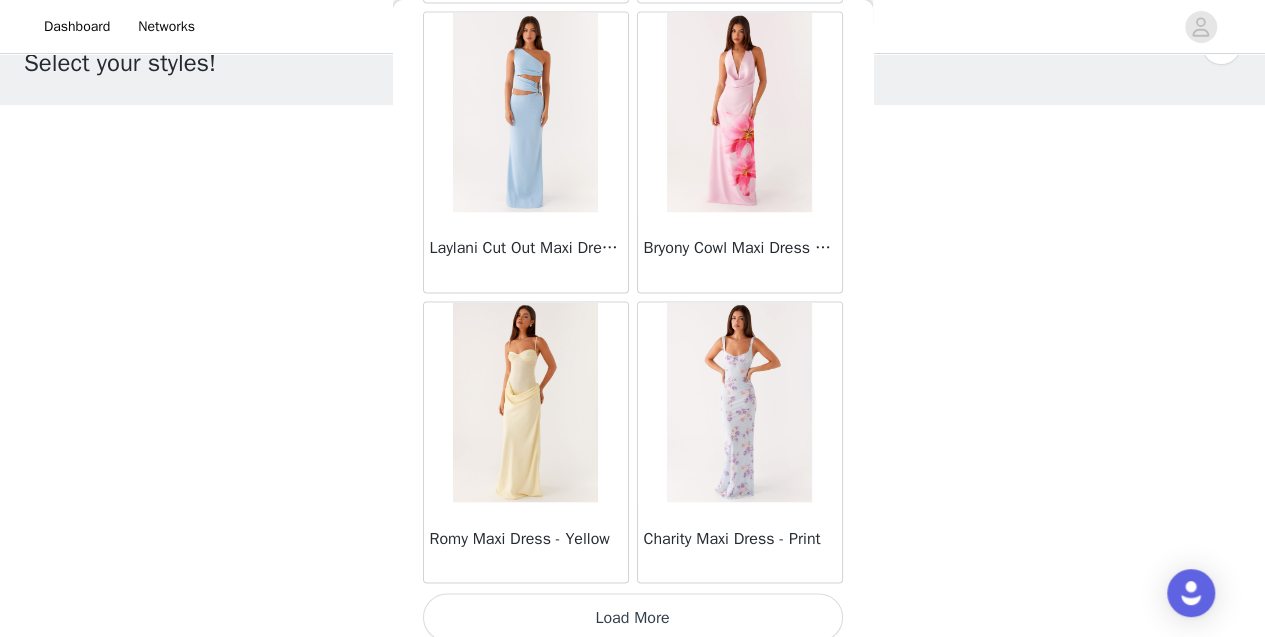 click on "Load More" at bounding box center [633, 617] 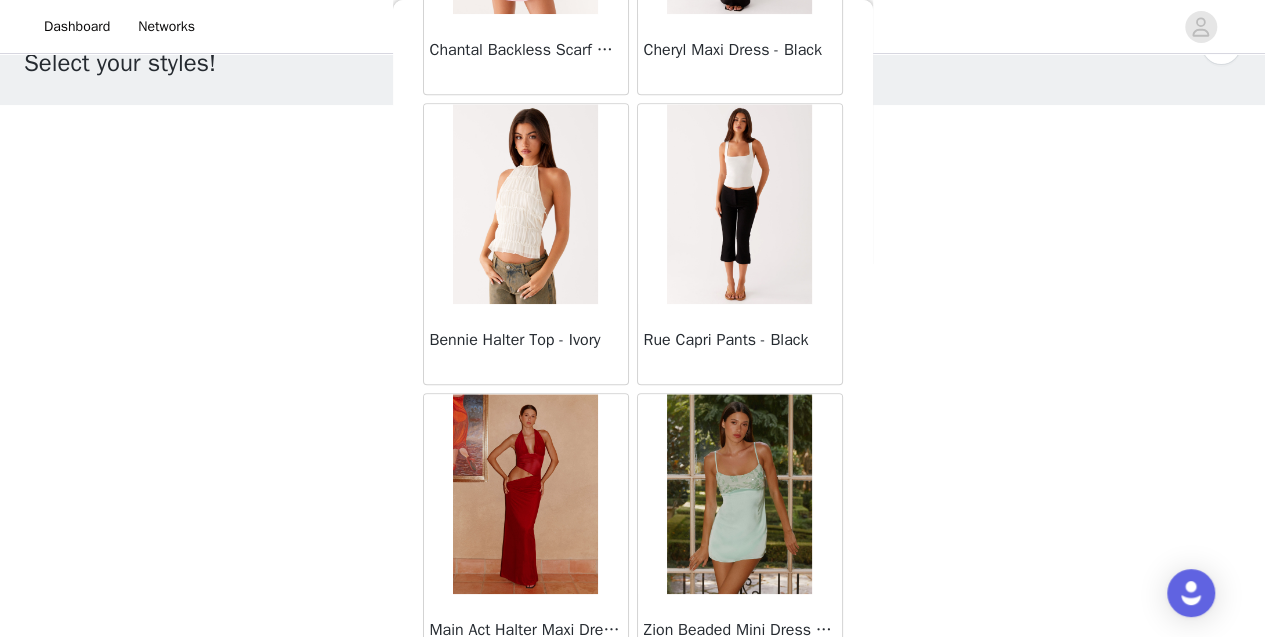 scroll, scrollTop: 8202, scrollLeft: 0, axis: vertical 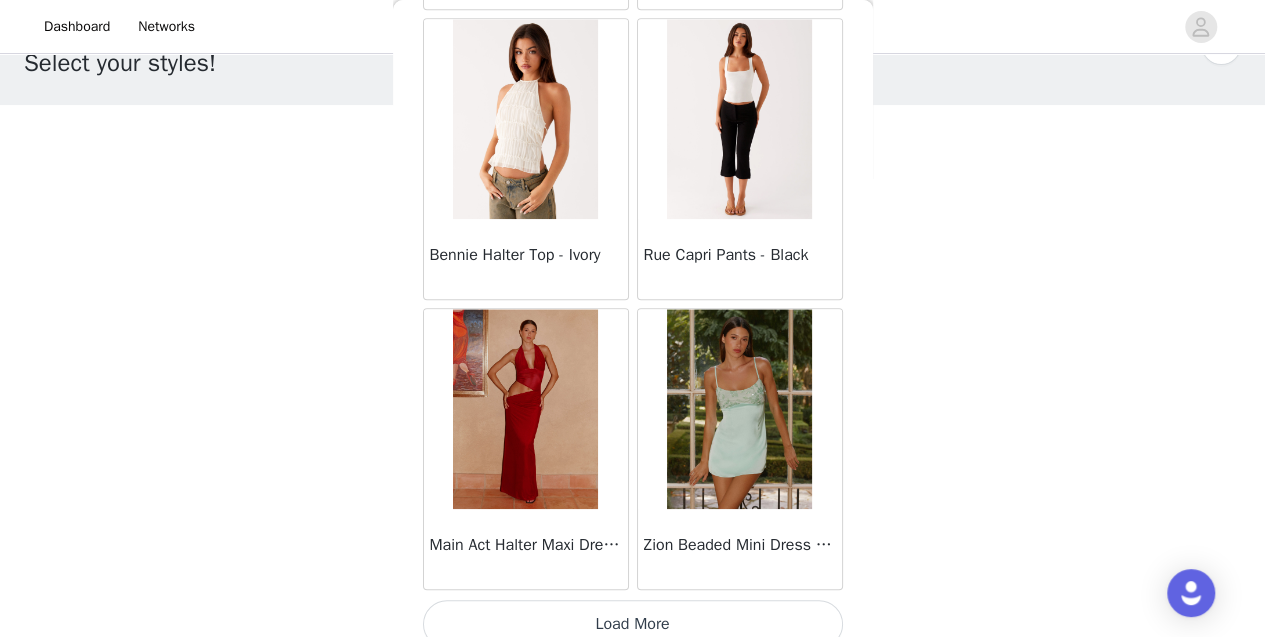 click on "Load More" at bounding box center (633, 624) 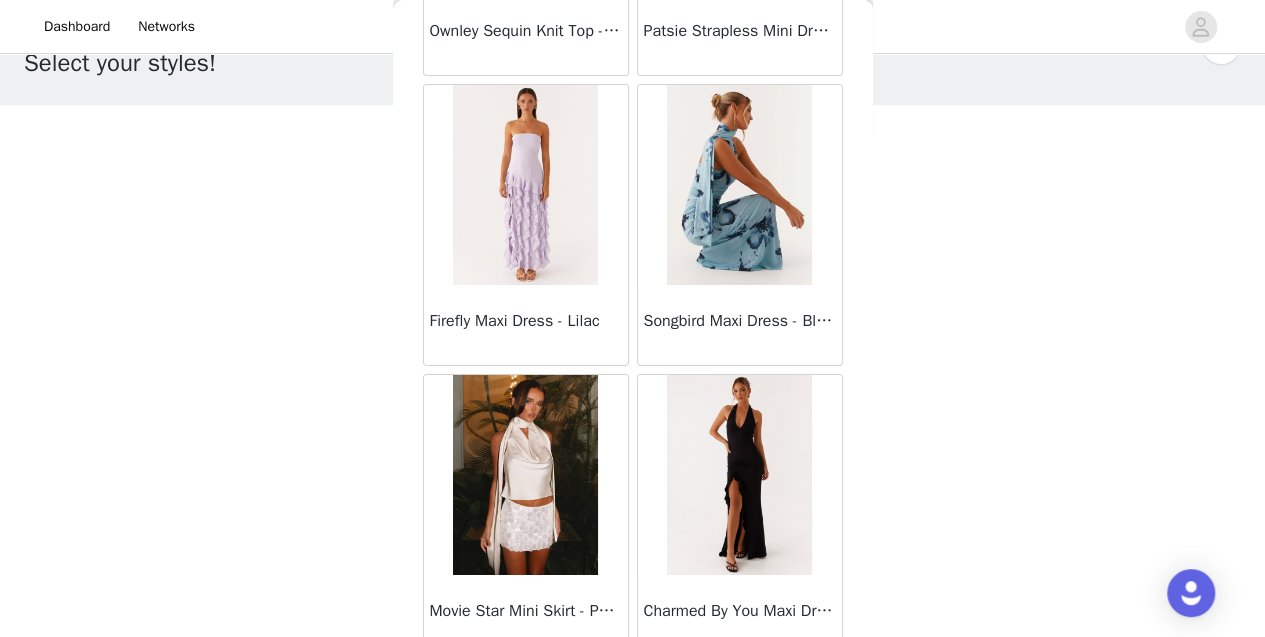 scroll, scrollTop: 11096, scrollLeft: 0, axis: vertical 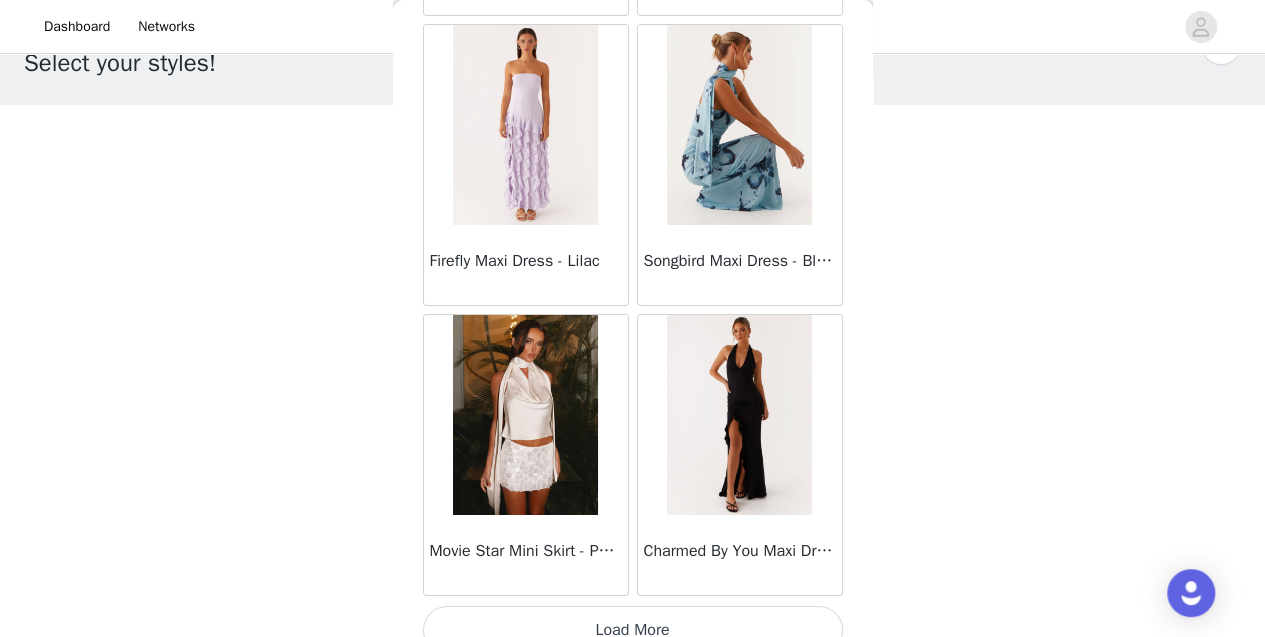 click on "Load More" at bounding box center [633, 630] 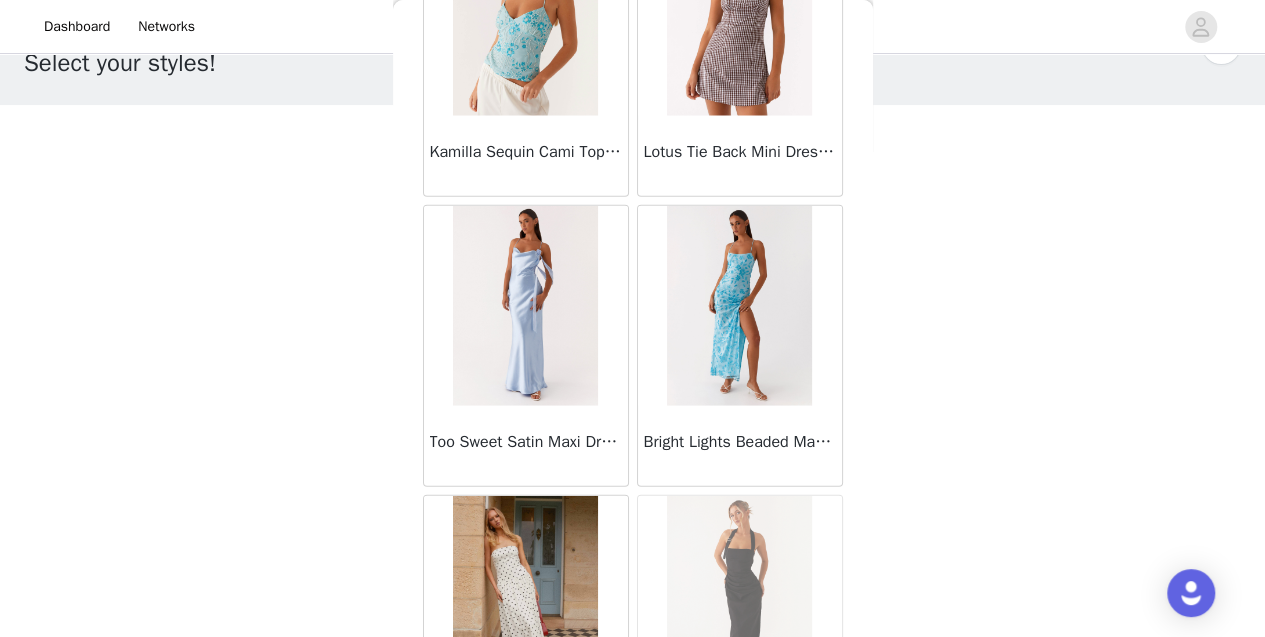 scroll, scrollTop: 13989, scrollLeft: 0, axis: vertical 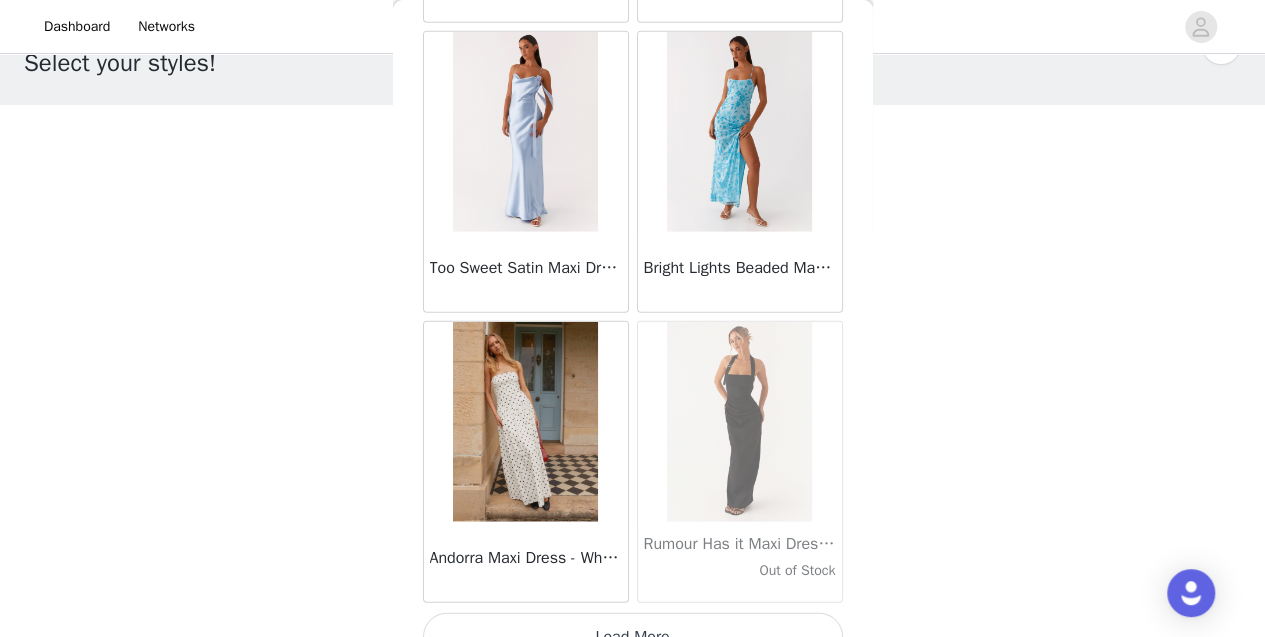 click on "Load More" at bounding box center (633, 637) 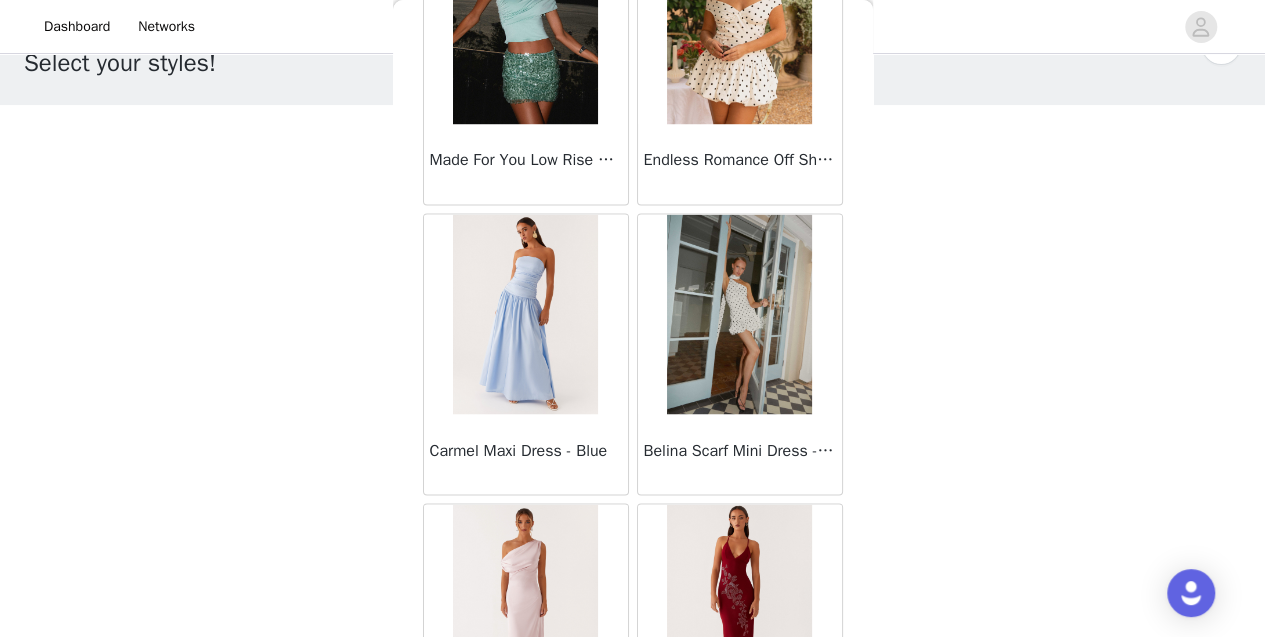 scroll, scrollTop: 16882, scrollLeft: 0, axis: vertical 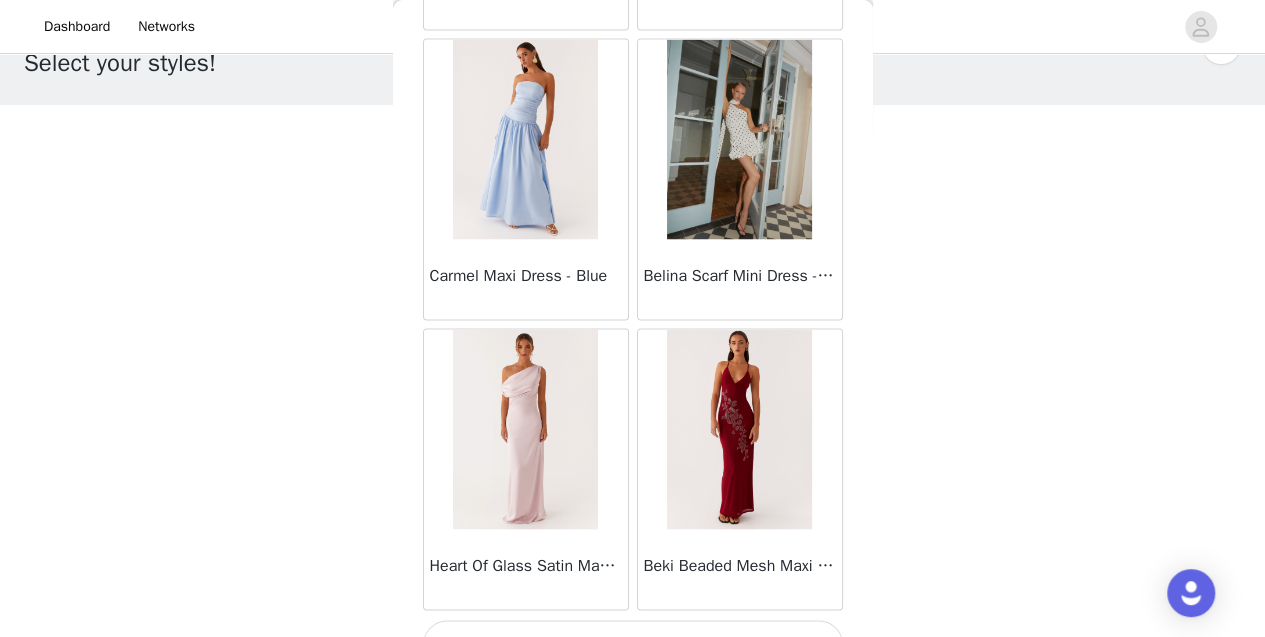 click on "Load More" at bounding box center [633, 644] 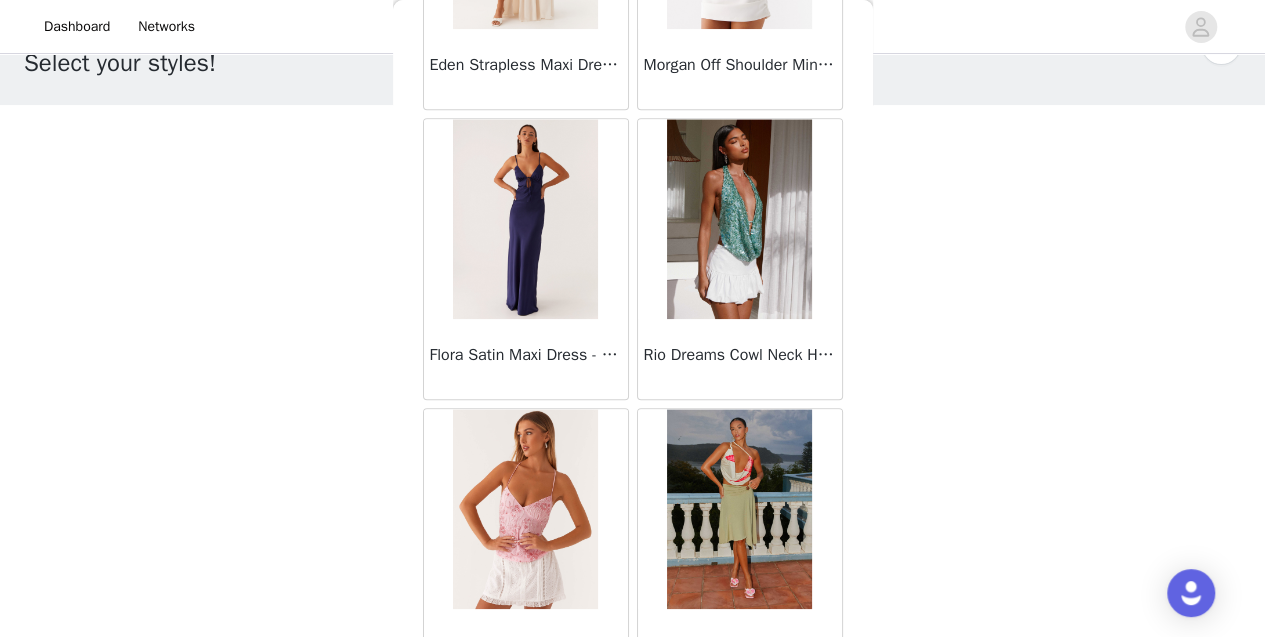 scroll, scrollTop: 19776, scrollLeft: 0, axis: vertical 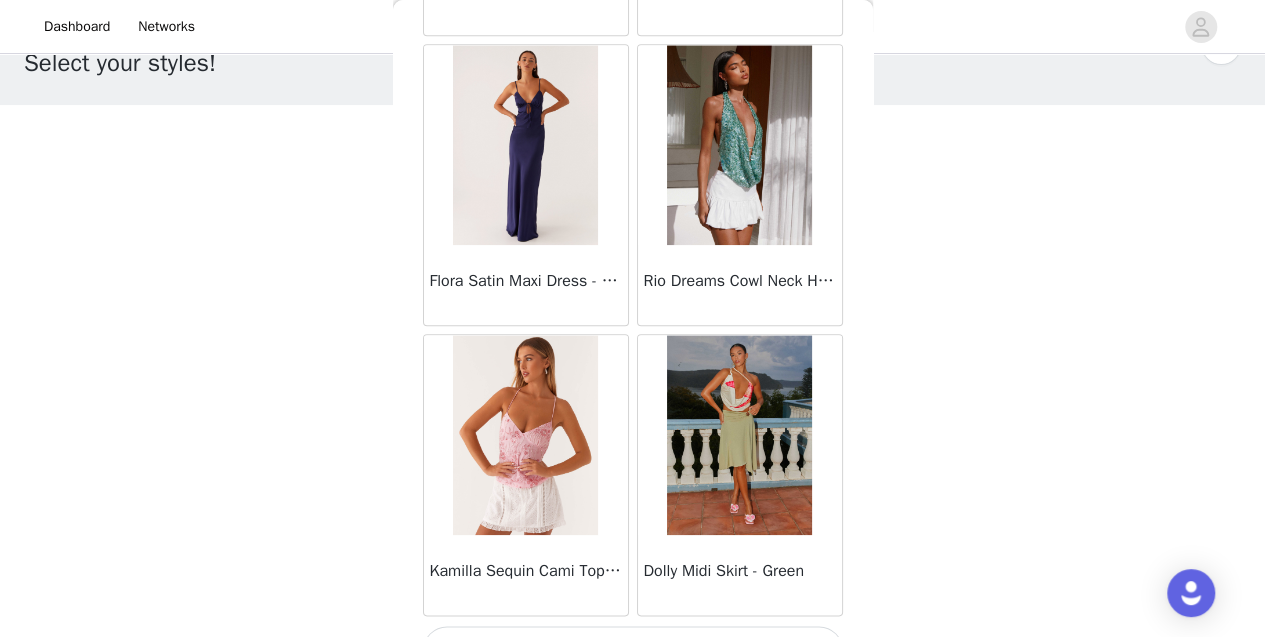 click on "Load More" at bounding box center [633, 650] 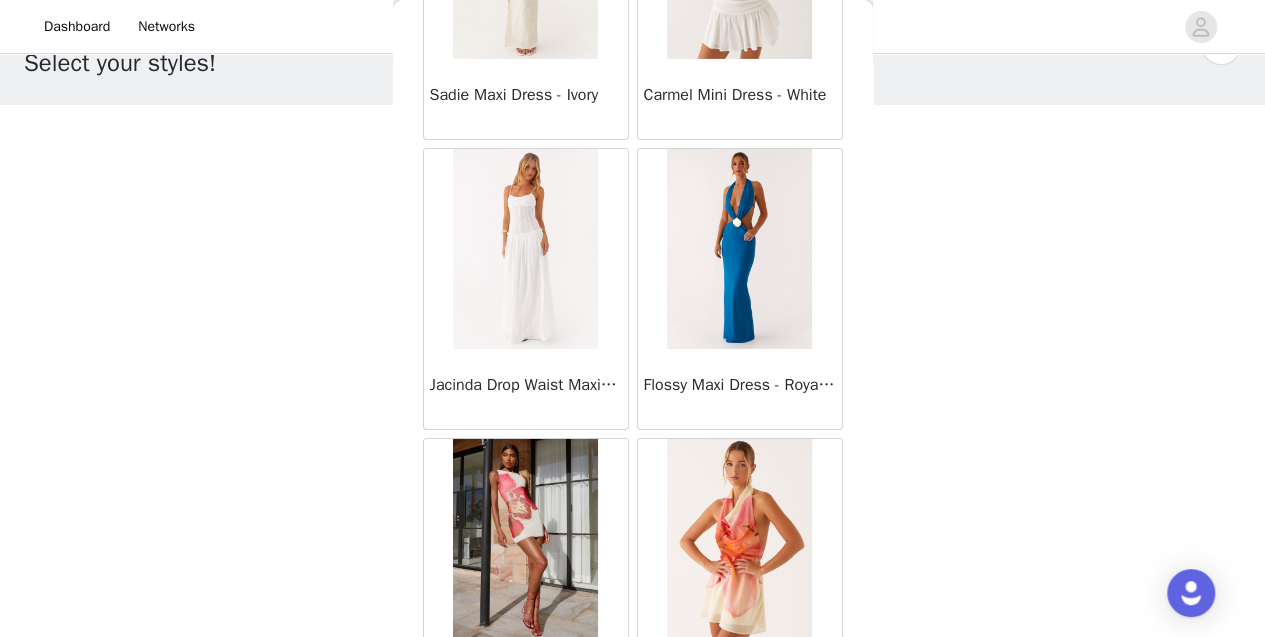 scroll, scrollTop: 22669, scrollLeft: 0, axis: vertical 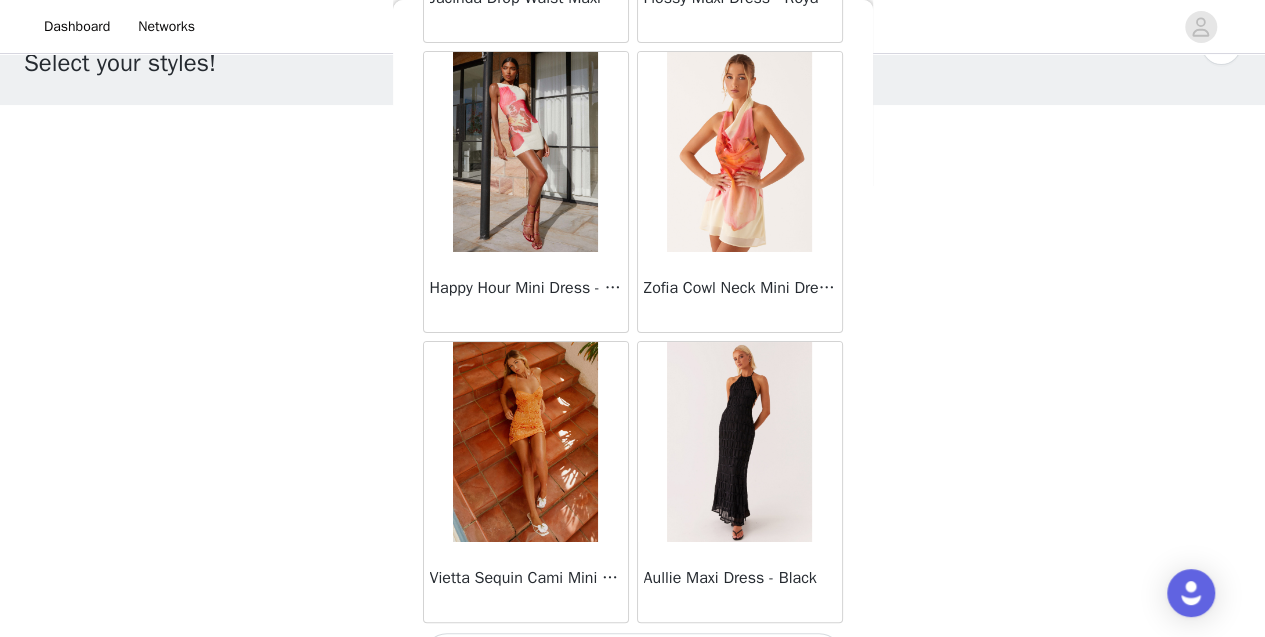 click on "Load More" at bounding box center (633, 657) 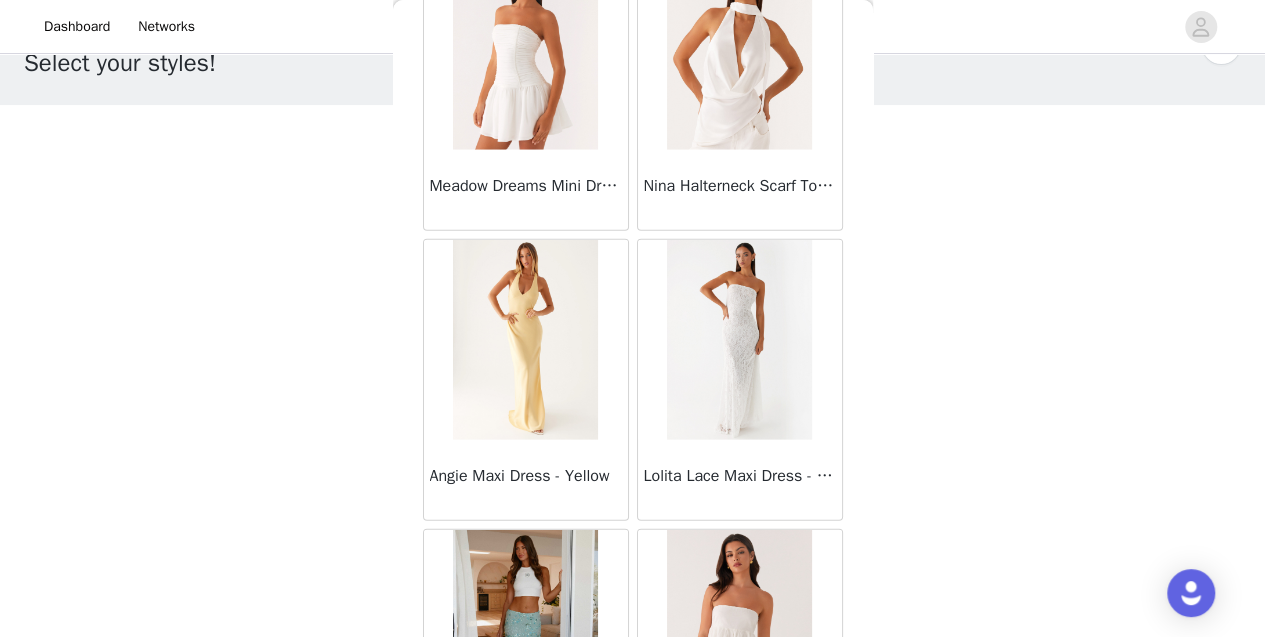 scroll, scrollTop: 25562, scrollLeft: 0, axis: vertical 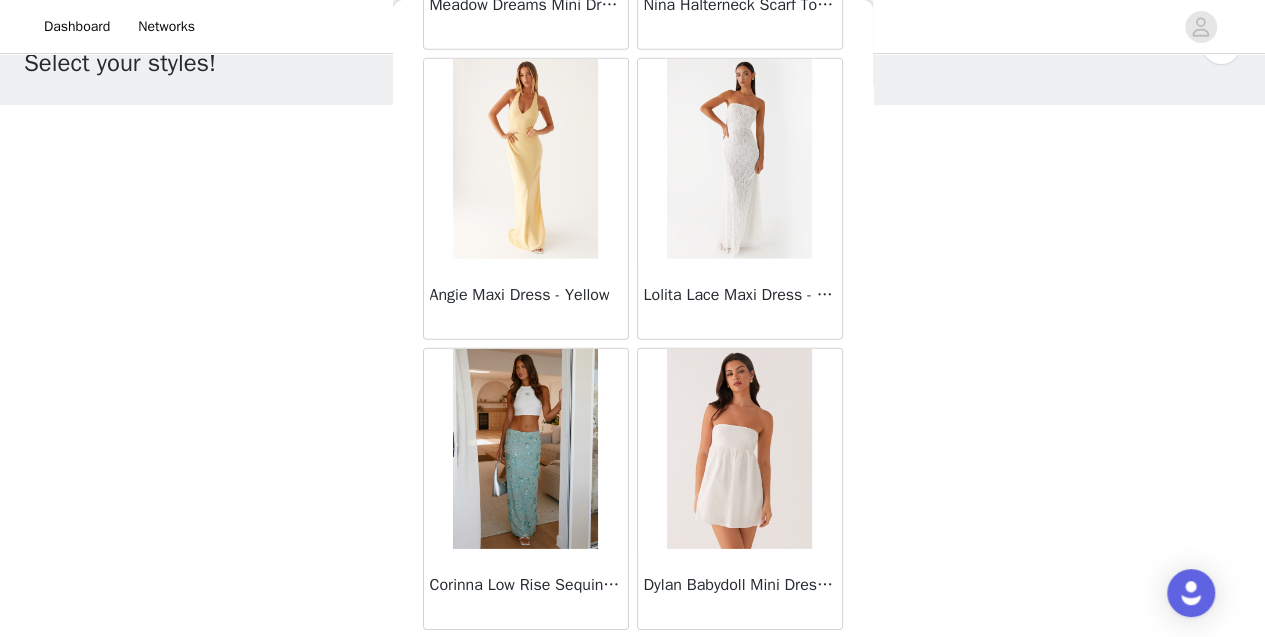 click on "Load More" at bounding box center [633, 664] 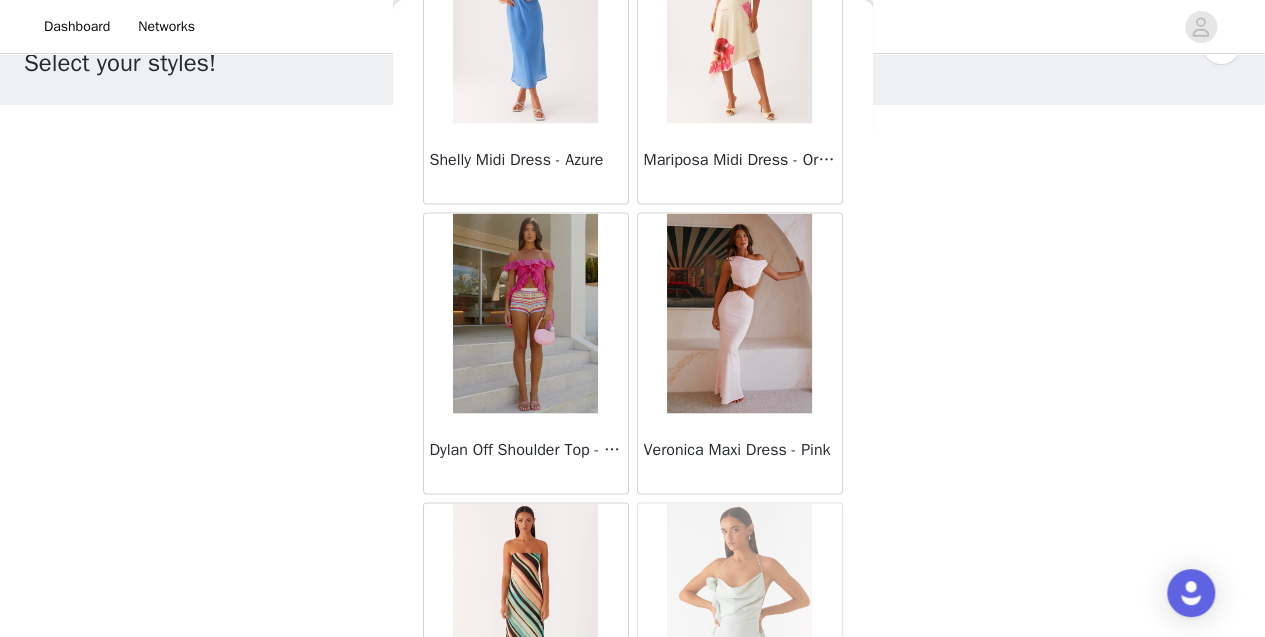 scroll, scrollTop: 28456, scrollLeft: 0, axis: vertical 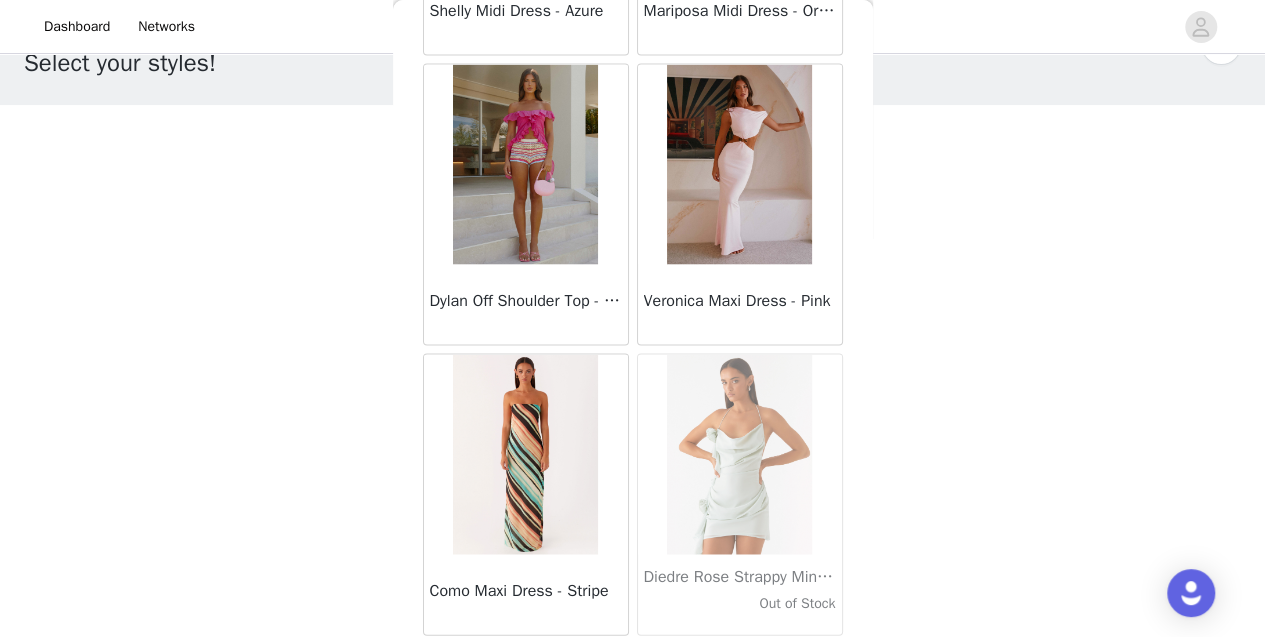 click on "Load More" at bounding box center [633, 670] 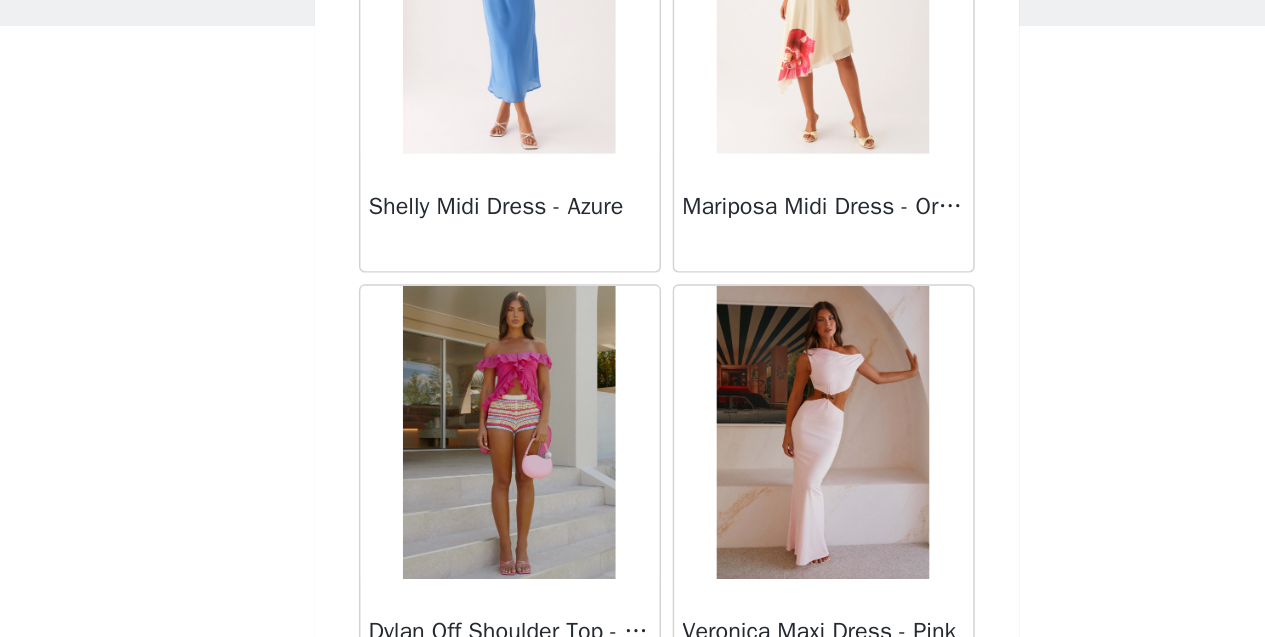 scroll, scrollTop: 57, scrollLeft: 0, axis: vertical 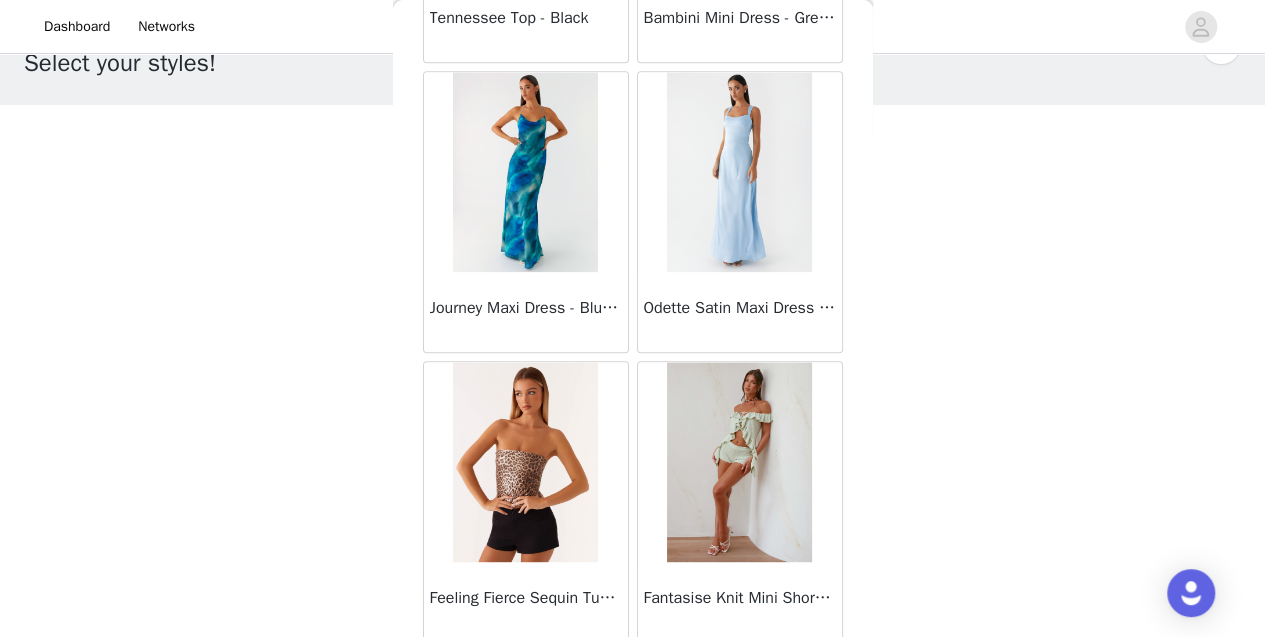 click on "Load More" at bounding box center (633, 677) 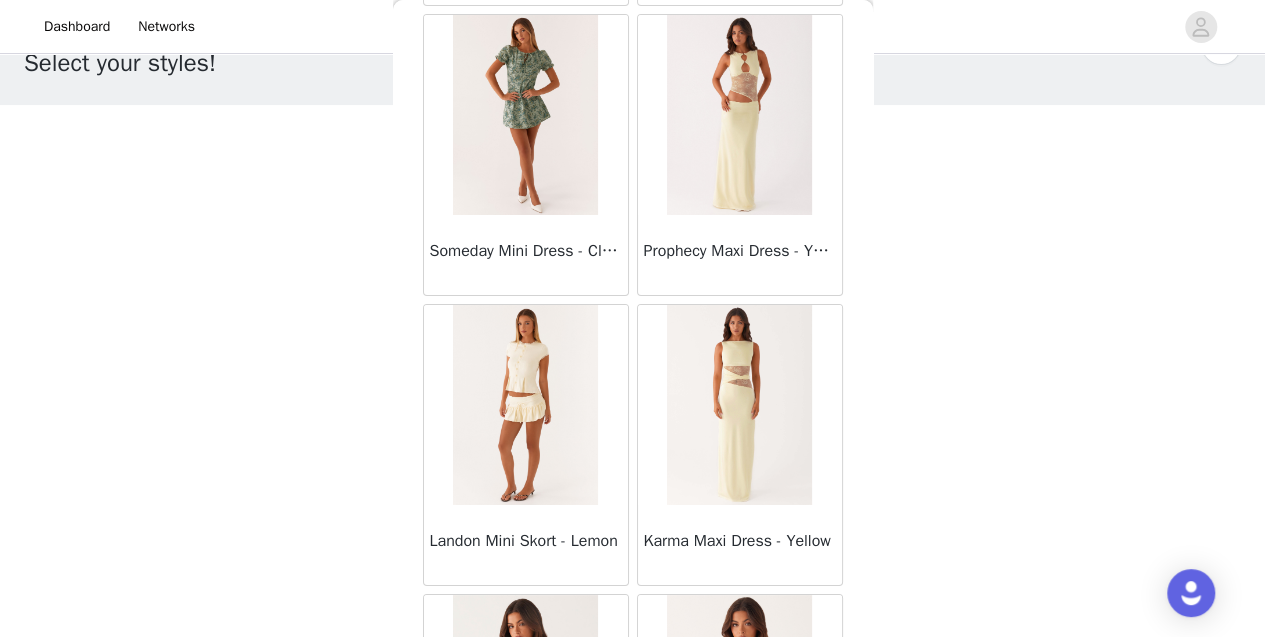 scroll, scrollTop: 34242, scrollLeft: 0, axis: vertical 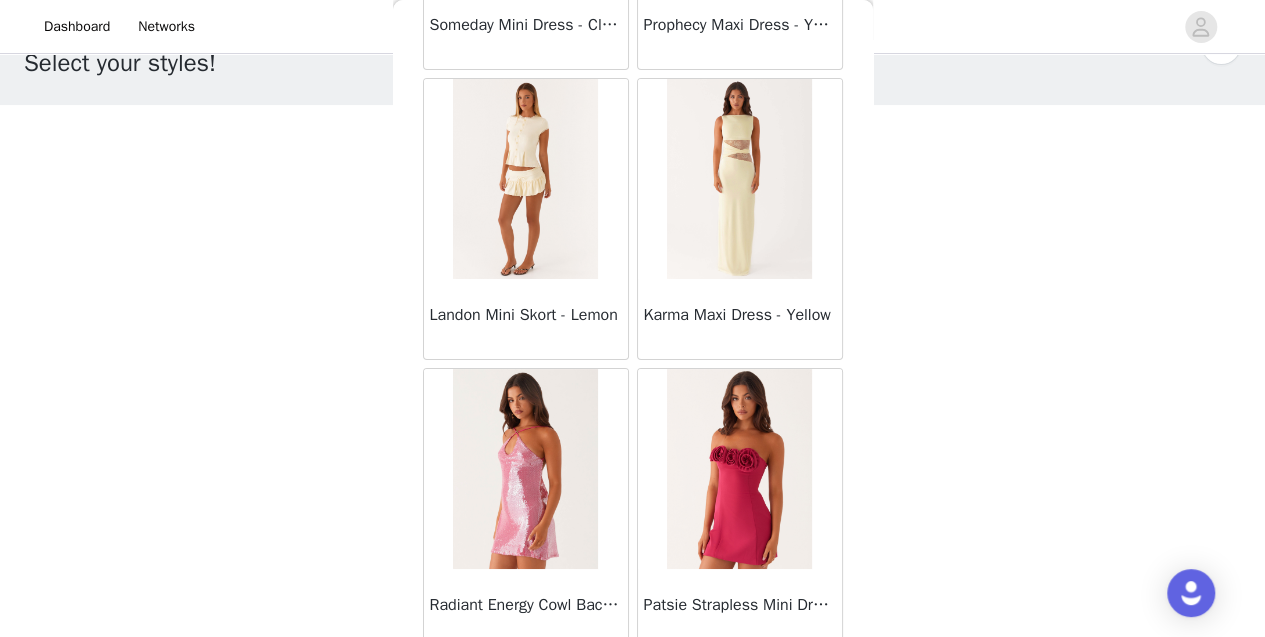 click on "Load More" at bounding box center (633, 684) 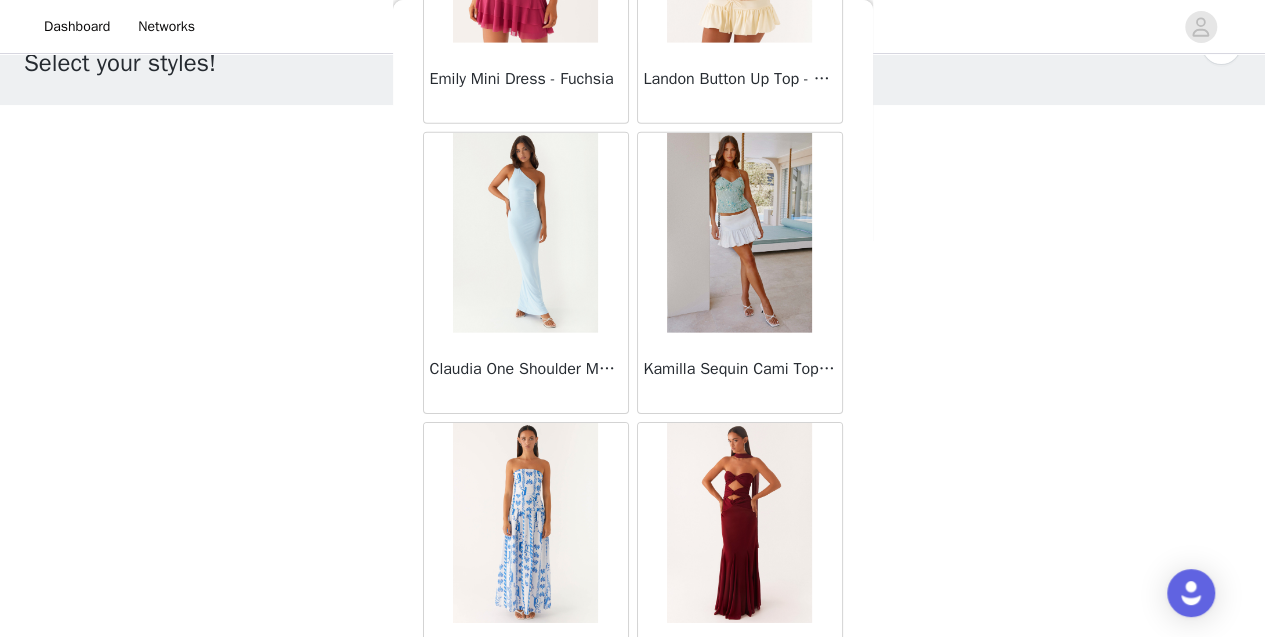 scroll, scrollTop: 37136, scrollLeft: 0, axis: vertical 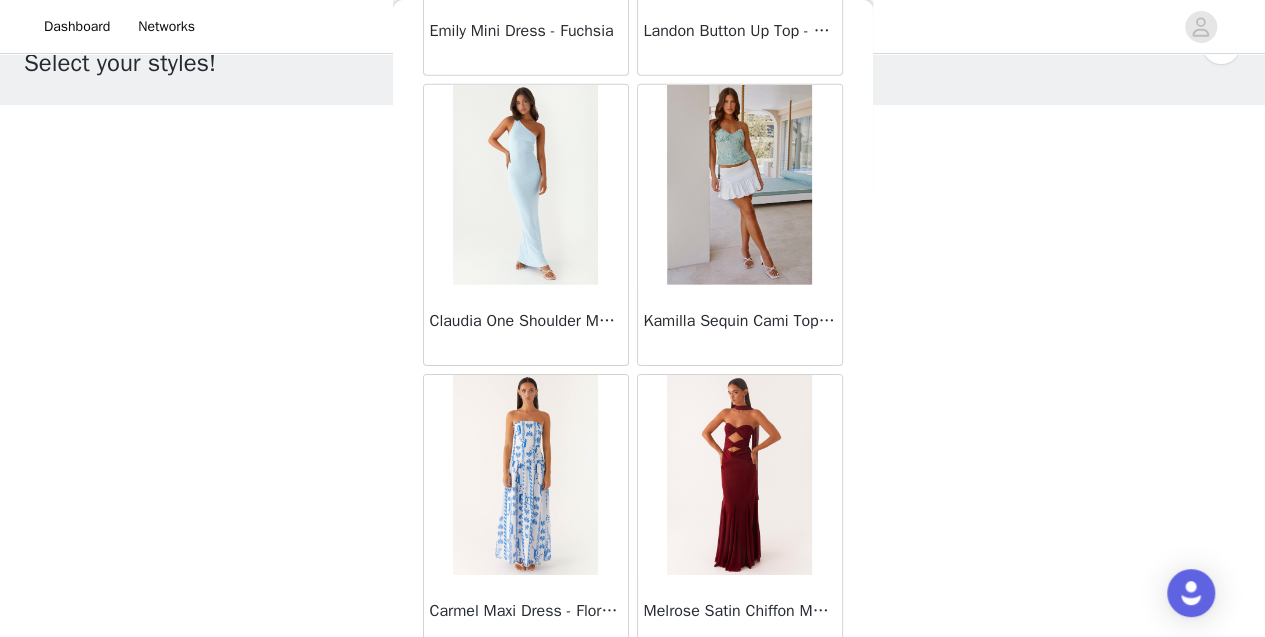 click on "Load More" at bounding box center [633, 690] 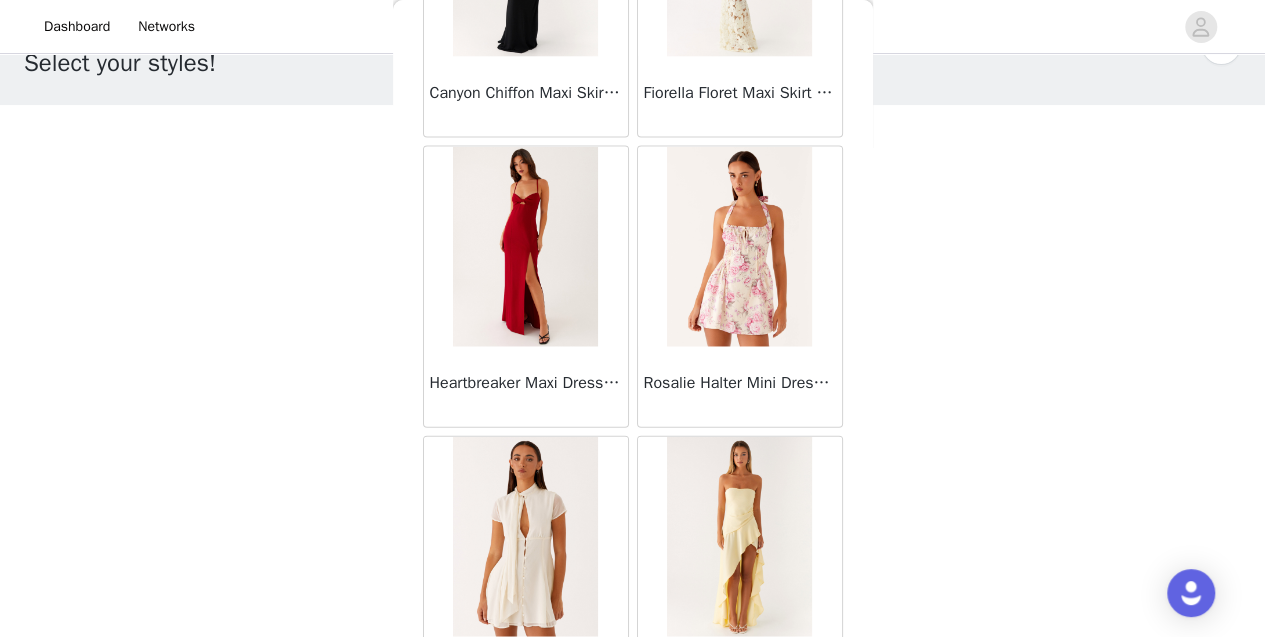 scroll, scrollTop: 40029, scrollLeft: 0, axis: vertical 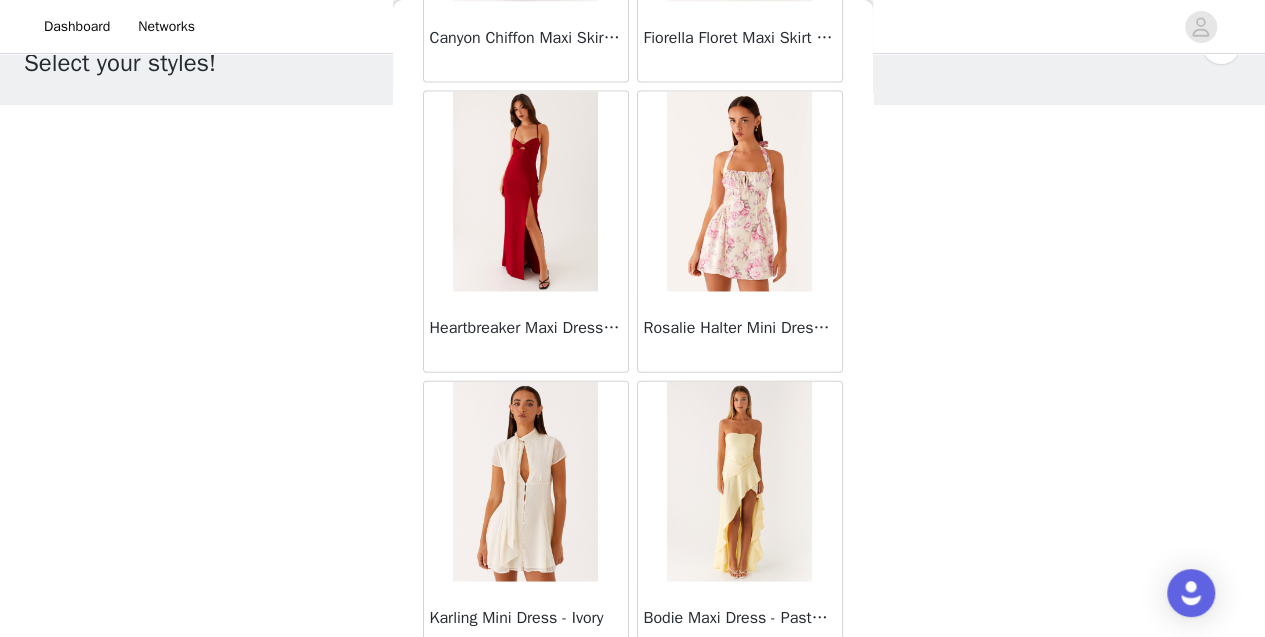 click on "Load More" at bounding box center (633, 697) 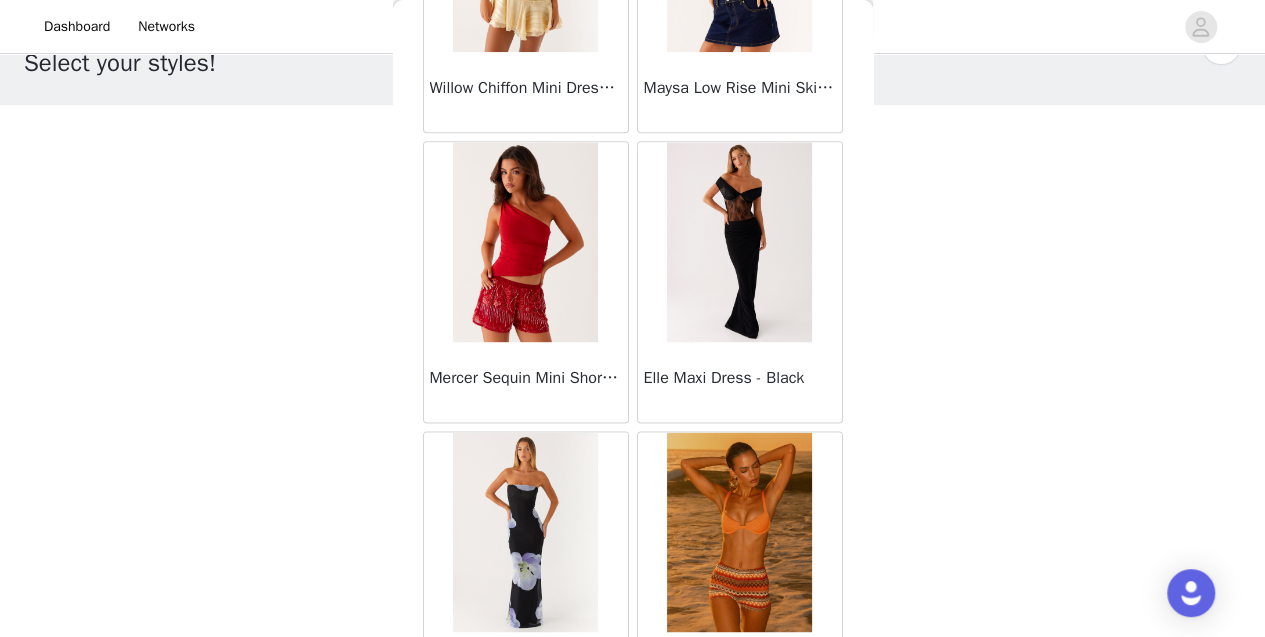 scroll, scrollTop: 42922, scrollLeft: 0, axis: vertical 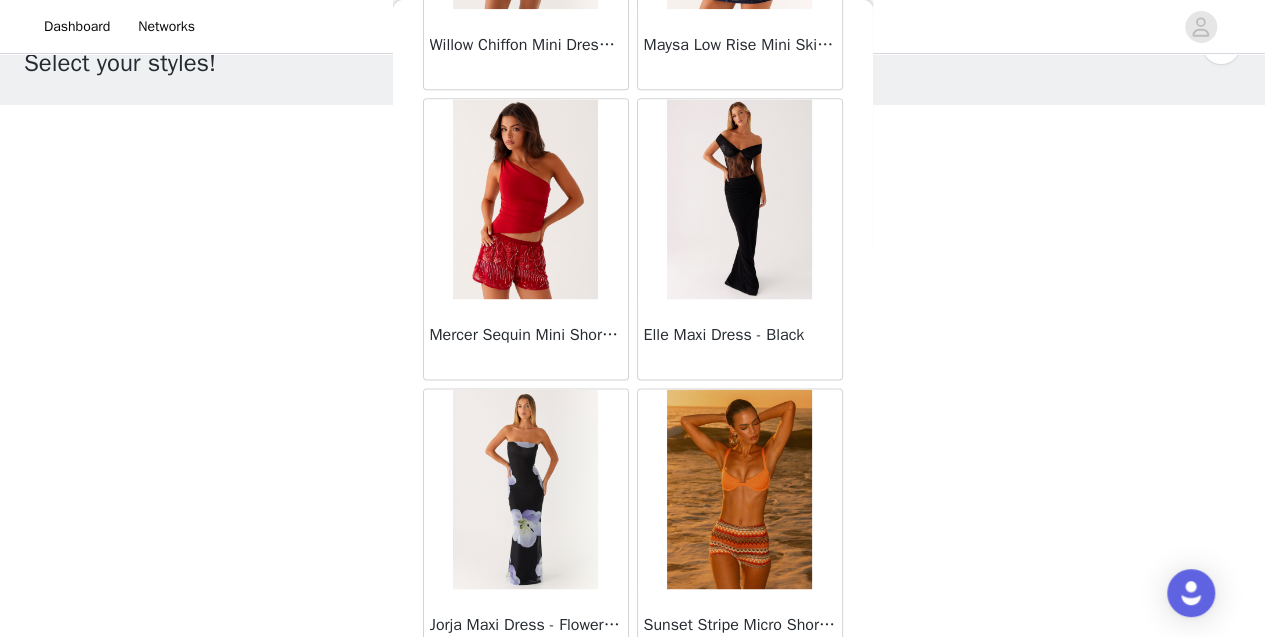 click on "Load More" at bounding box center [633, 704] 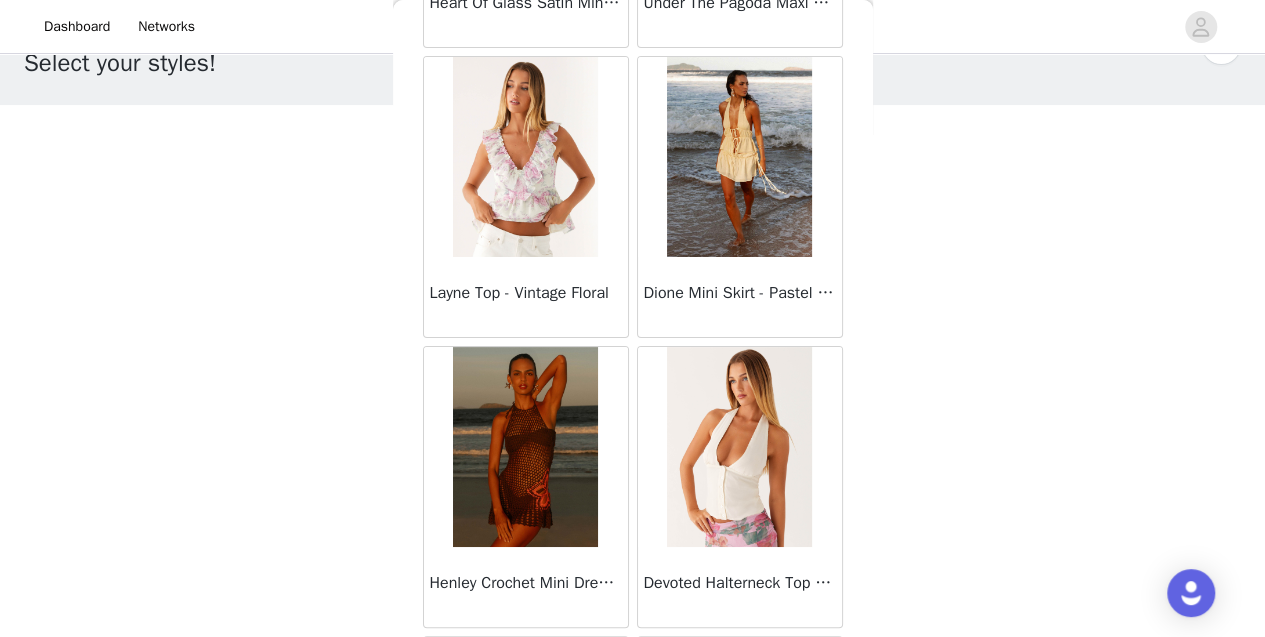 scroll, scrollTop: 45816, scrollLeft: 0, axis: vertical 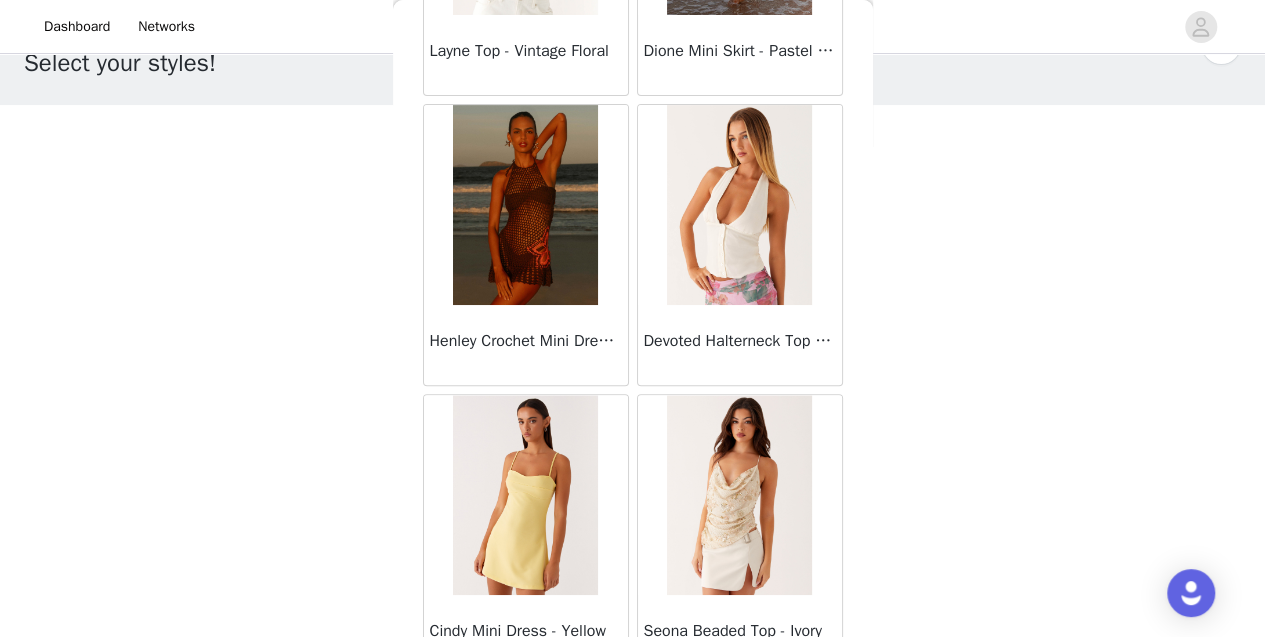 click on "Load More" at bounding box center [633, 710] 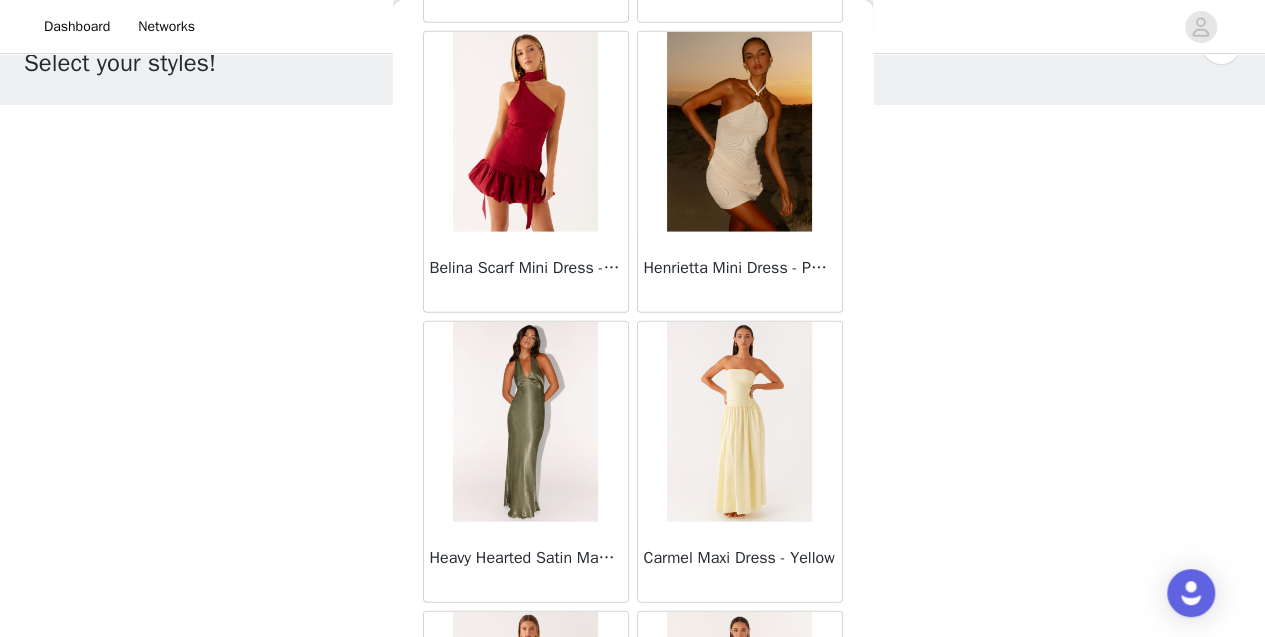 scroll, scrollTop: 48709, scrollLeft: 0, axis: vertical 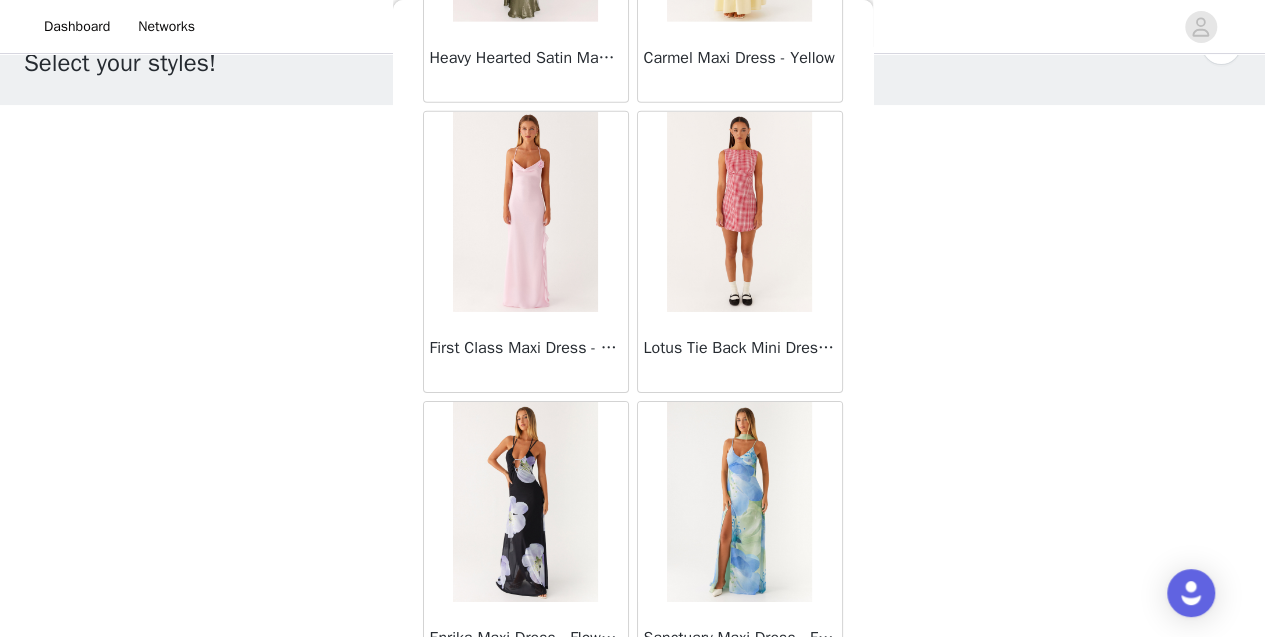 click on "Load More" at bounding box center (633, 717) 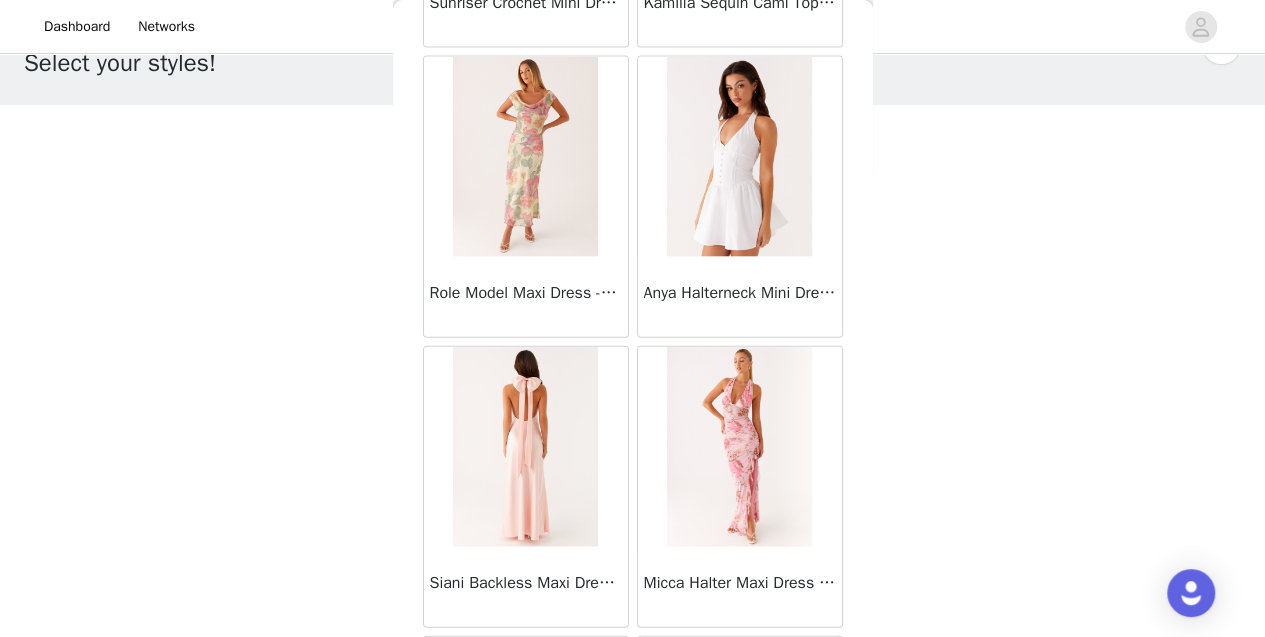 scroll, scrollTop: 51602, scrollLeft: 0, axis: vertical 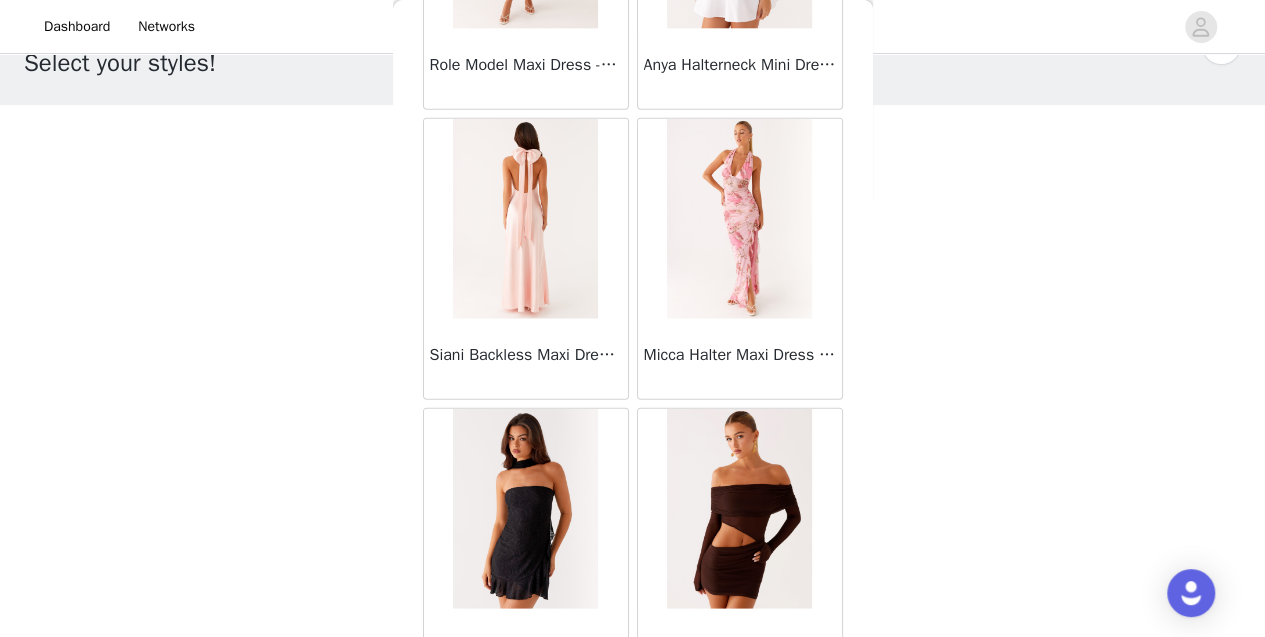 click on "Load More" at bounding box center (633, 724) 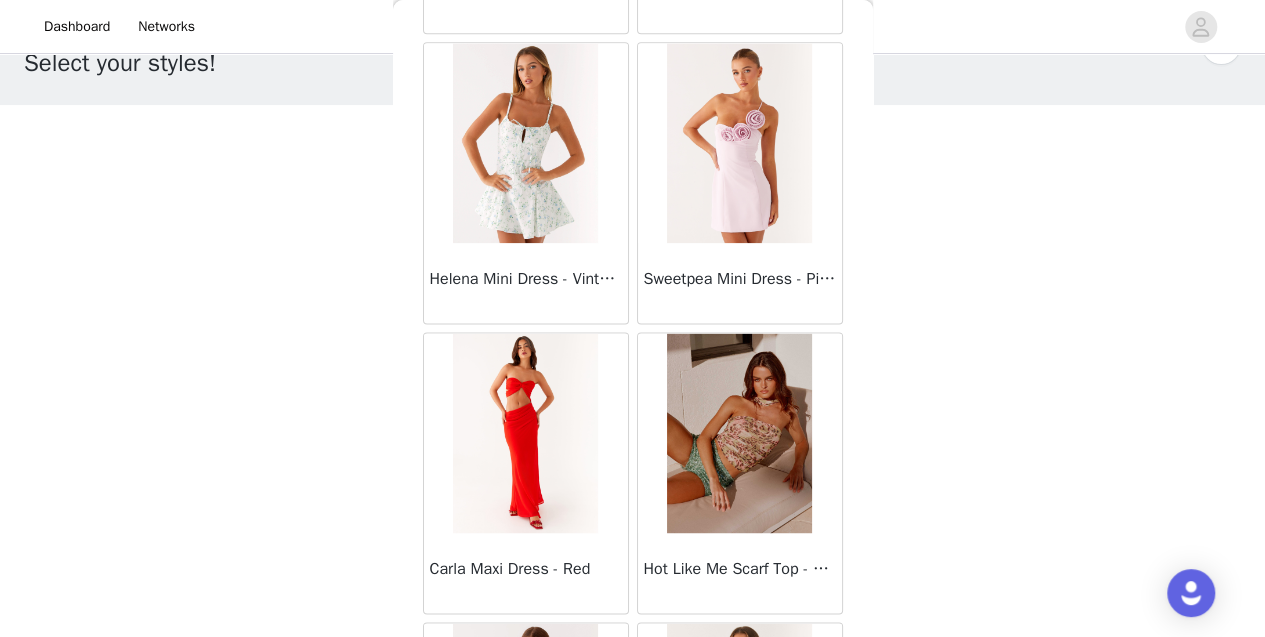 scroll, scrollTop: 54496, scrollLeft: 0, axis: vertical 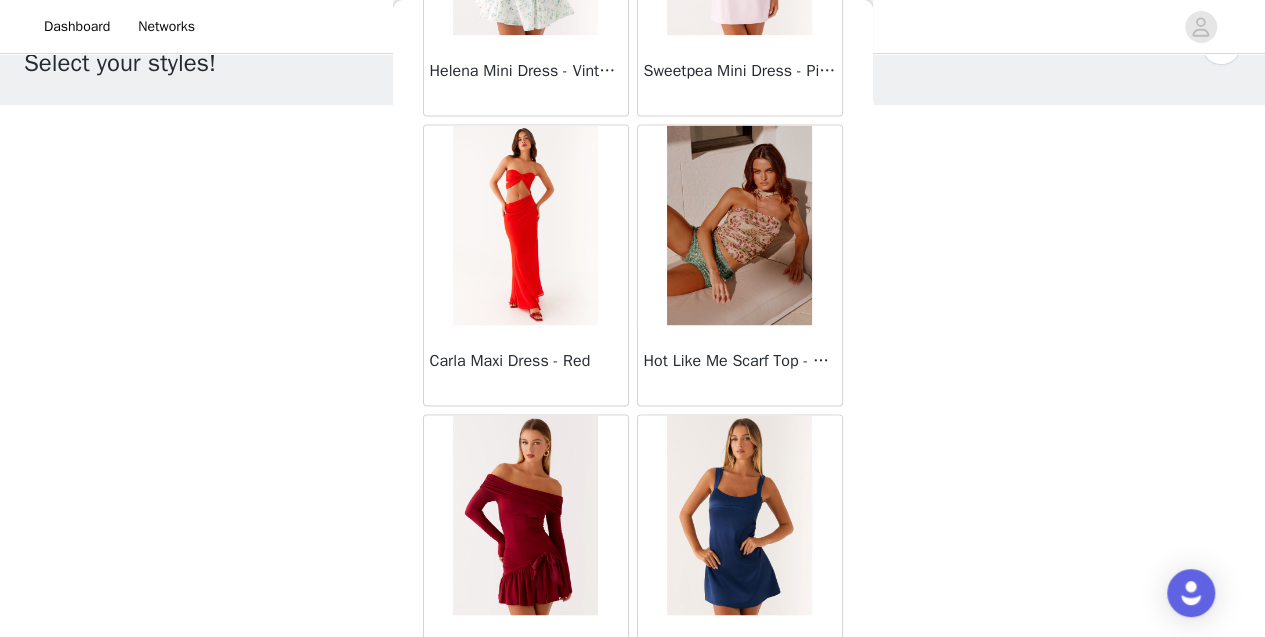 click on "Load More" at bounding box center [633, 730] 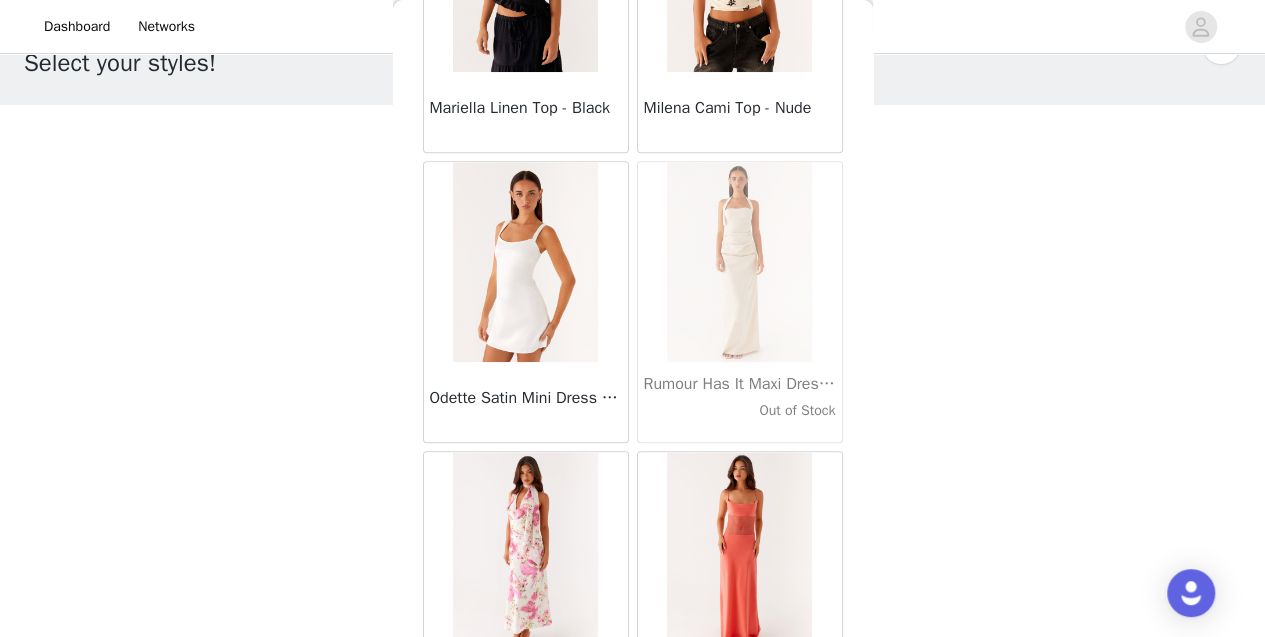 scroll, scrollTop: 57389, scrollLeft: 0, axis: vertical 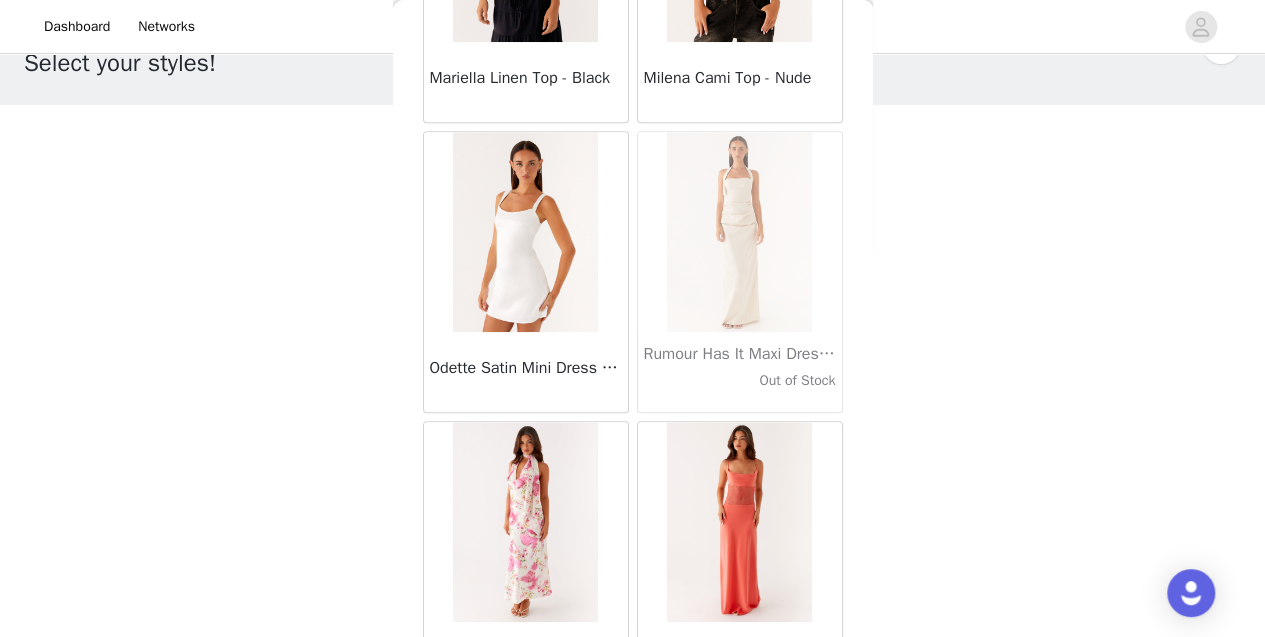 click on "Load More" at bounding box center (633, 737) 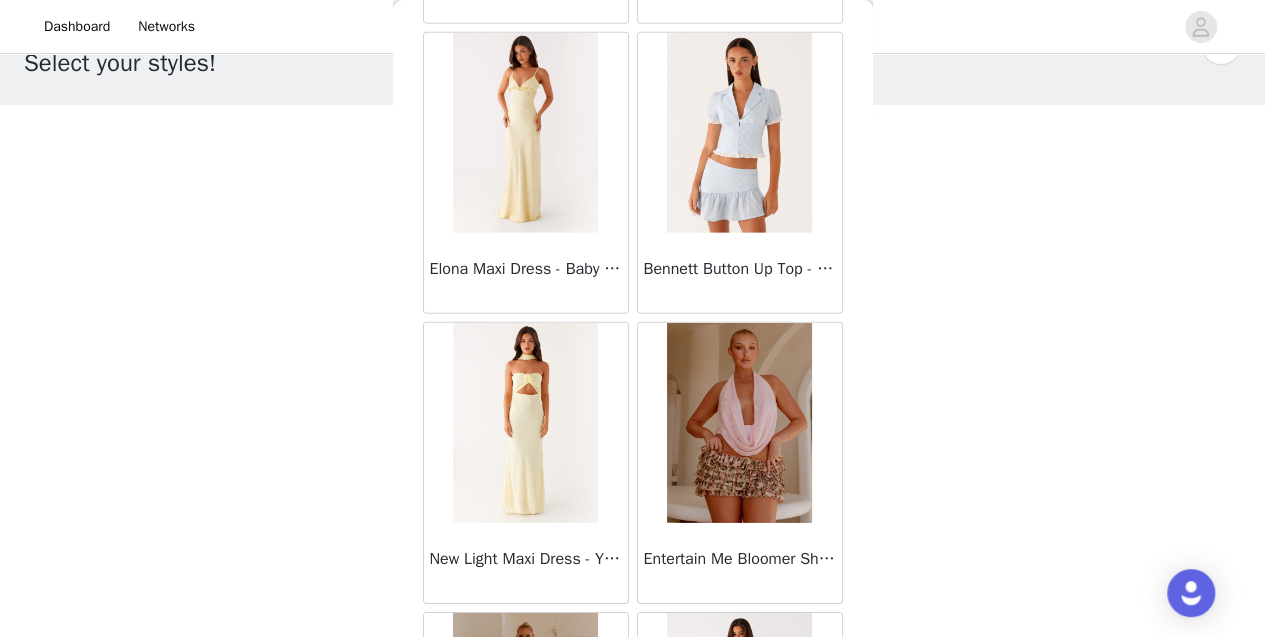 scroll, scrollTop: 60282, scrollLeft: 0, axis: vertical 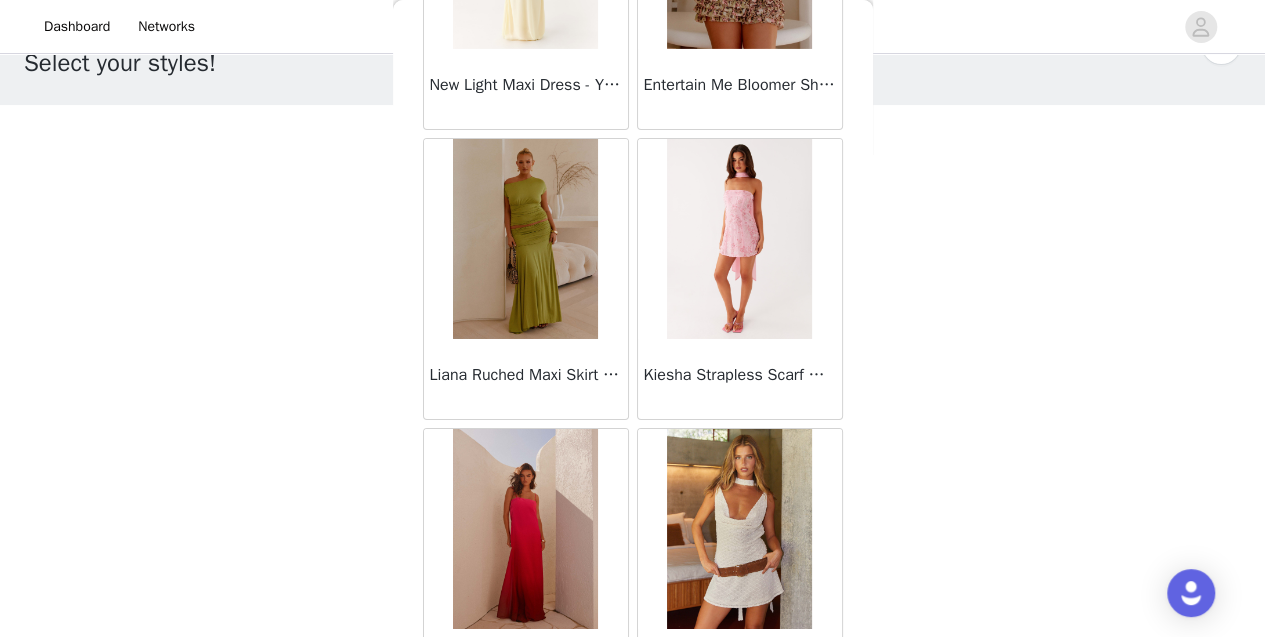 click on "Load More" at bounding box center [633, 744] 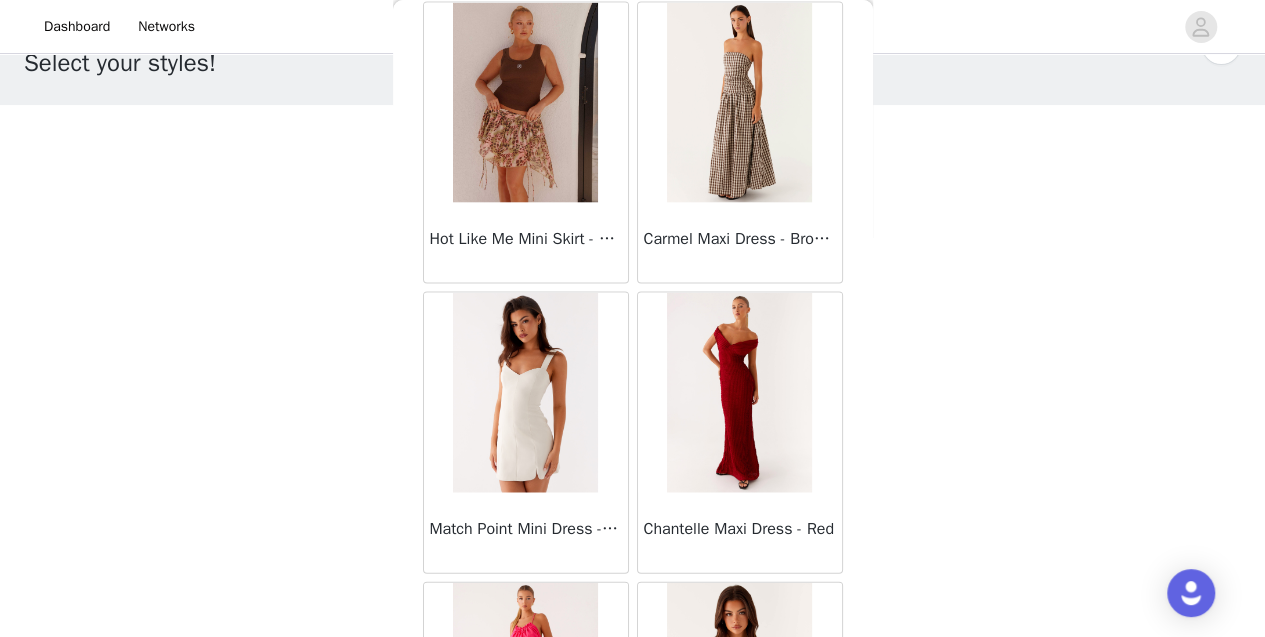 scroll, scrollTop: 63176, scrollLeft: 0, axis: vertical 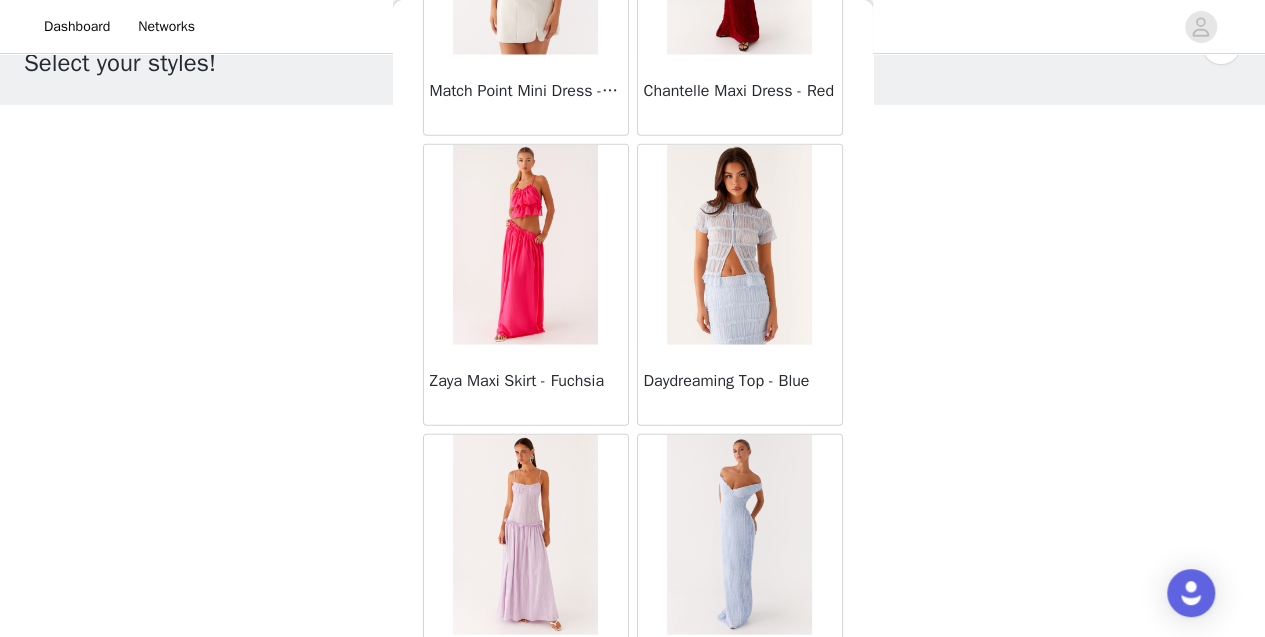 click on "Load More" at bounding box center (633, 750) 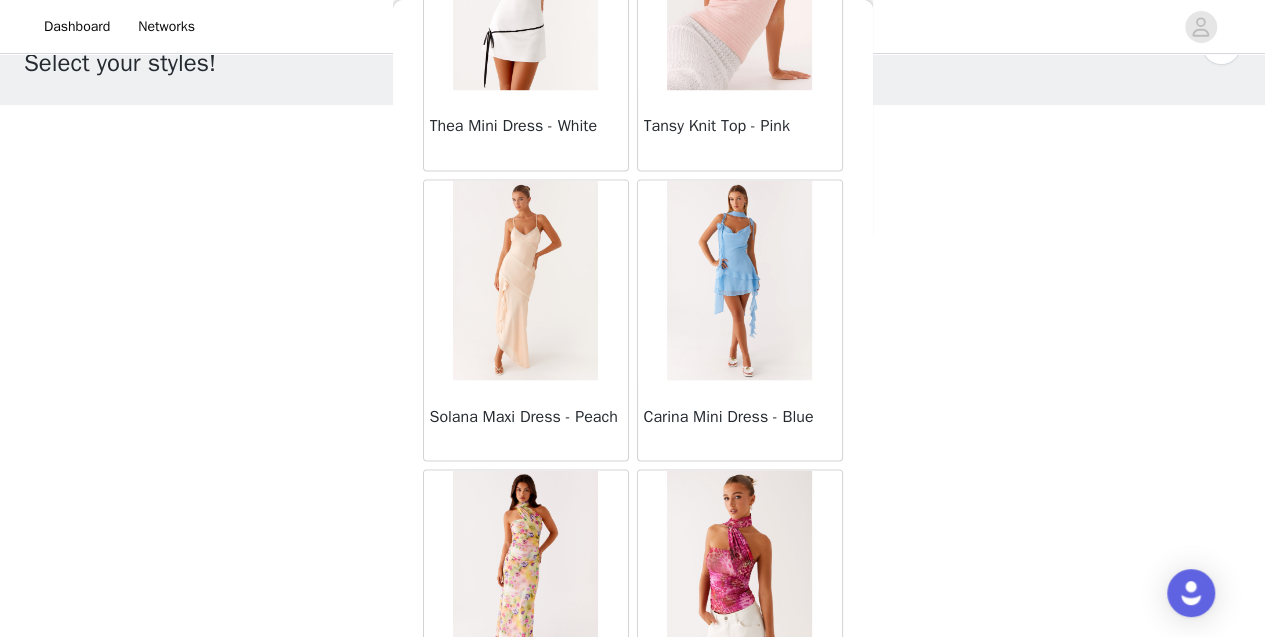 scroll, scrollTop: 66069, scrollLeft: 0, axis: vertical 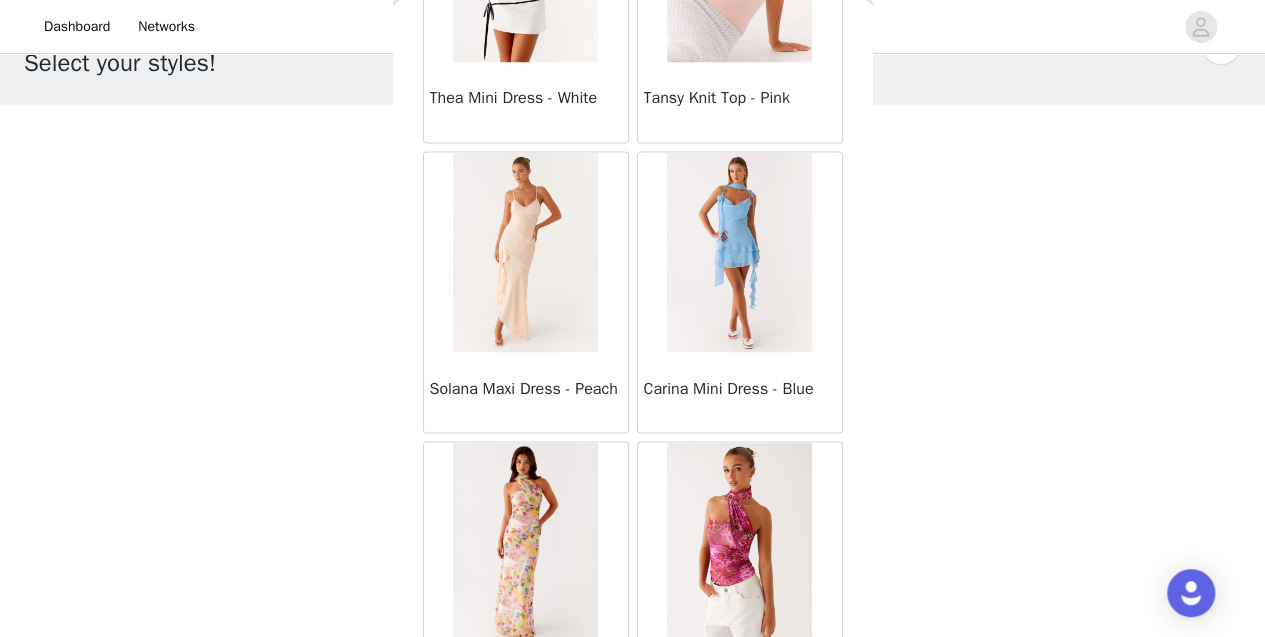 click on "Load More" at bounding box center [633, 757] 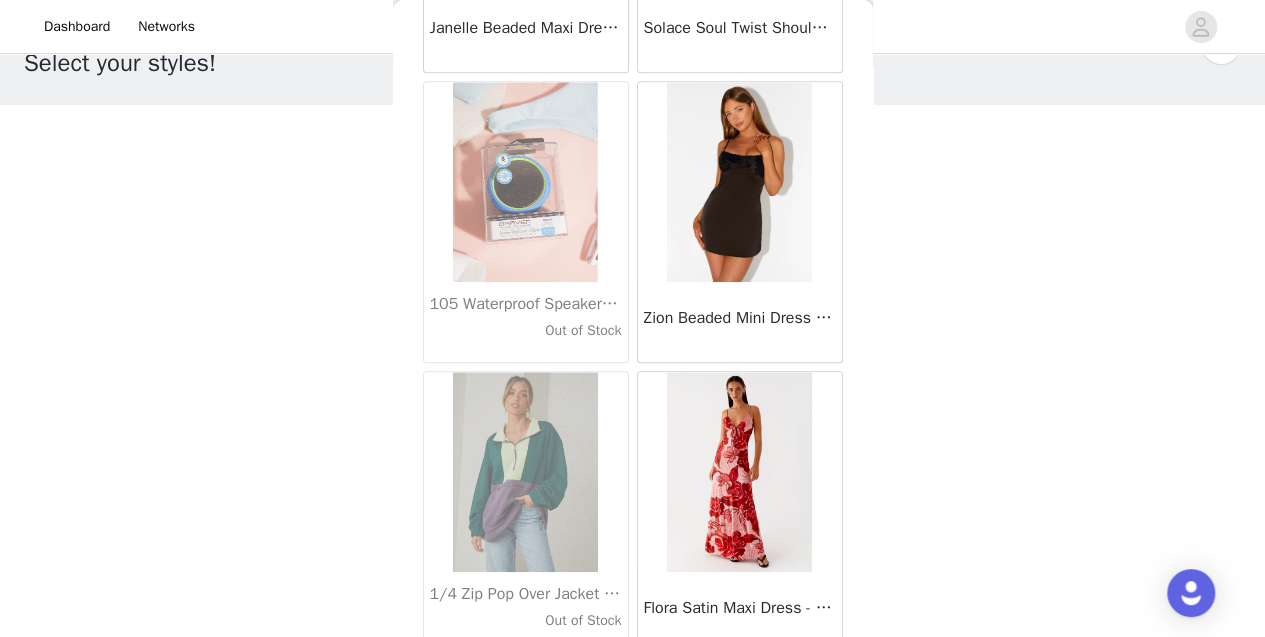 scroll, scrollTop: 68962, scrollLeft: 0, axis: vertical 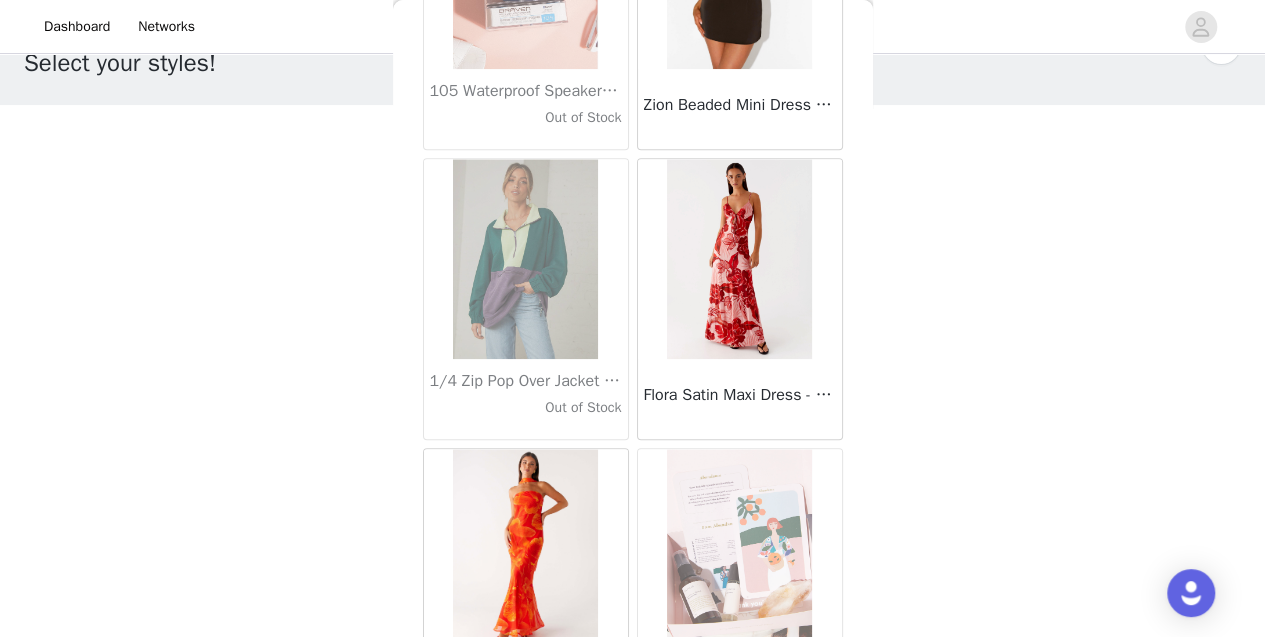 click on "Load More" at bounding box center [633, 764] 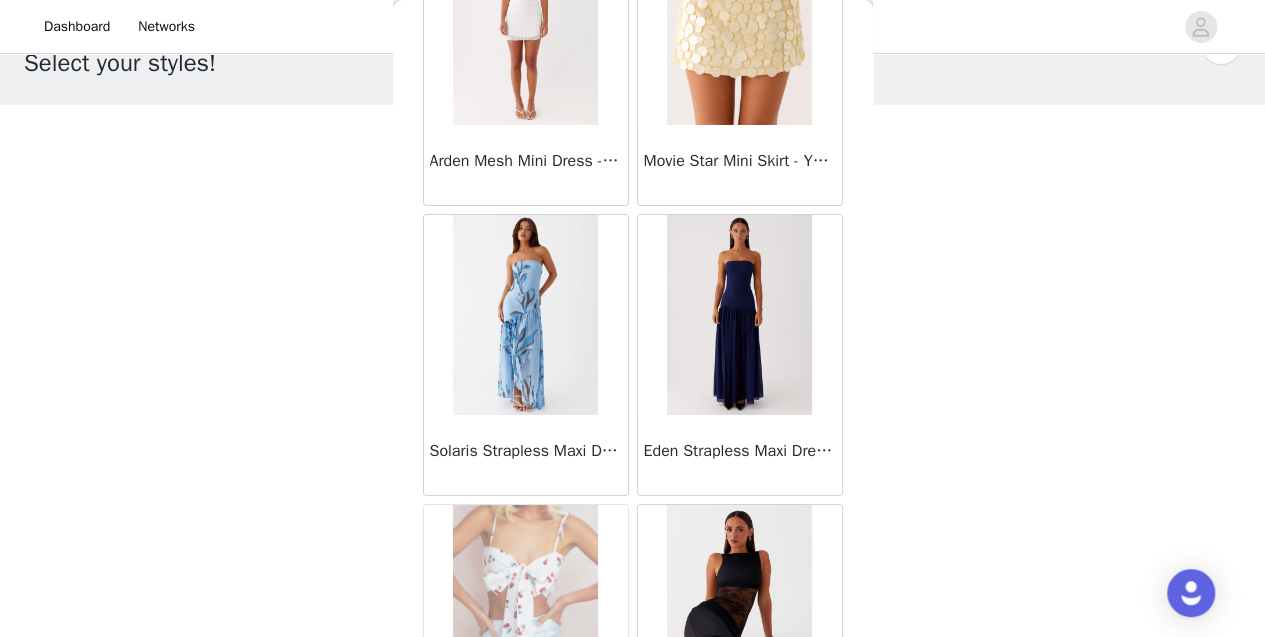 scroll, scrollTop: 71856, scrollLeft: 0, axis: vertical 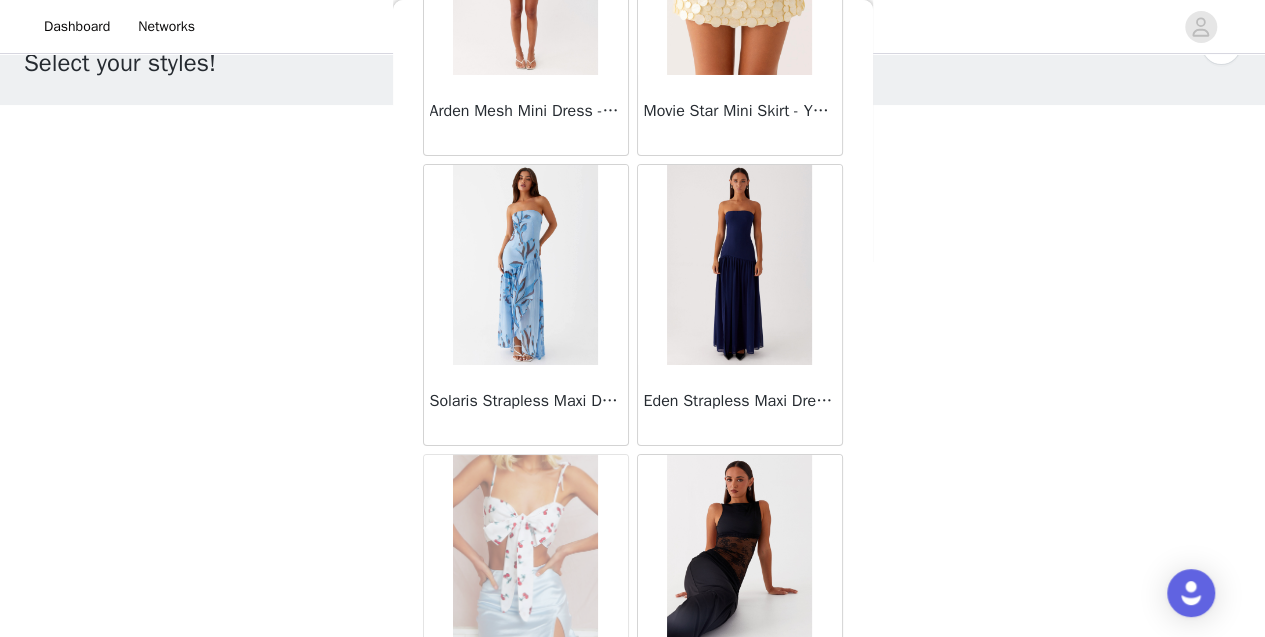 click on "Load More" at bounding box center (633, 770) 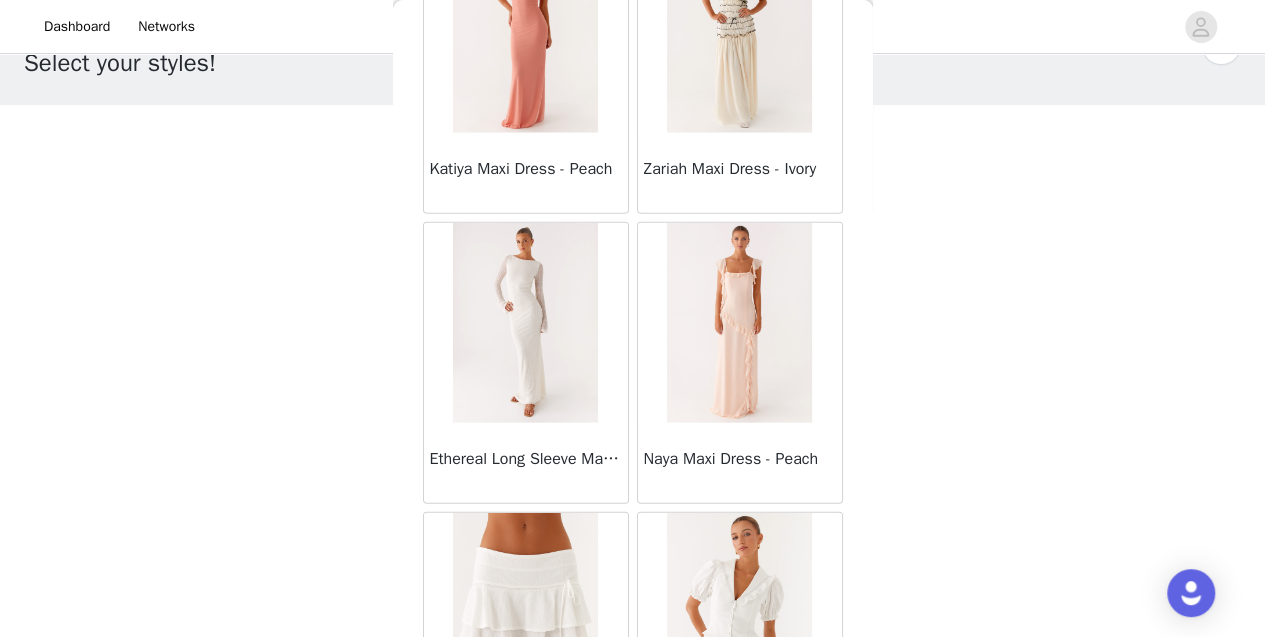 scroll, scrollTop: 74749, scrollLeft: 0, axis: vertical 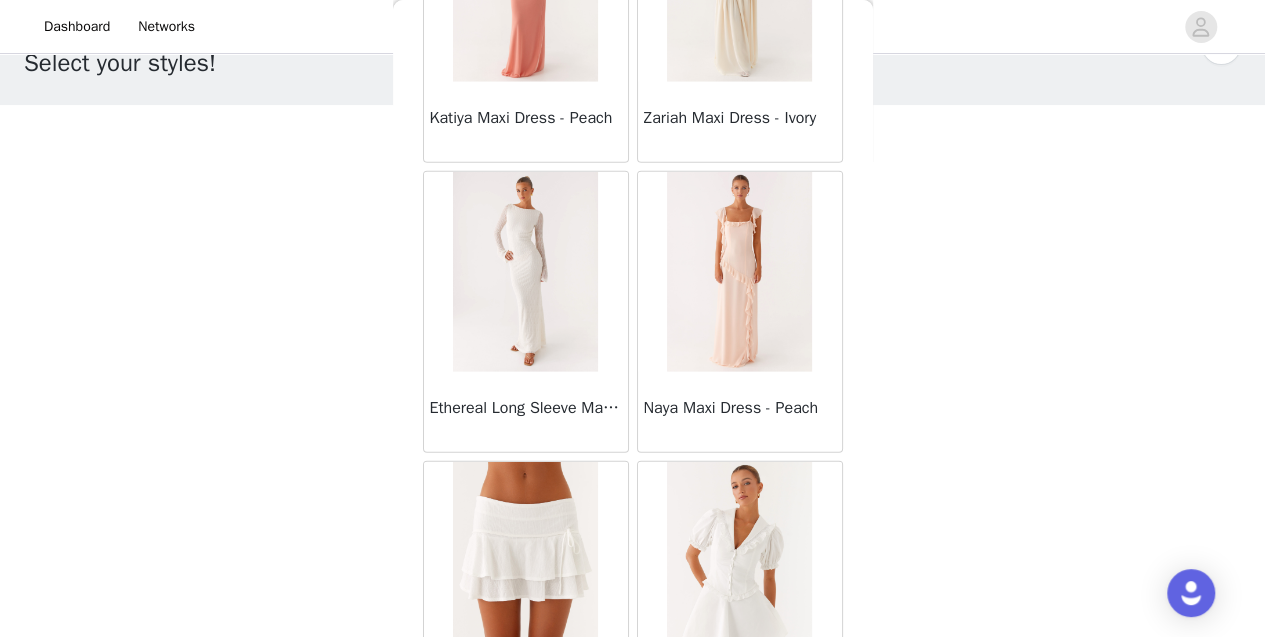 click on "Load More" at bounding box center (633, 777) 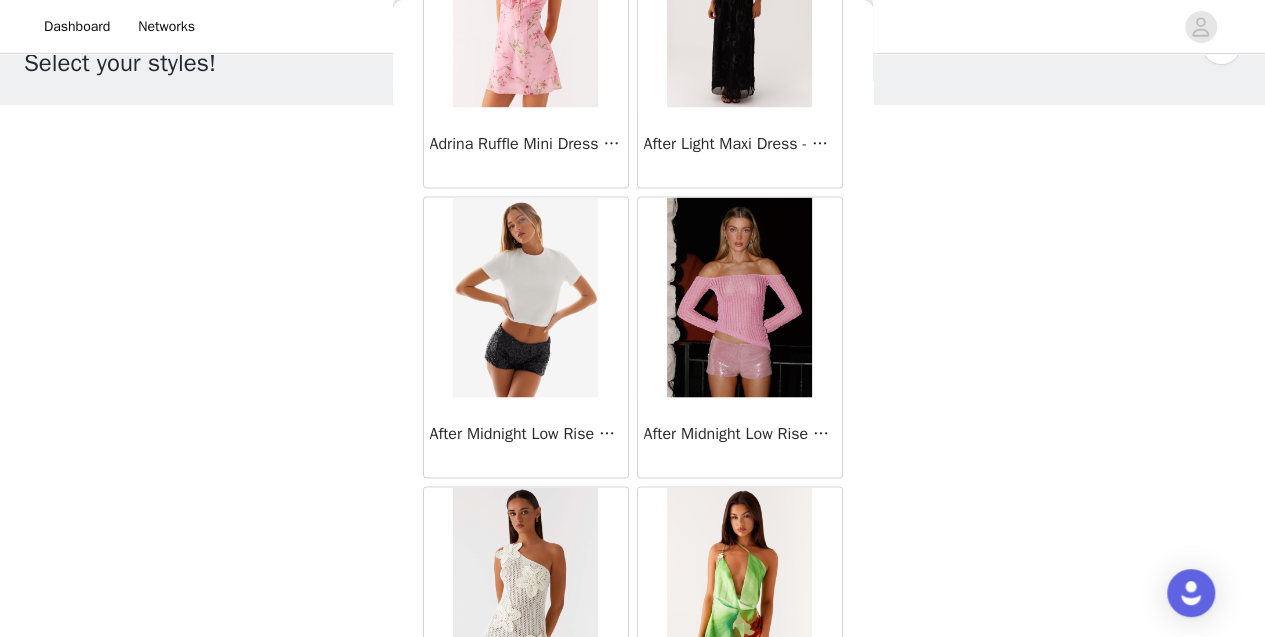 scroll, scrollTop: 77642, scrollLeft: 0, axis: vertical 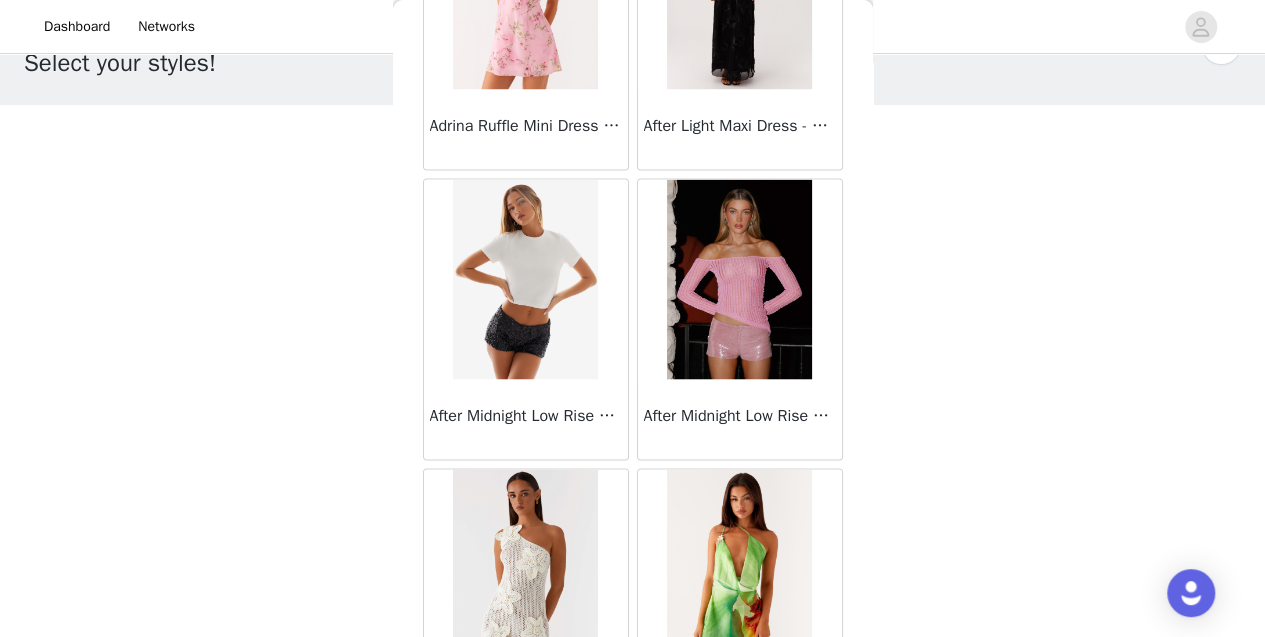 click on "Load More" at bounding box center (633, 784) 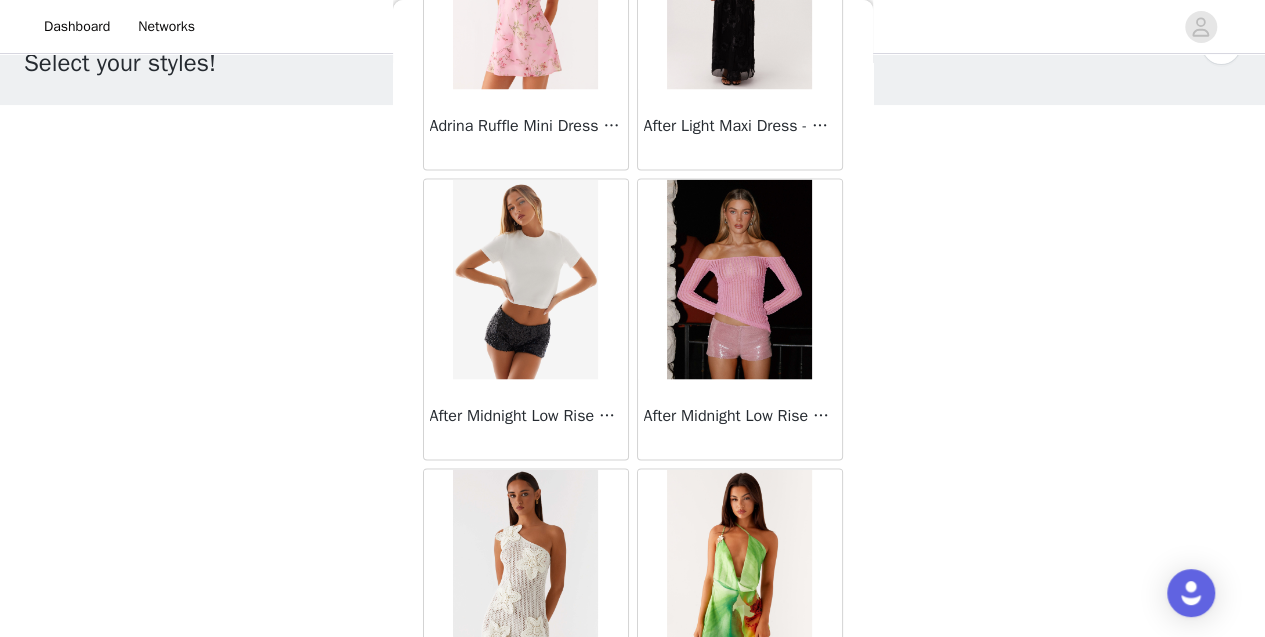 scroll, scrollTop: 77634, scrollLeft: 0, axis: vertical 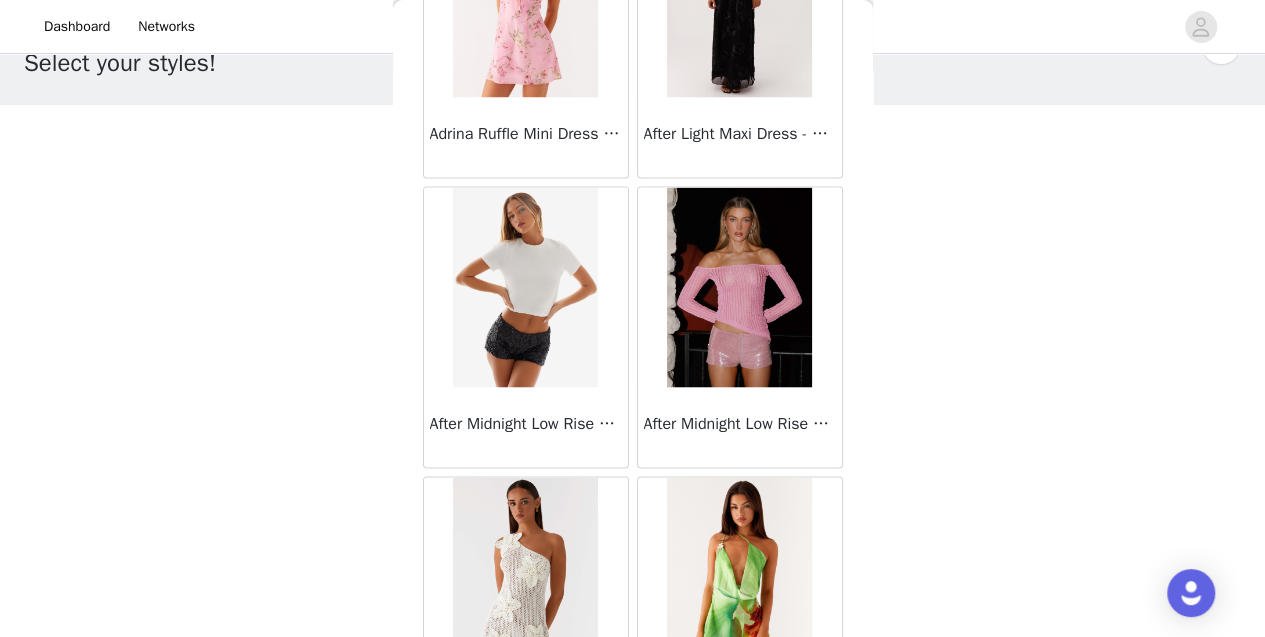 click on "After Midnight Low Rise Sequin Mini Shorts - Pink" at bounding box center [740, 327] 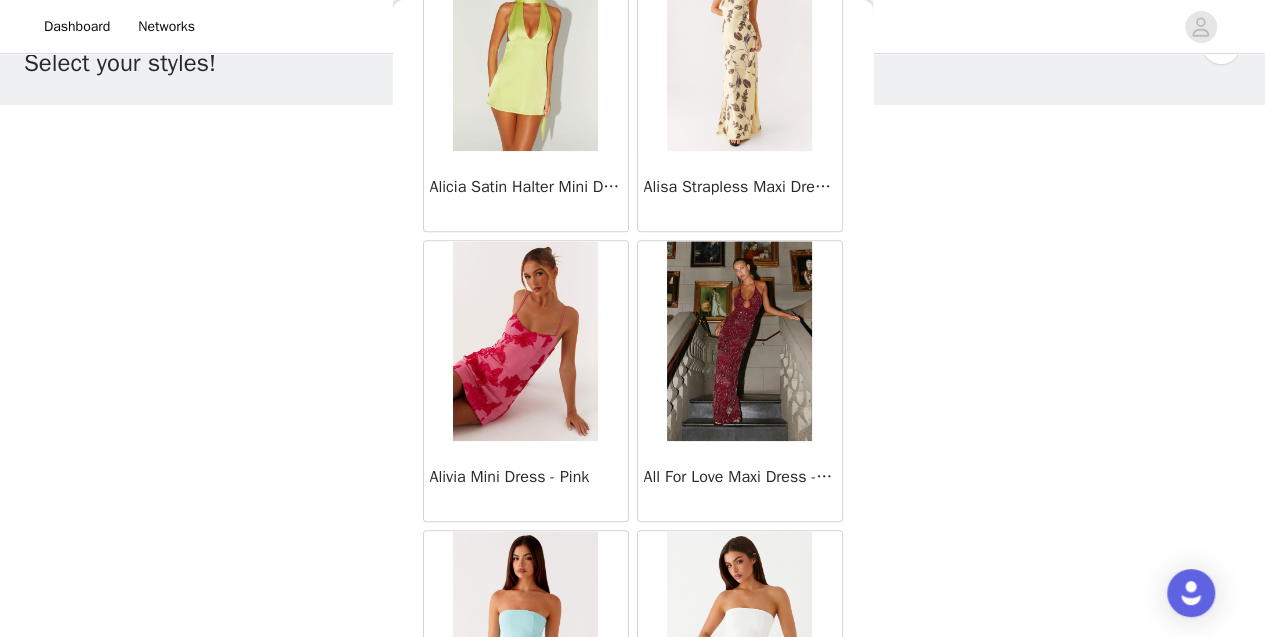 scroll, scrollTop: 80536, scrollLeft: 0, axis: vertical 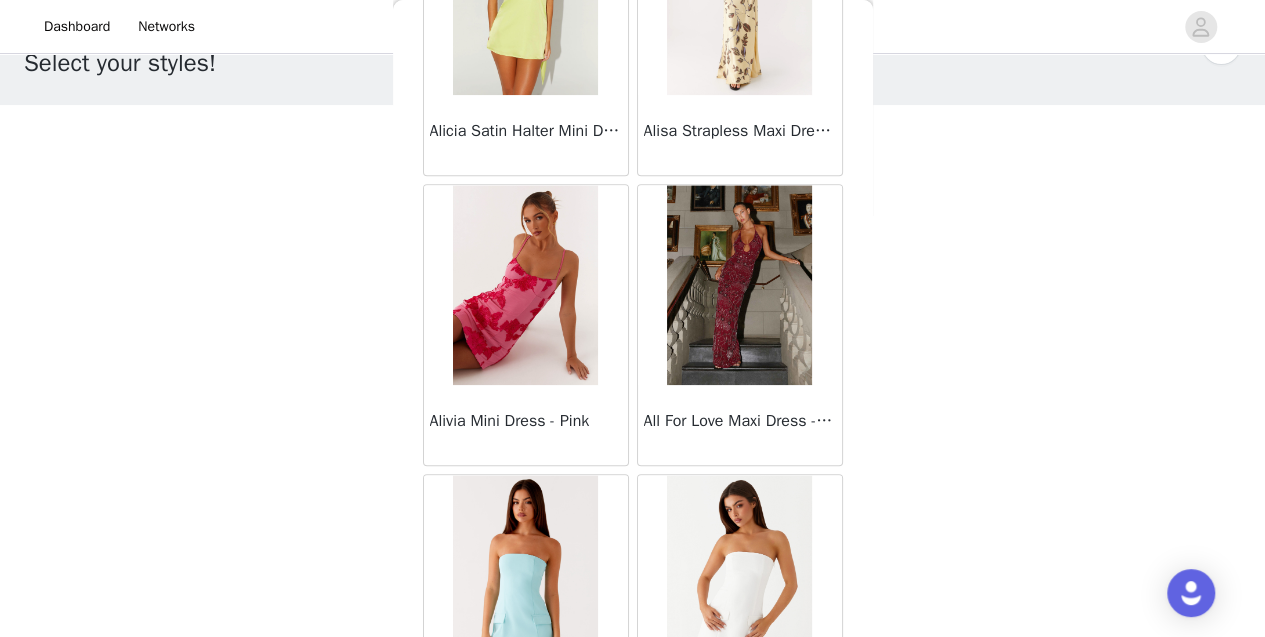 click on "Load More" at bounding box center (633, 790) 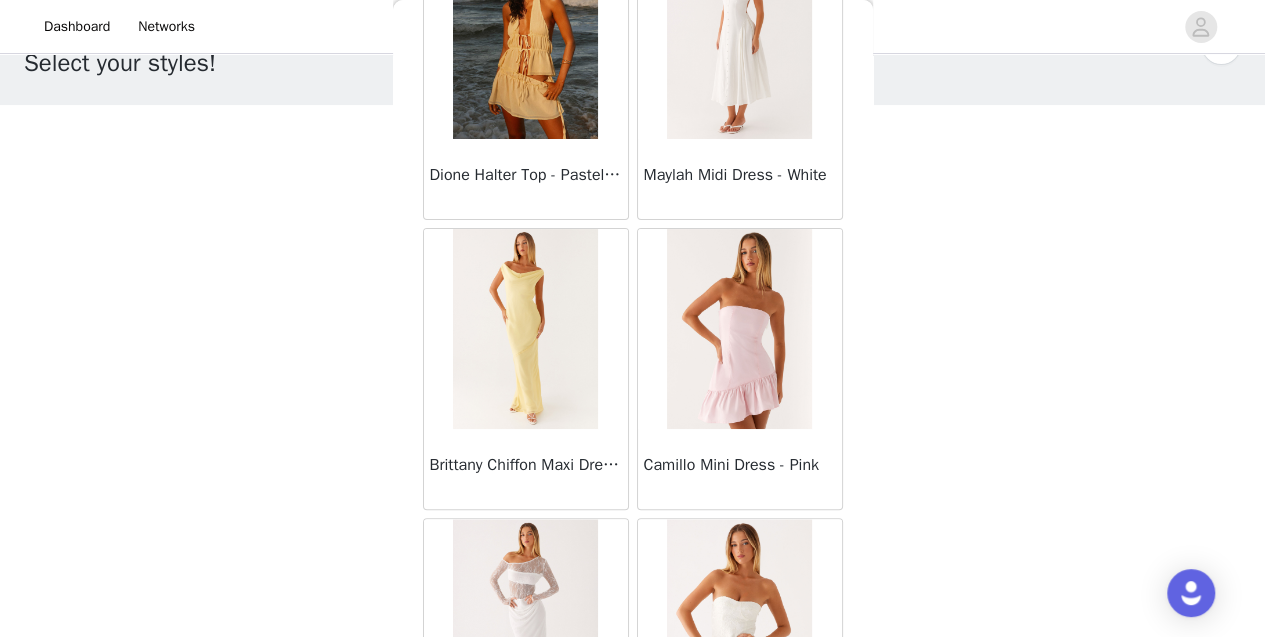 scroll, scrollTop: 49459, scrollLeft: 0, axis: vertical 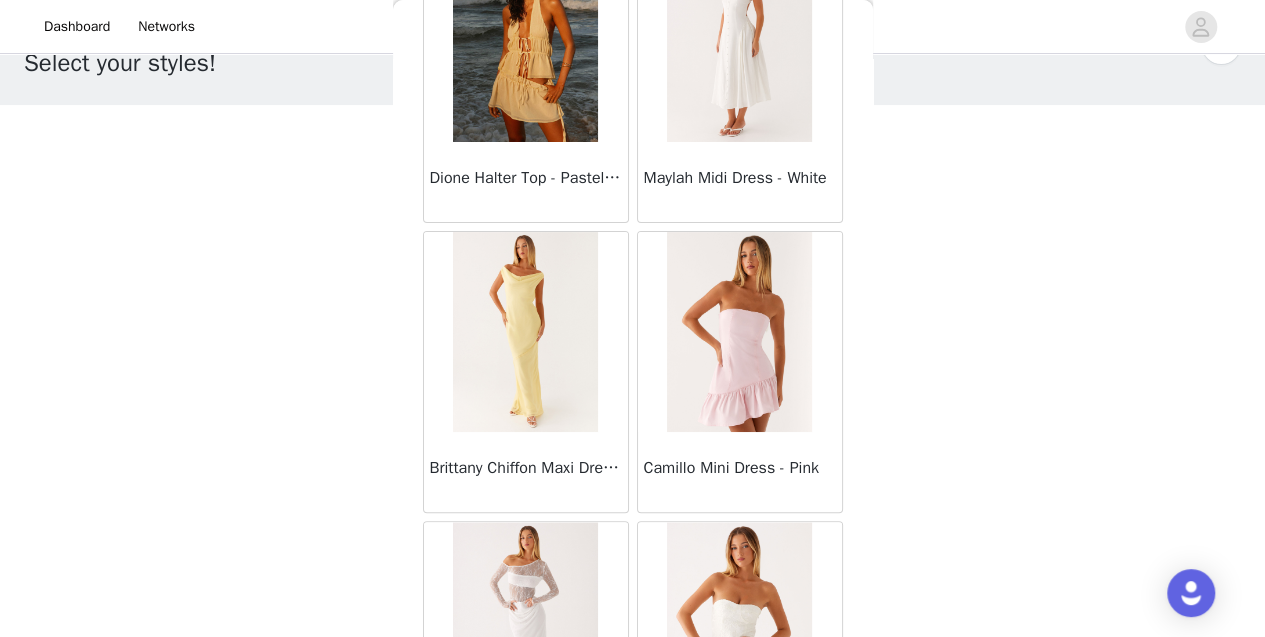 click at bounding box center [739, 332] 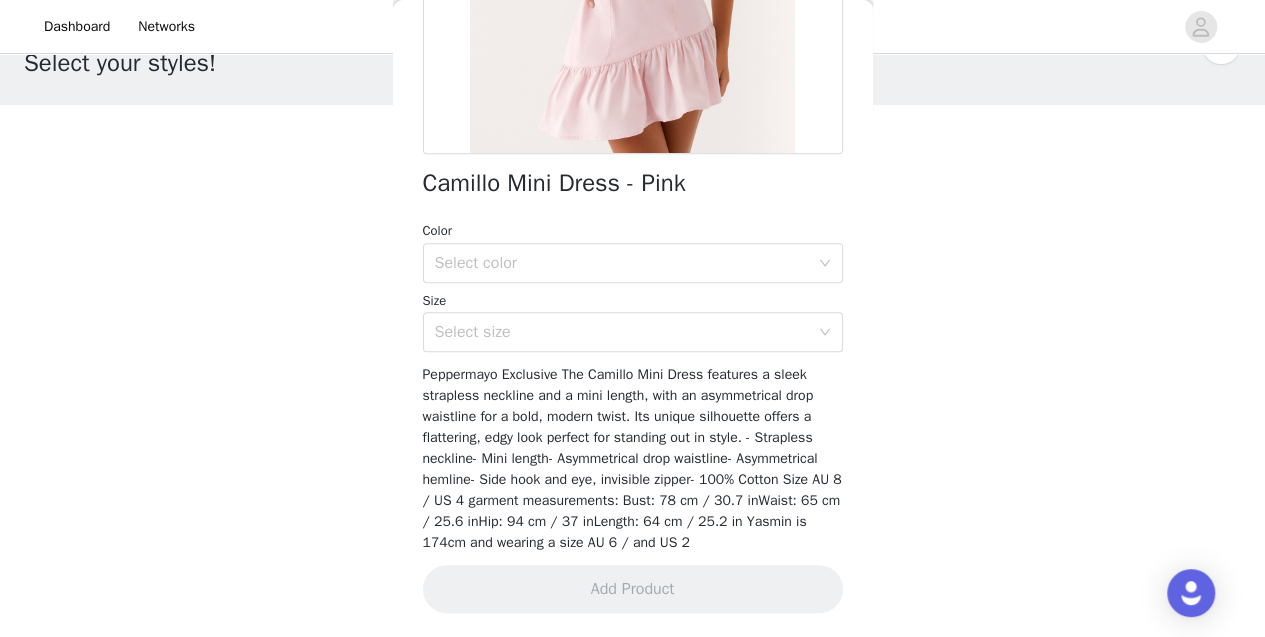 scroll, scrollTop: 396, scrollLeft: 0, axis: vertical 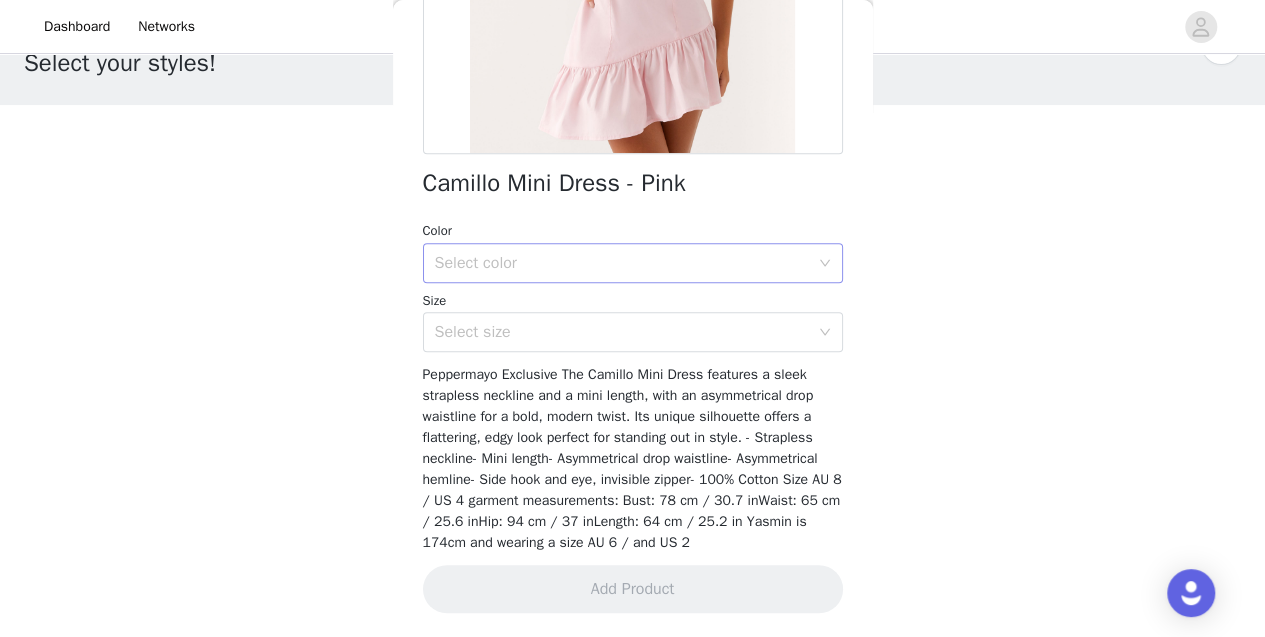 click on "Select color" at bounding box center (622, 263) 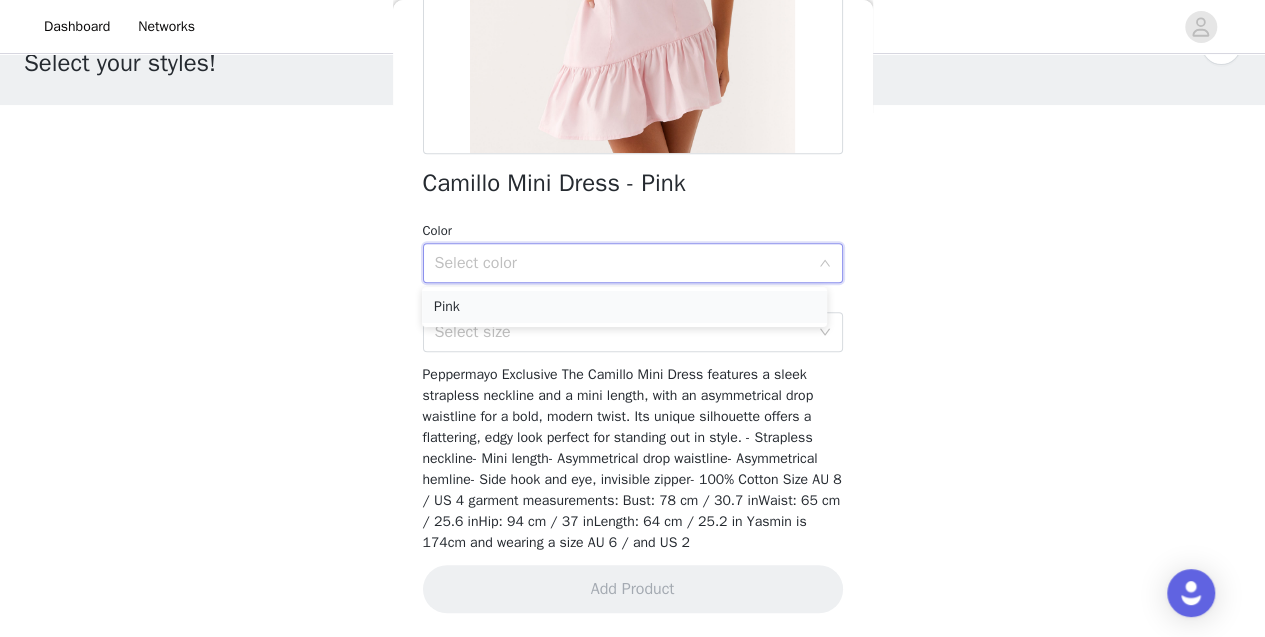 click on "Pink" at bounding box center [624, 307] 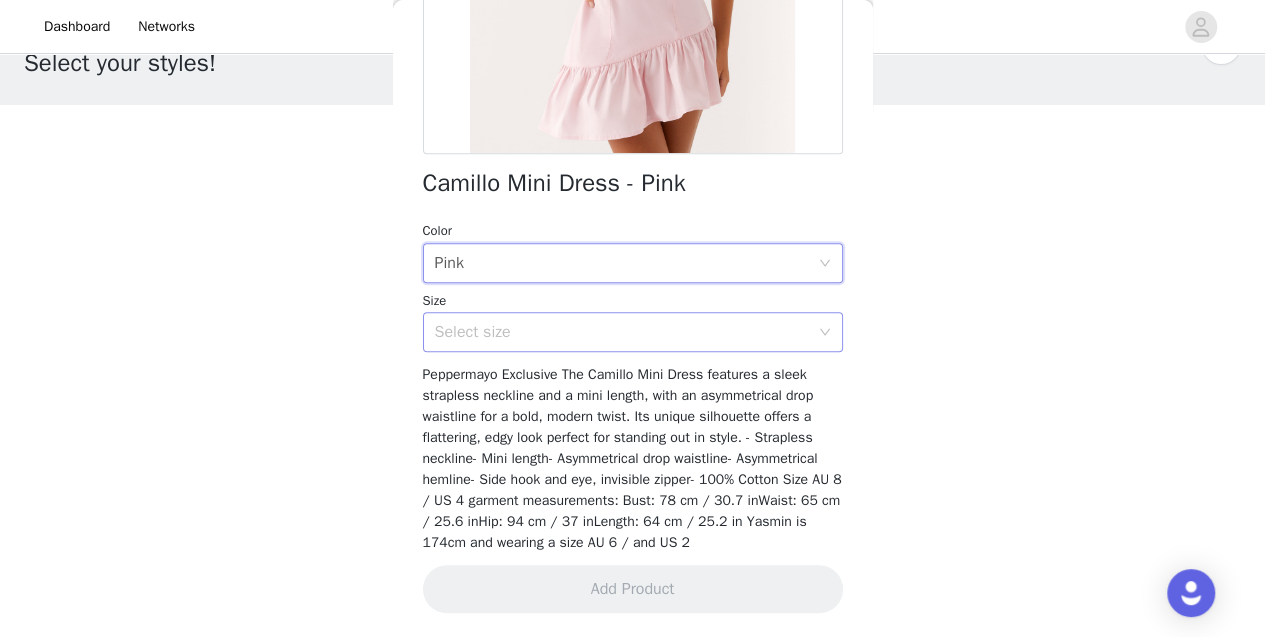 click on "Select size" at bounding box center [626, 332] 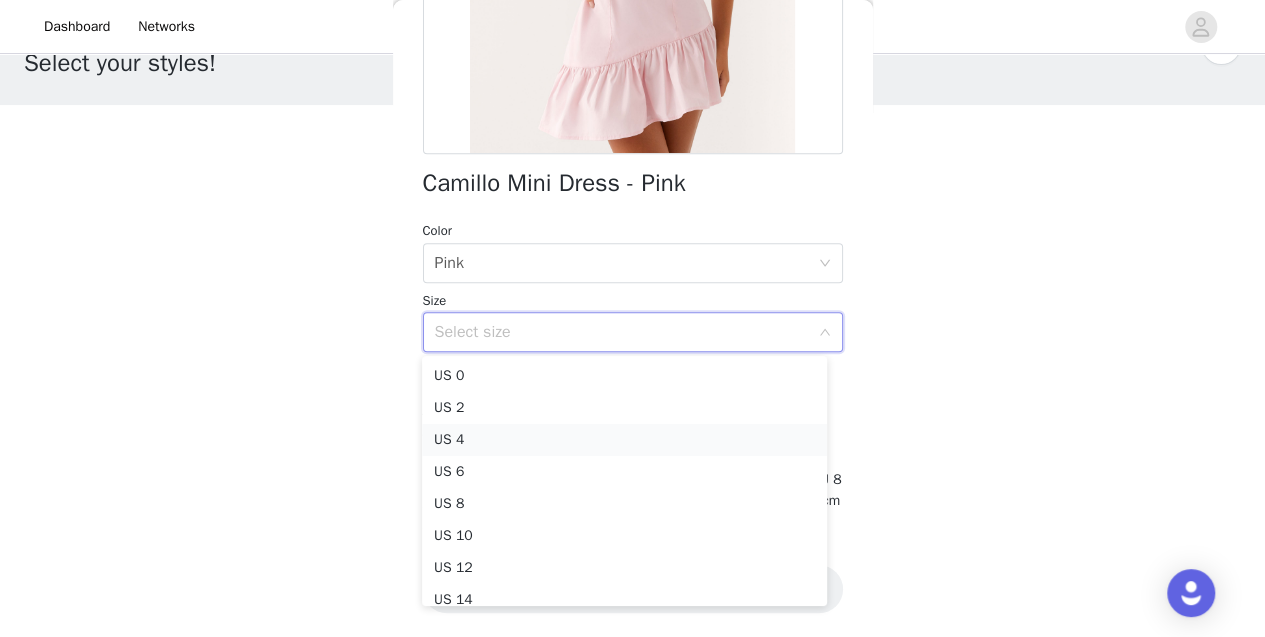 click on "US 4" at bounding box center [624, 440] 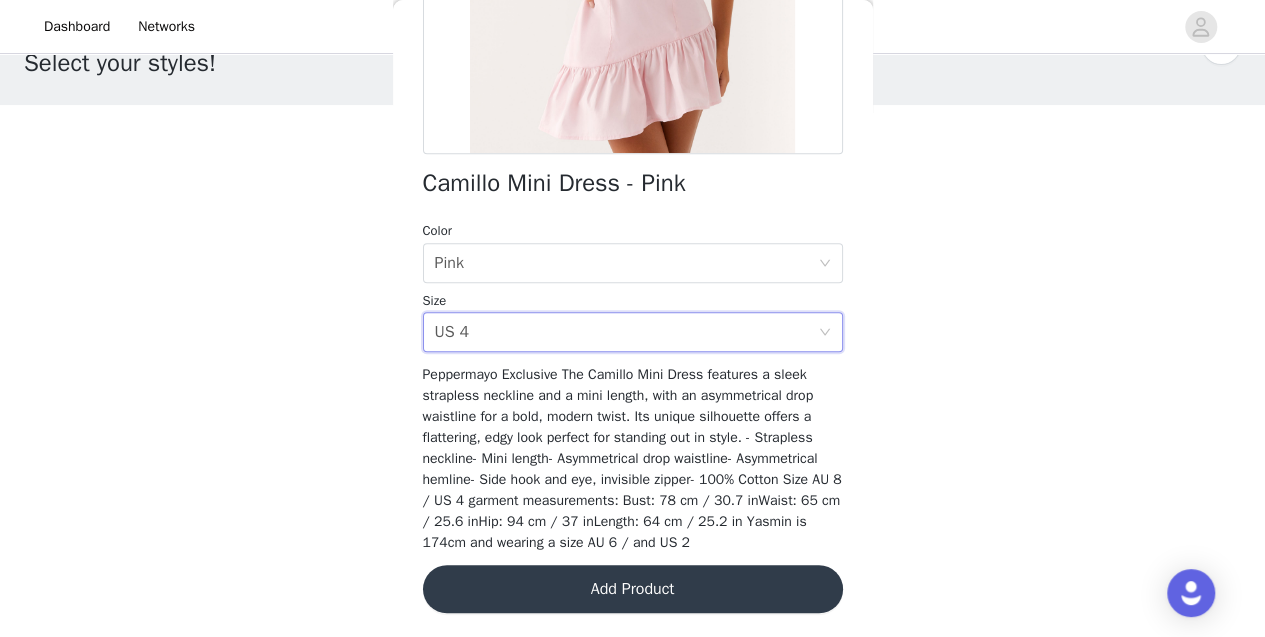 click on "Add Product" at bounding box center [633, 589] 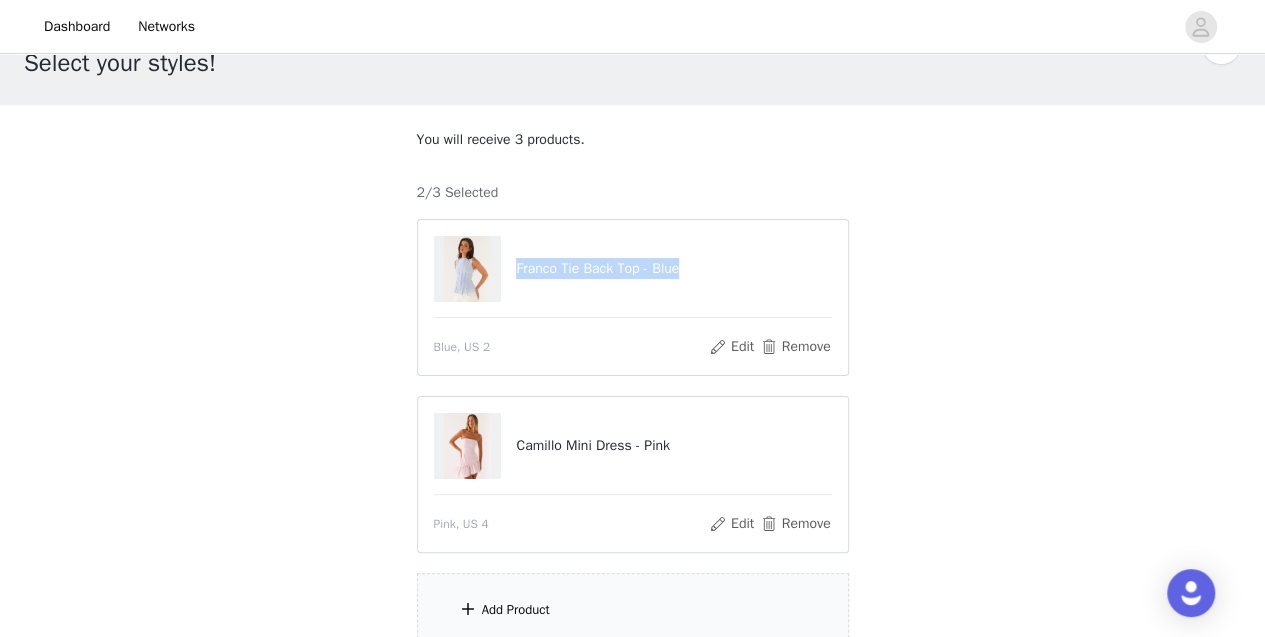 drag, startPoint x: 516, startPoint y: 267, endPoint x: 715, endPoint y: 257, distance: 199.2511 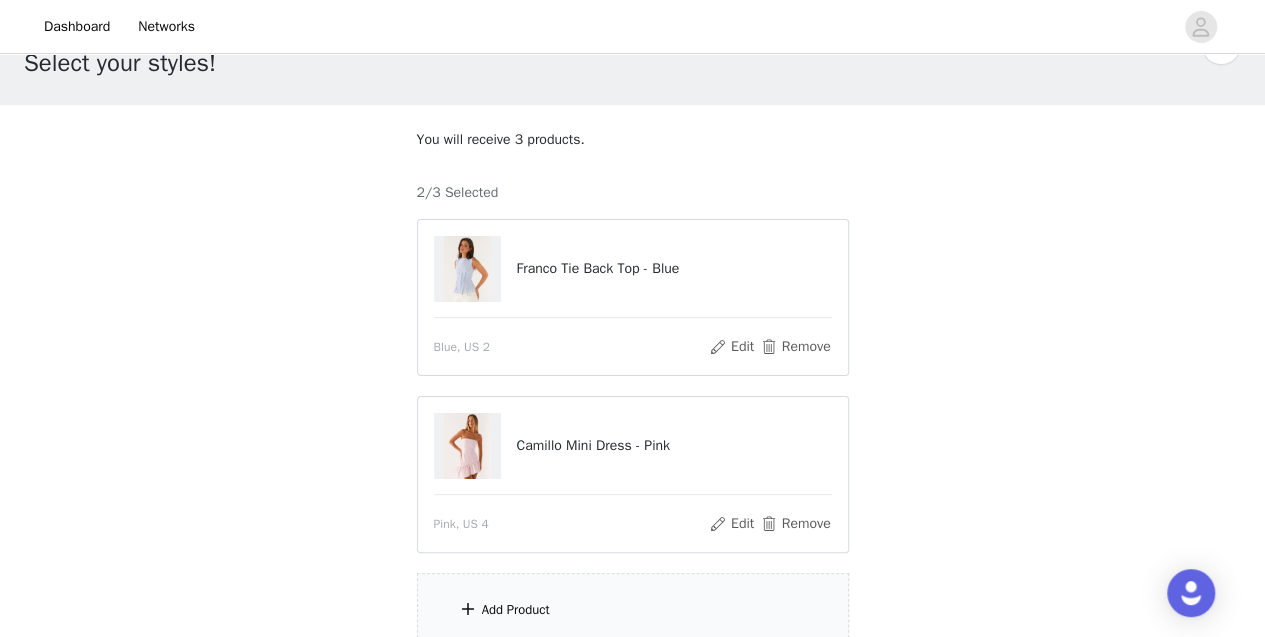 click on "STEP 1 OF 4
Select your styles!
You will receive 3 products.       2/3 Selected           Franco Tie Back Top - Blue           Blue, US 2       Edit   Remove     Camillo Mini Dress - Pink           Pink, US 4       Edit   Remove     Add Product" at bounding box center (632, 336) 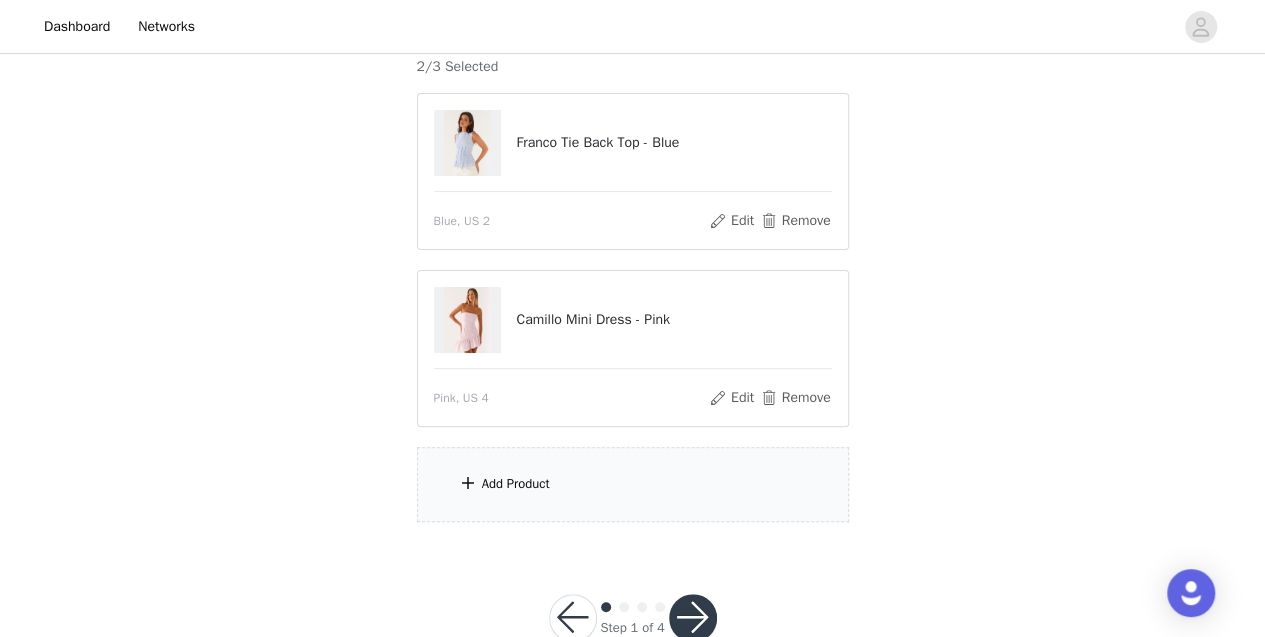 scroll, scrollTop: 233, scrollLeft: 0, axis: vertical 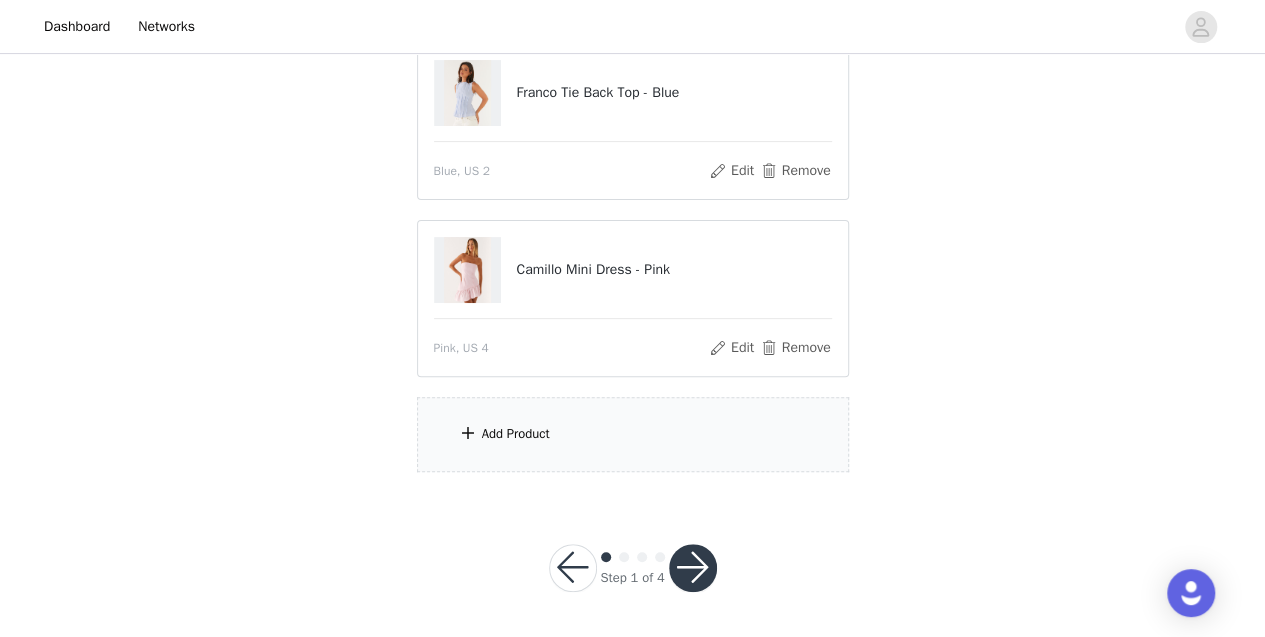 click on "Add Product" at bounding box center [633, 434] 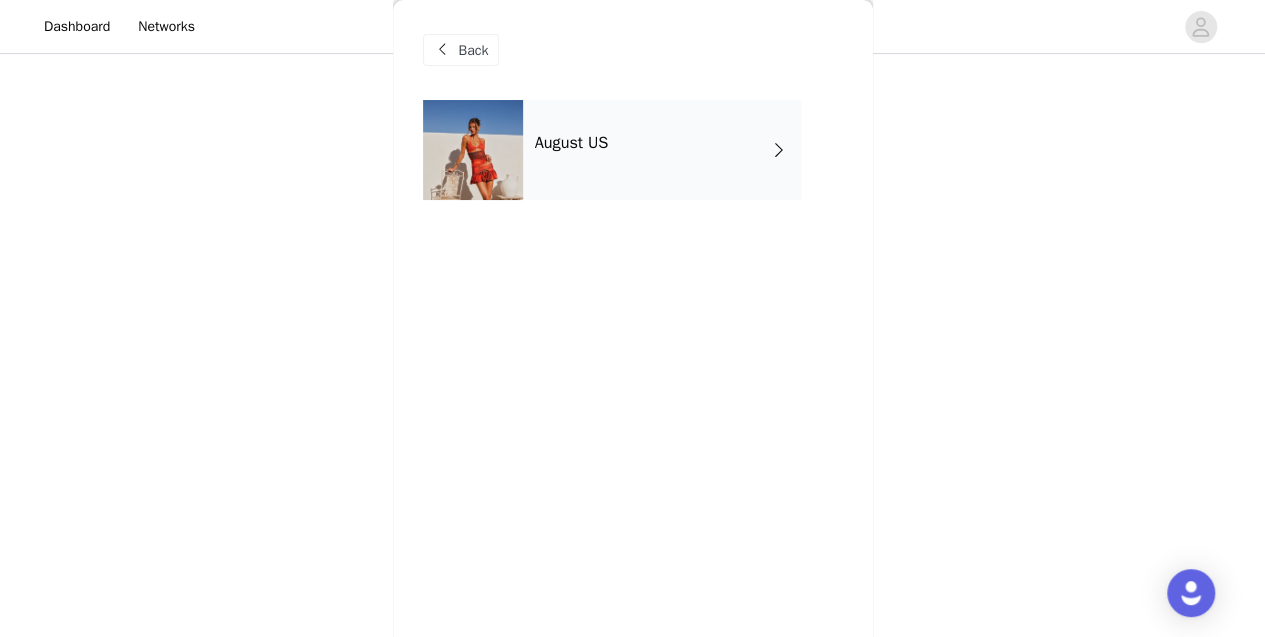 click on "August US" at bounding box center [662, 150] 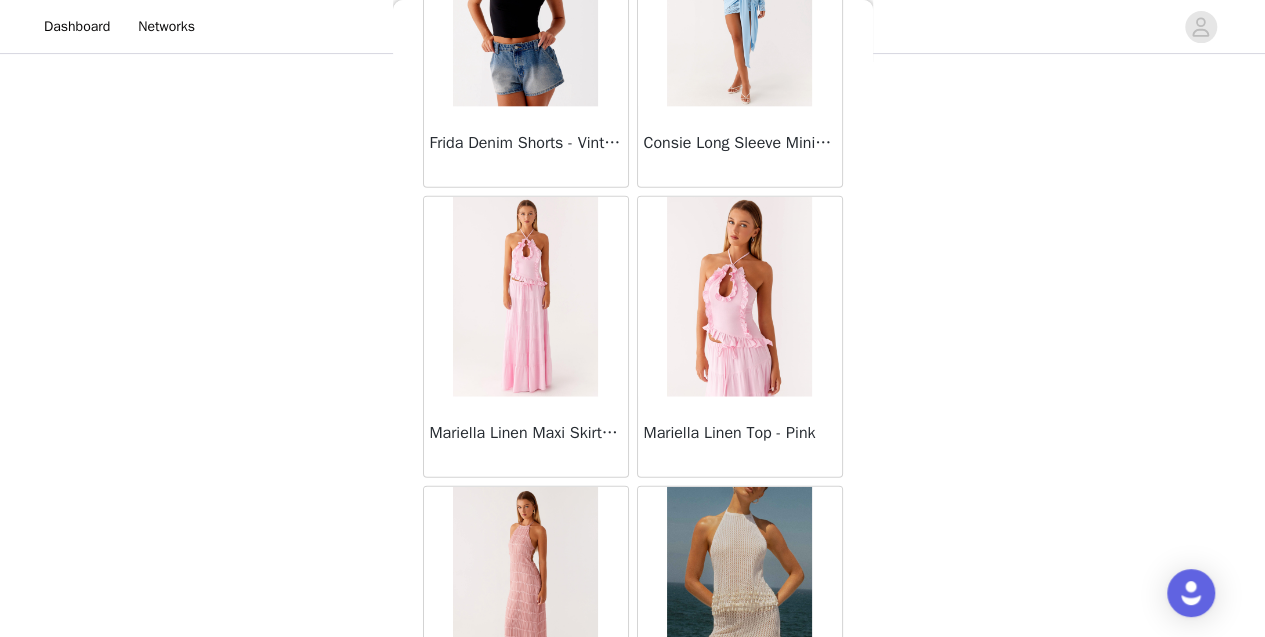scroll, scrollTop: 2416, scrollLeft: 0, axis: vertical 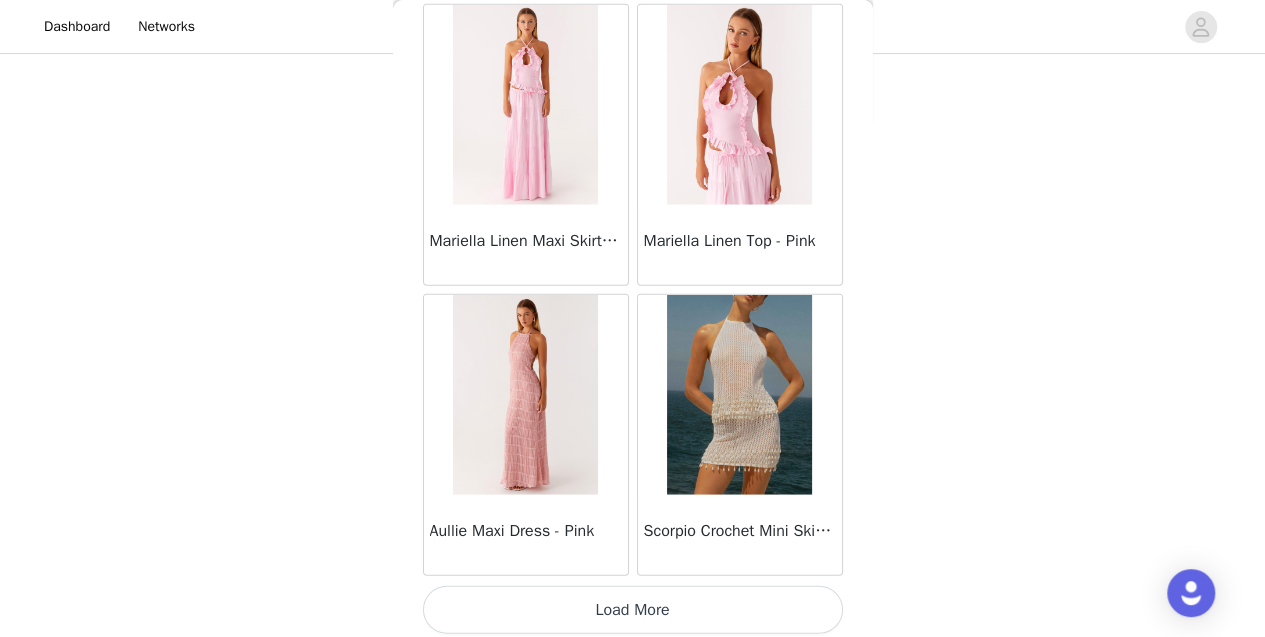 click on "Load More" at bounding box center [633, 610] 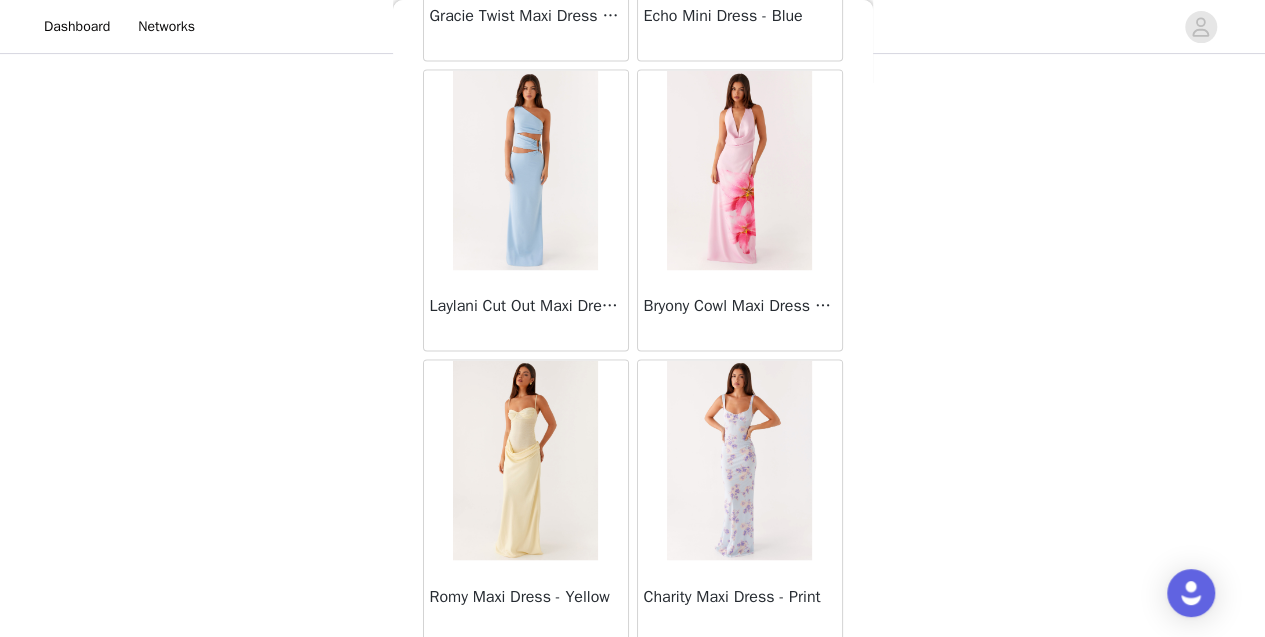 scroll, scrollTop: 5309, scrollLeft: 0, axis: vertical 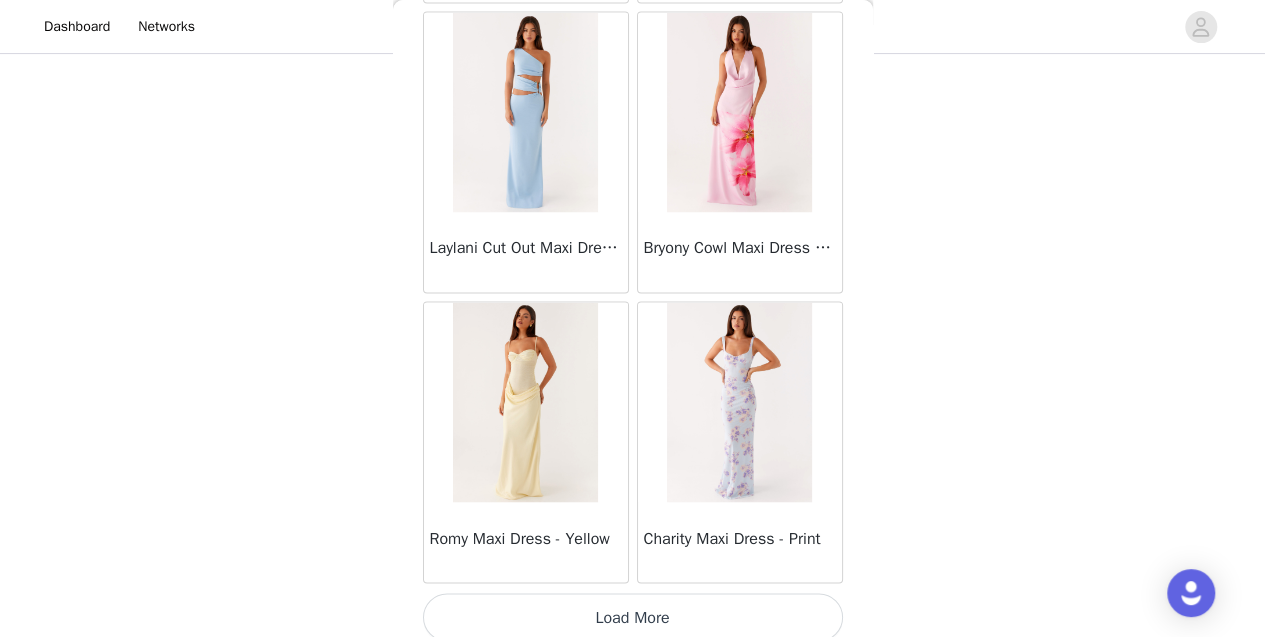 click on "Load More" at bounding box center (633, 617) 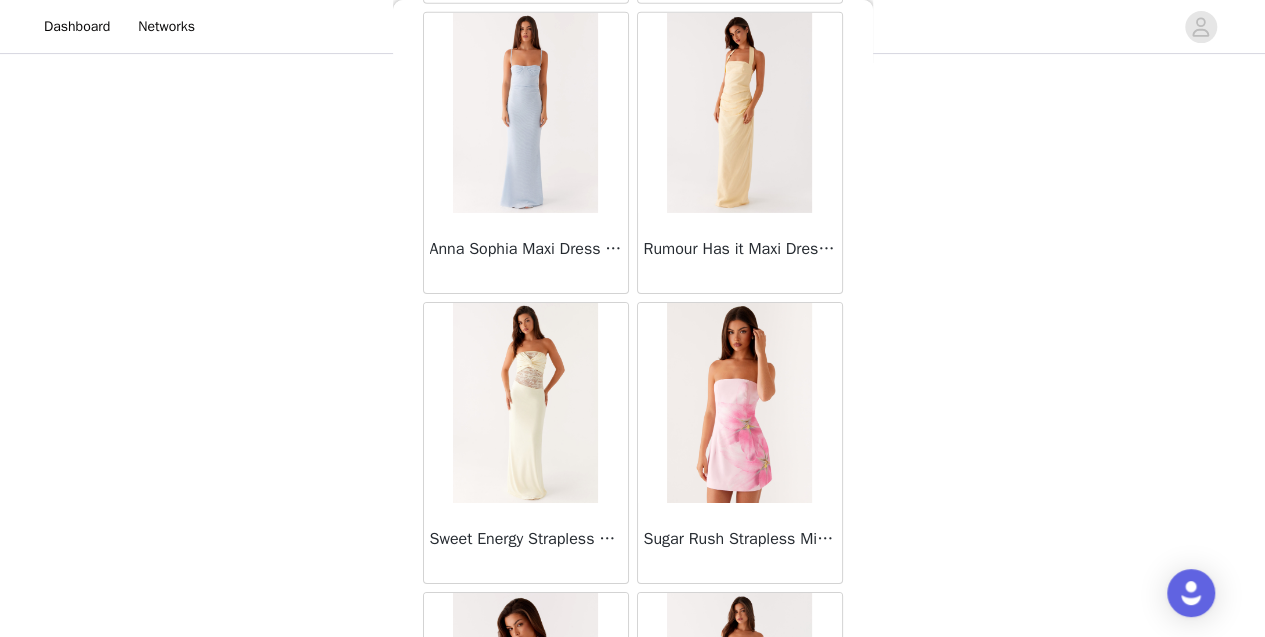 scroll, scrollTop: 8202, scrollLeft: 0, axis: vertical 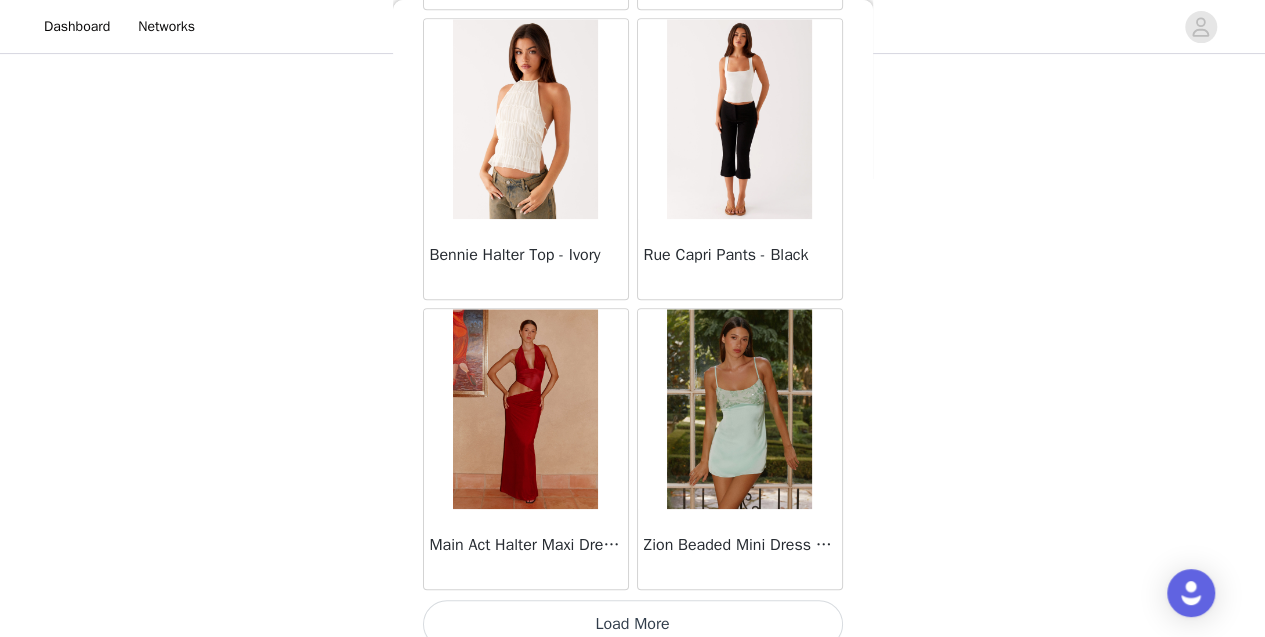 click on "Load More" at bounding box center (633, 624) 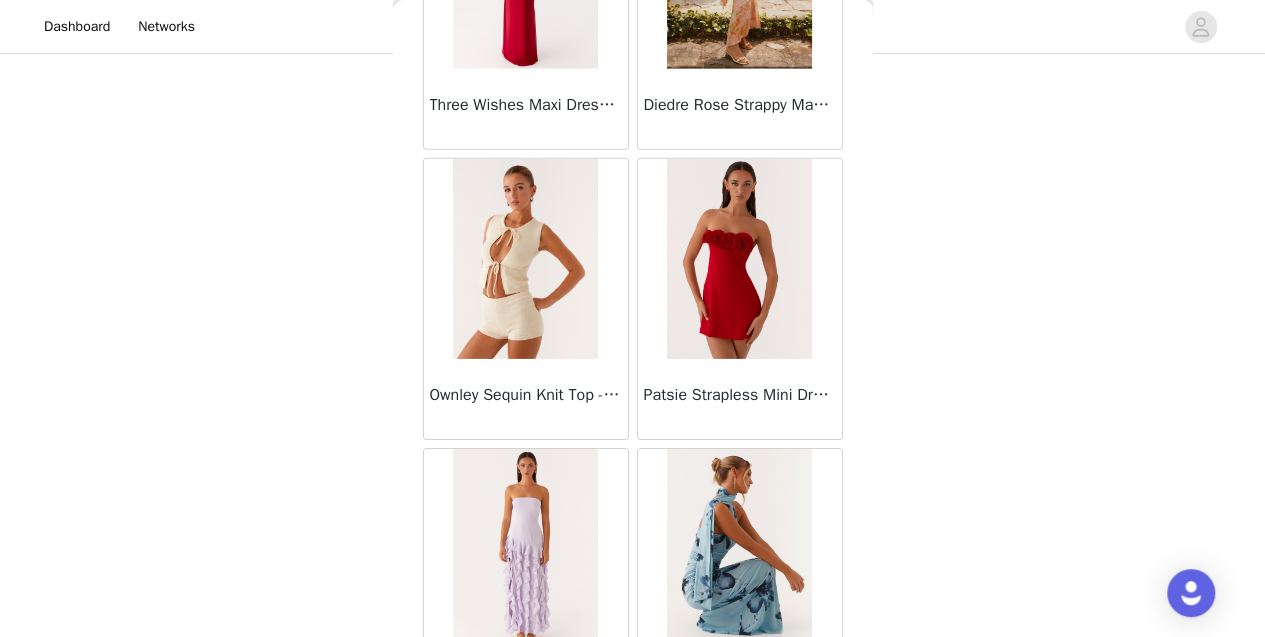 scroll, scrollTop: 11096, scrollLeft: 0, axis: vertical 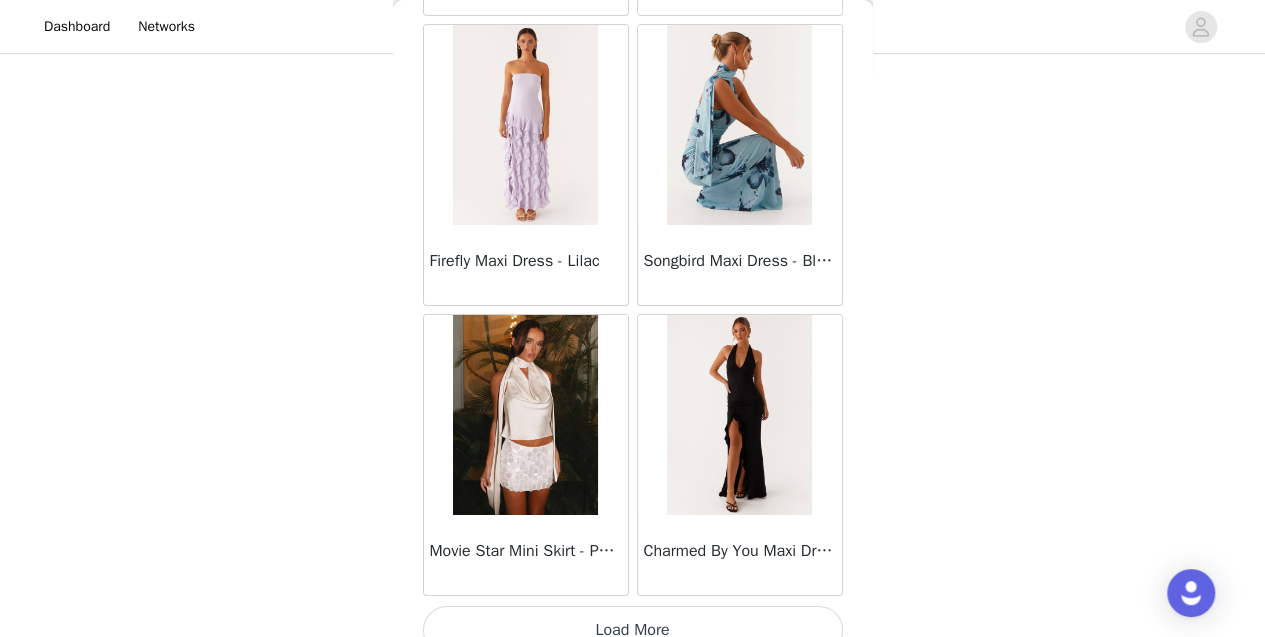 click on "Load More" at bounding box center (633, 630) 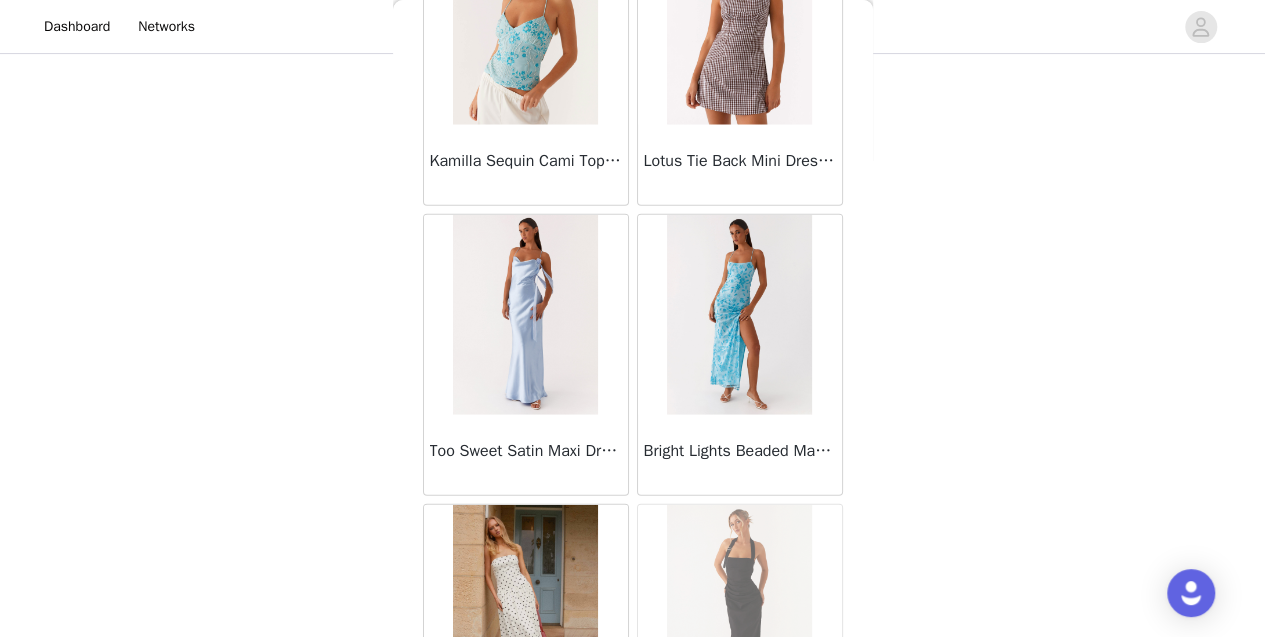 scroll, scrollTop: 13989, scrollLeft: 0, axis: vertical 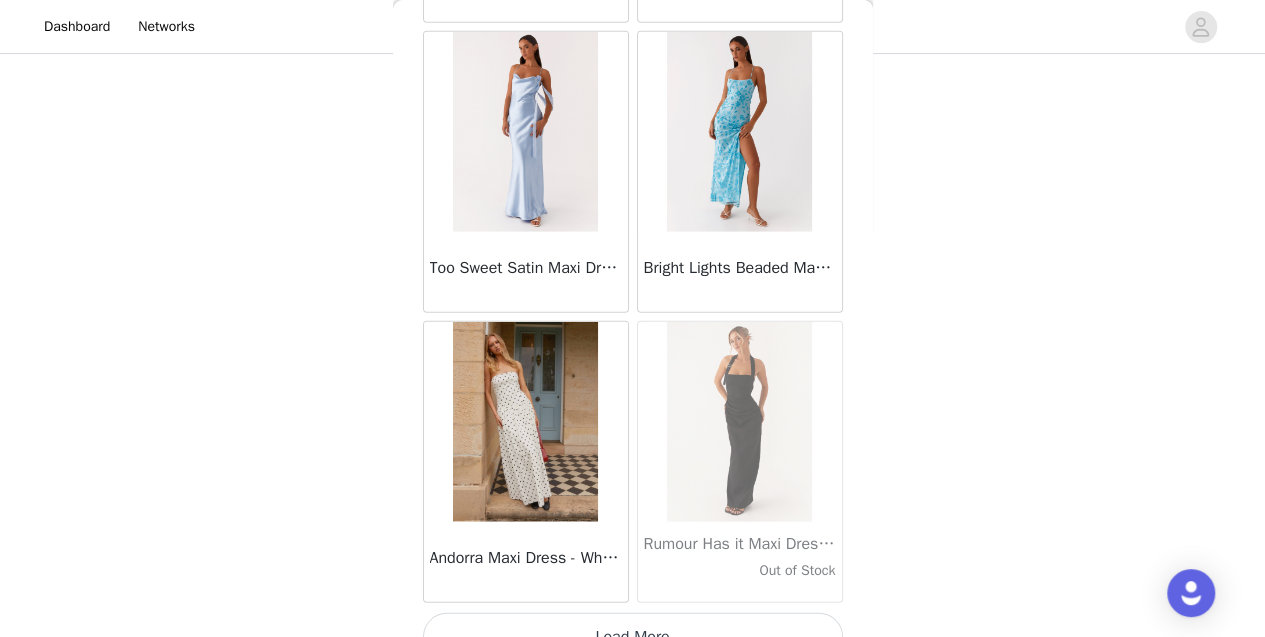 click on "Load More" at bounding box center [633, 637] 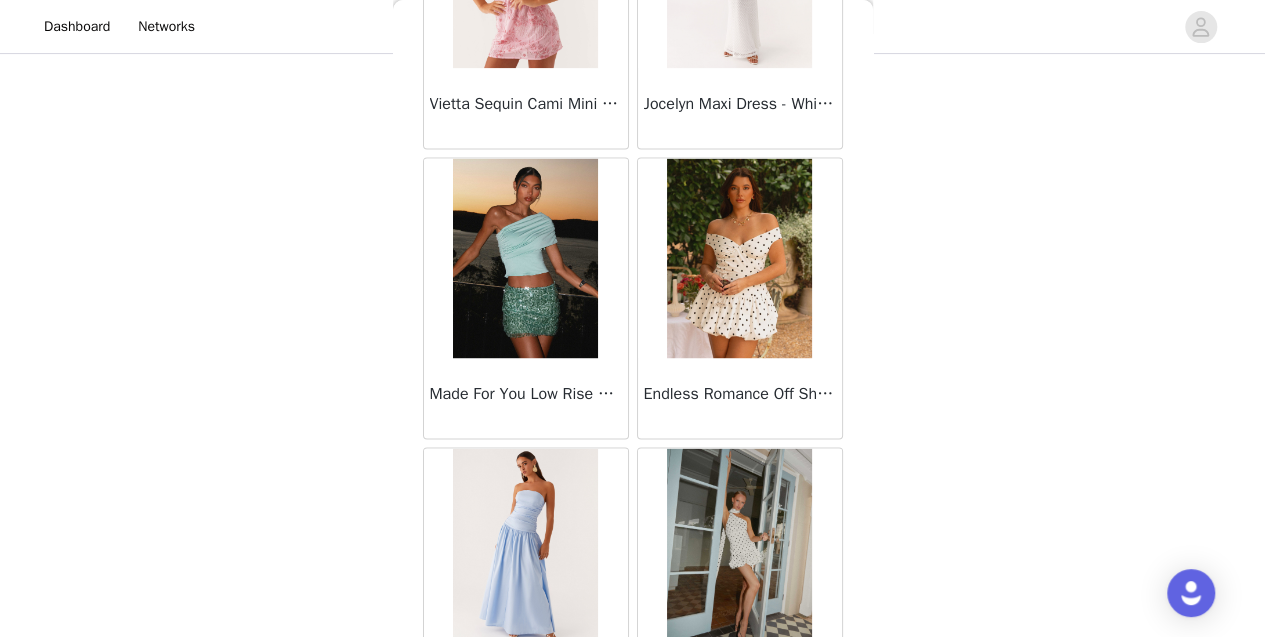 scroll, scrollTop: 16882, scrollLeft: 0, axis: vertical 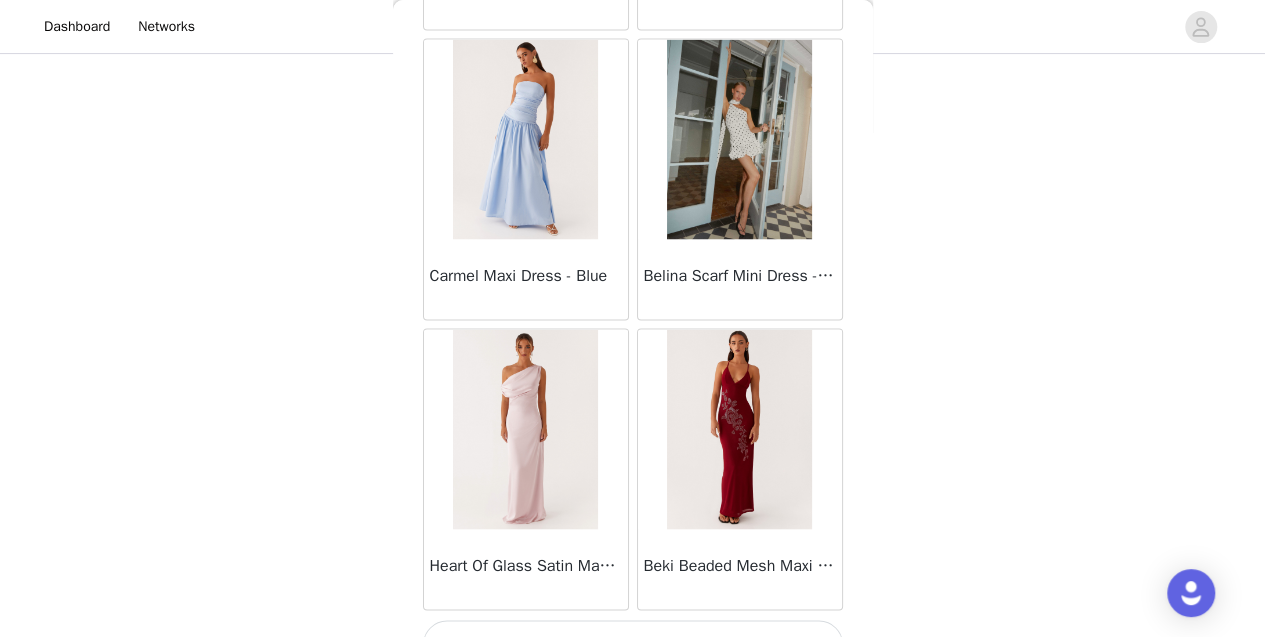click on "Load More" at bounding box center [633, 644] 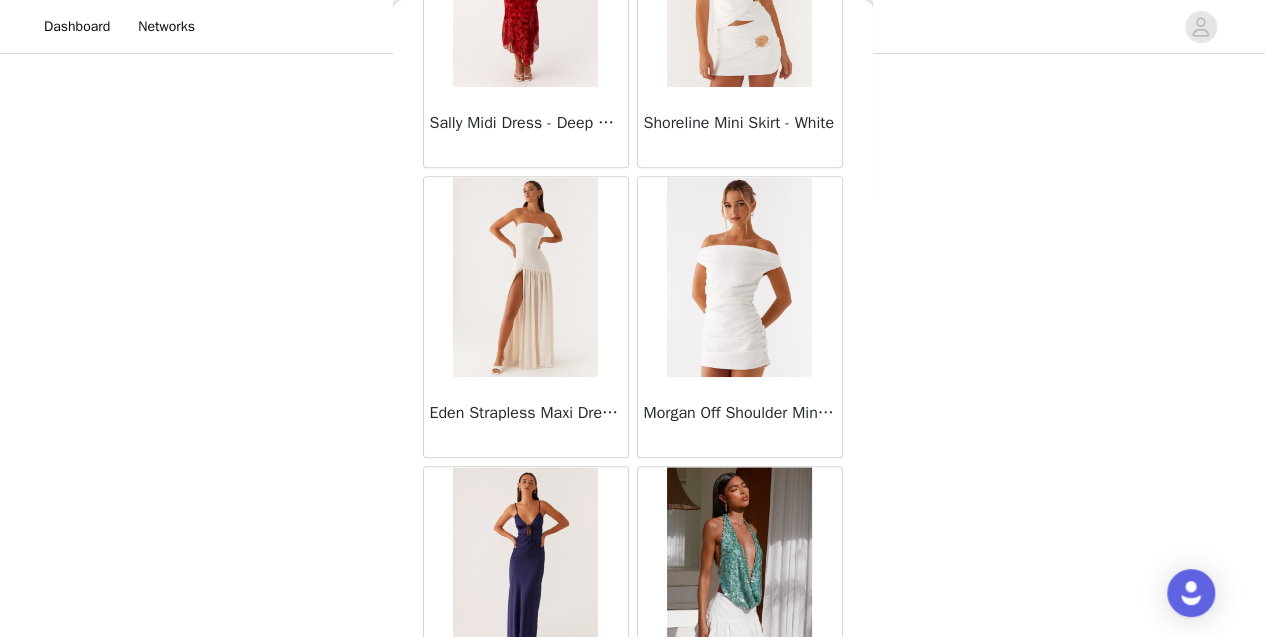 scroll, scrollTop: 19776, scrollLeft: 0, axis: vertical 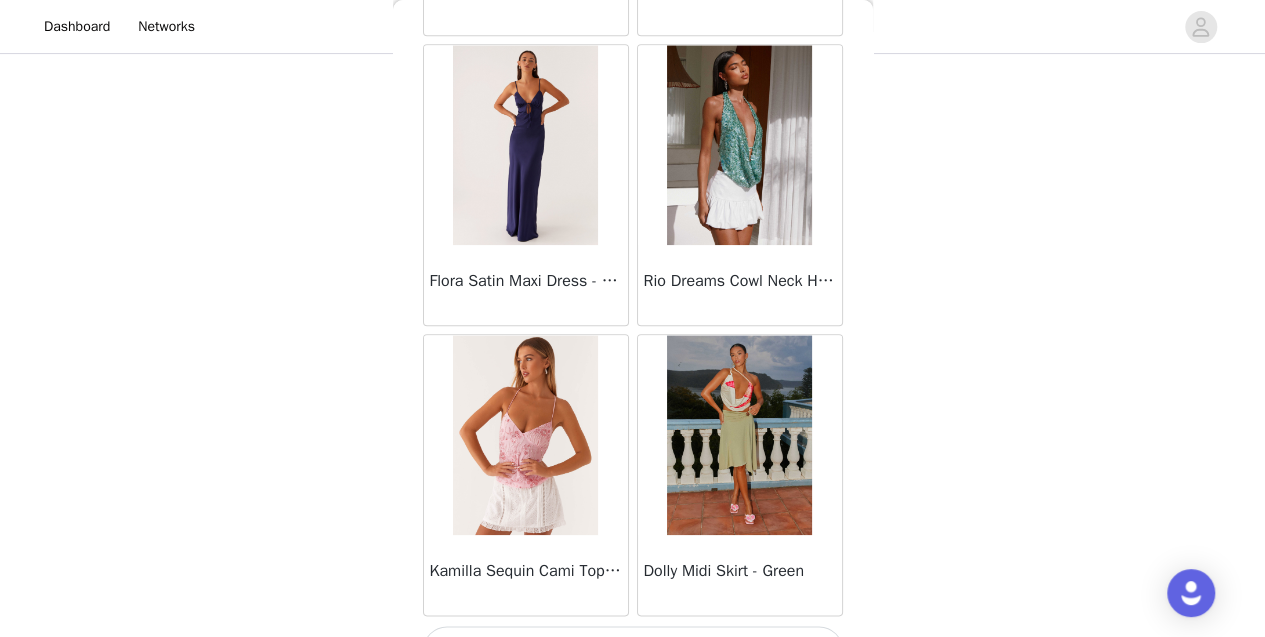 click on "Load More" at bounding box center [633, 650] 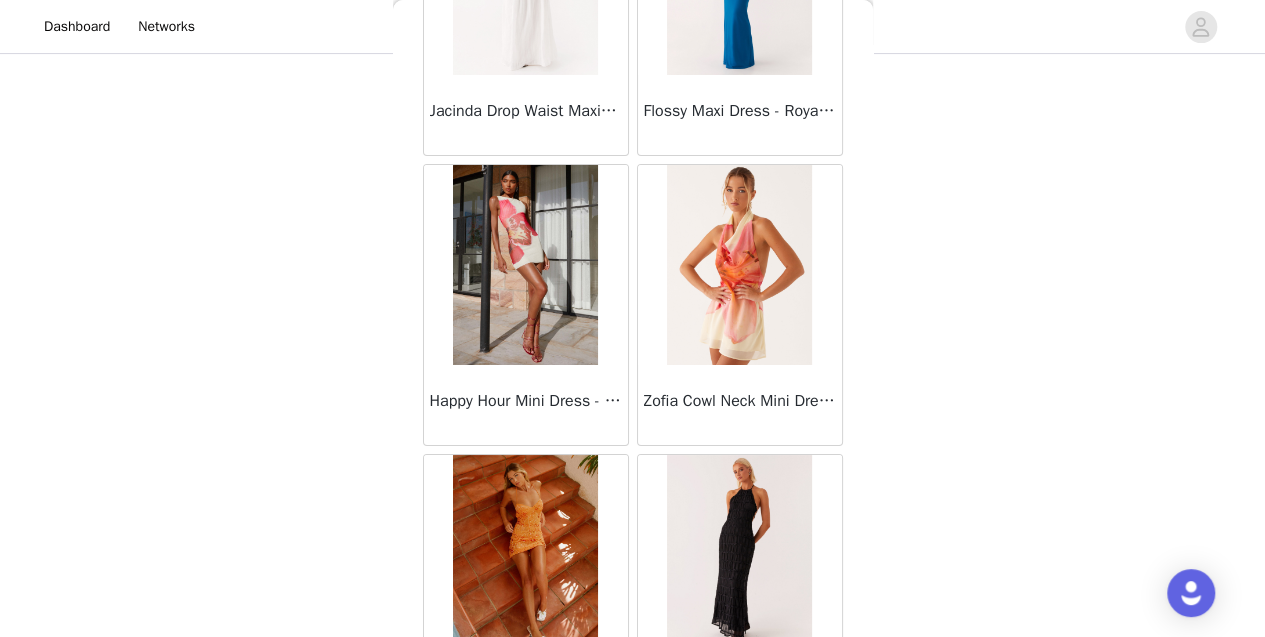 scroll, scrollTop: 22669, scrollLeft: 0, axis: vertical 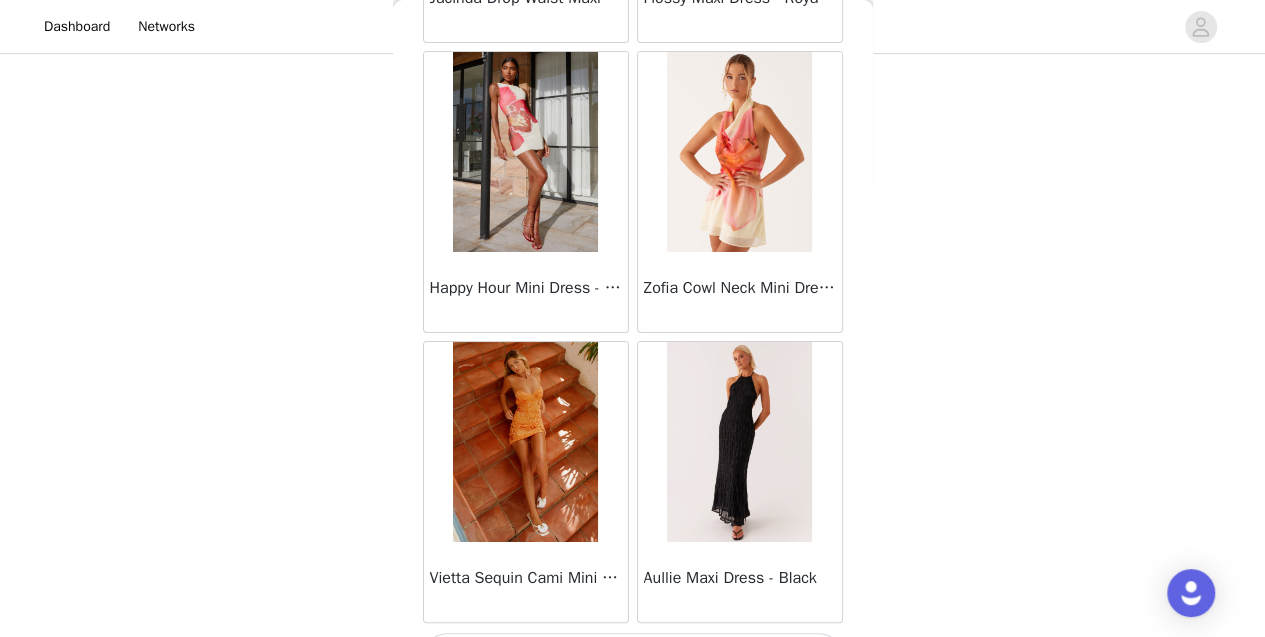 click on "Load More" at bounding box center (633, 657) 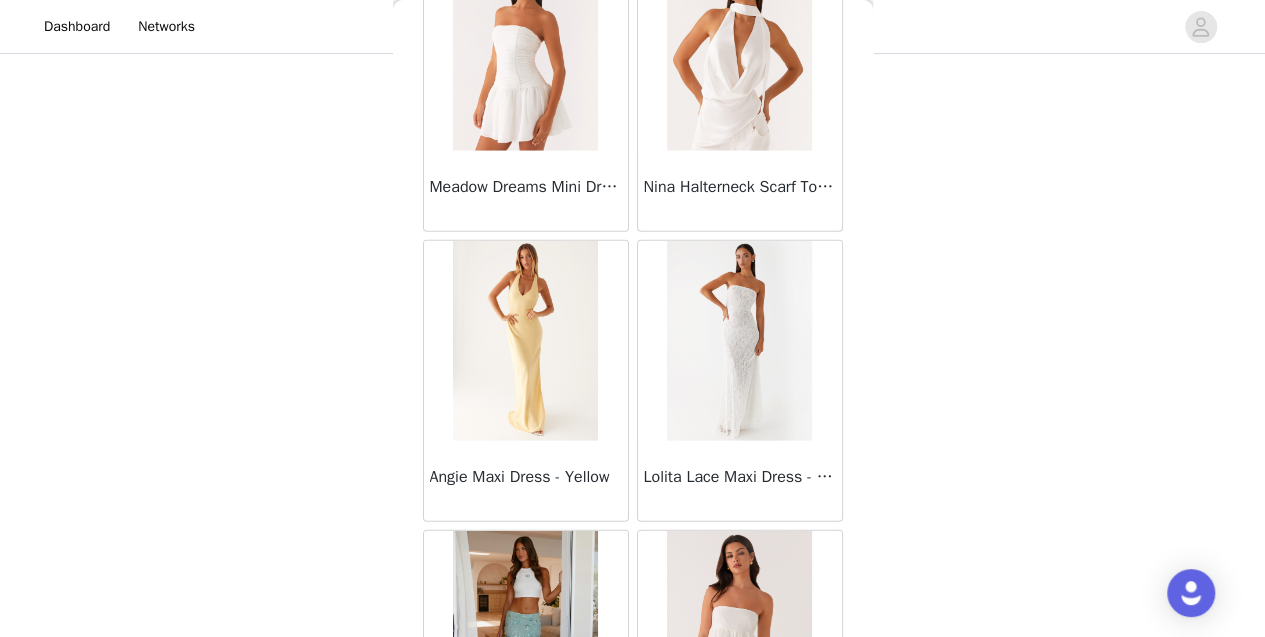 scroll, scrollTop: 25562, scrollLeft: 0, axis: vertical 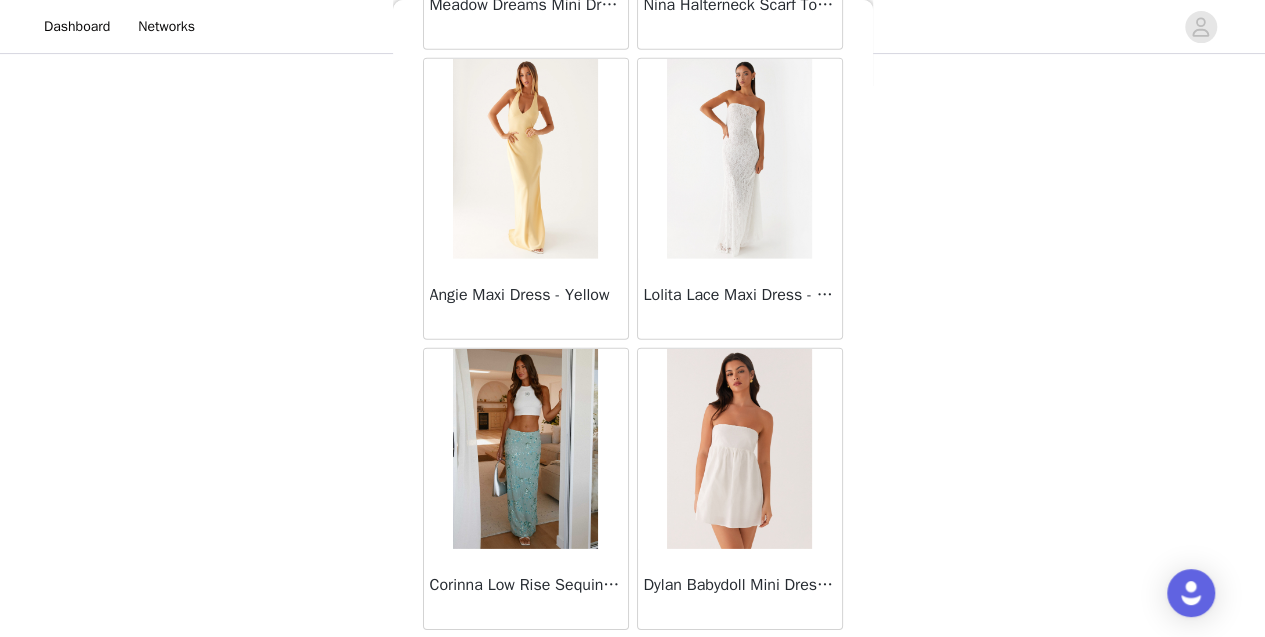 click on "Load More" at bounding box center (633, 664) 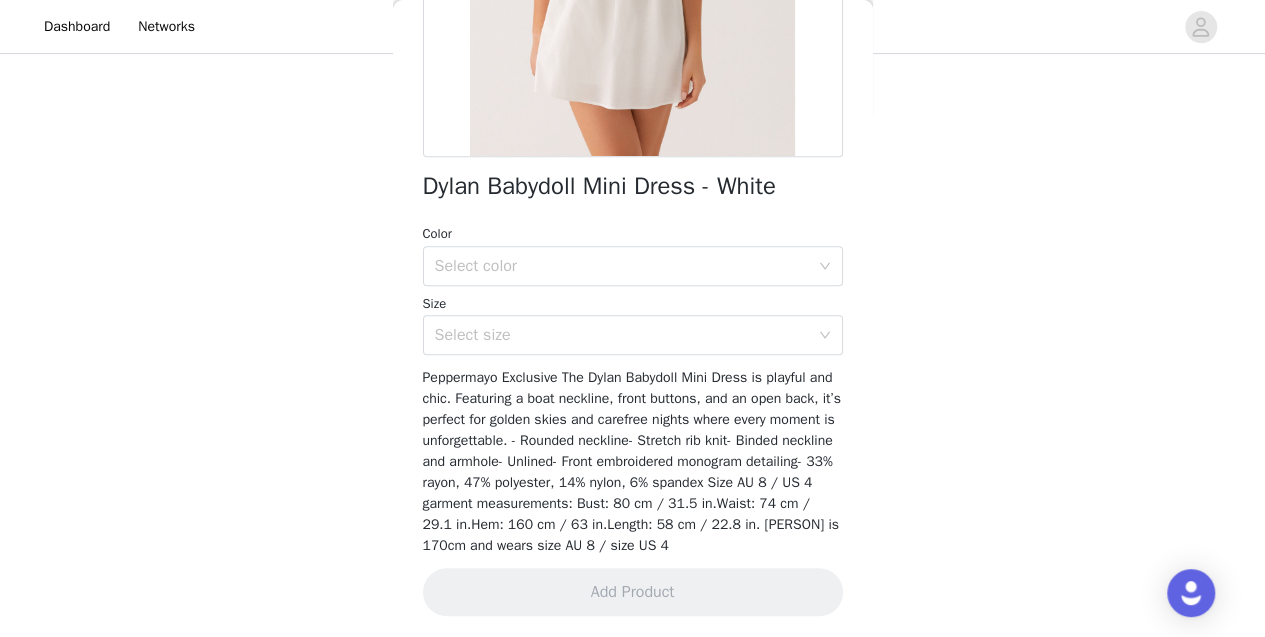 scroll, scrollTop: 0, scrollLeft: 0, axis: both 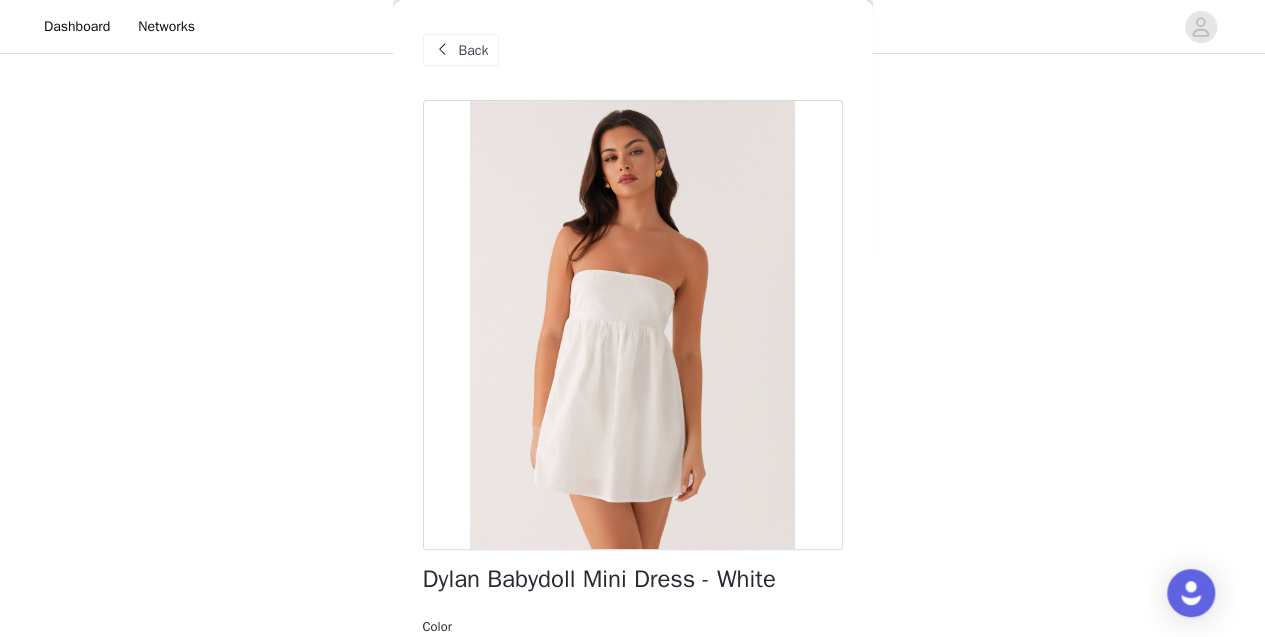 click on "Back" at bounding box center (474, 50) 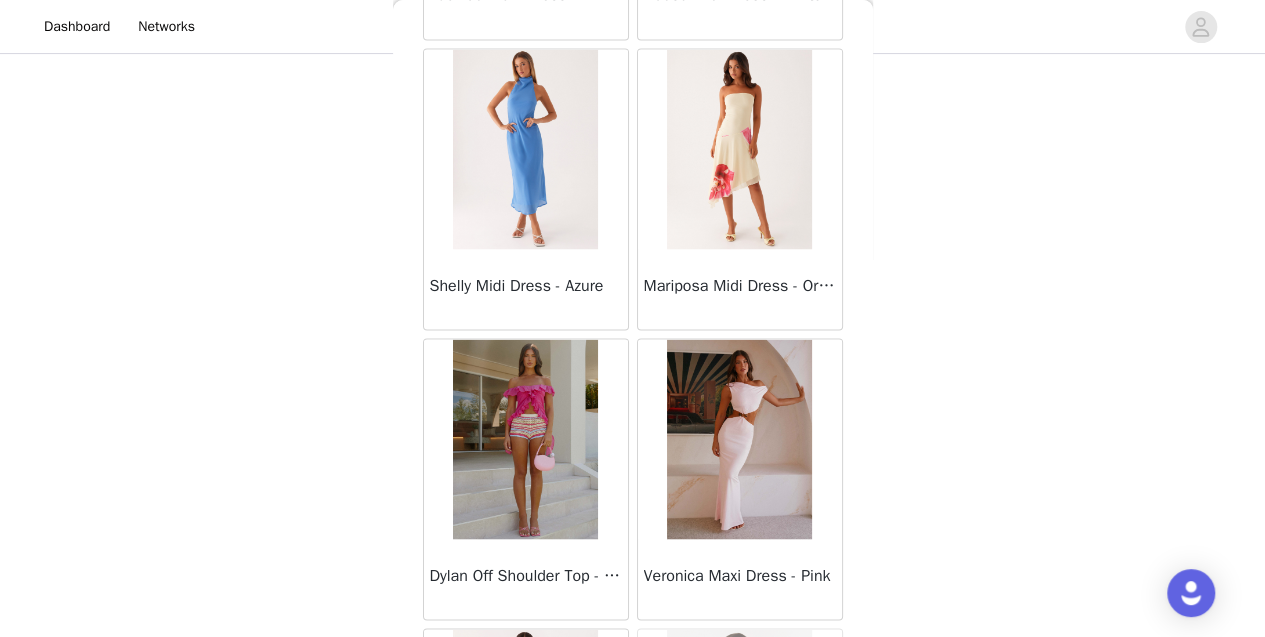 scroll, scrollTop: 28456, scrollLeft: 0, axis: vertical 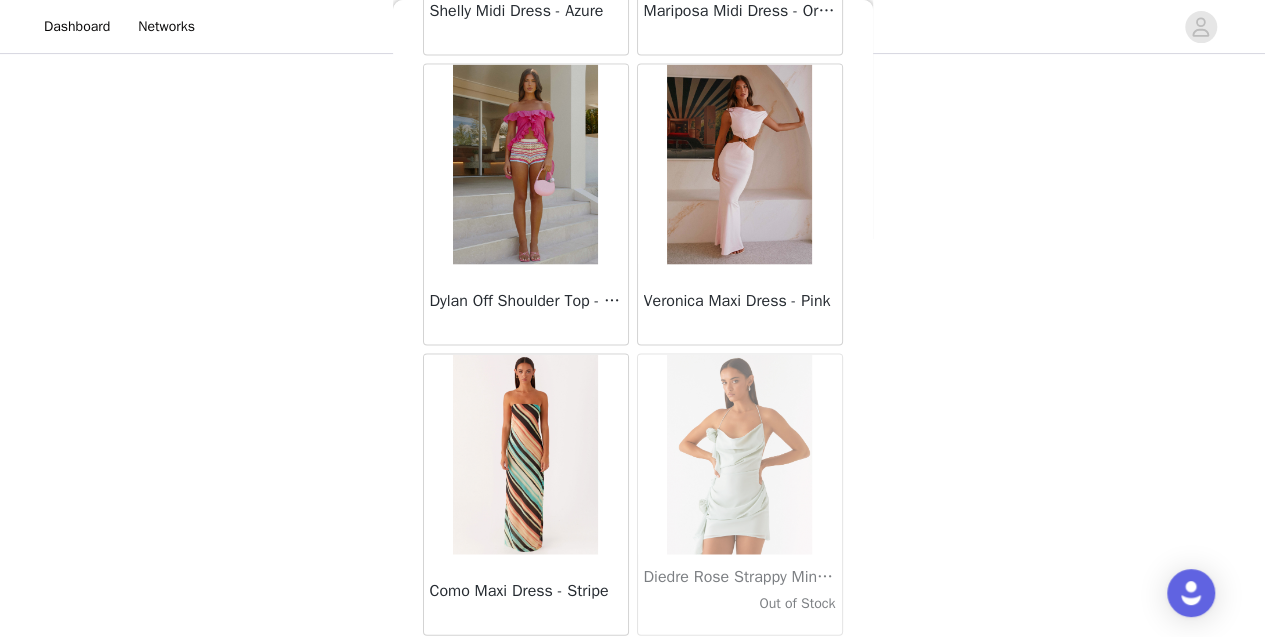 click on "Load More" at bounding box center [633, 670] 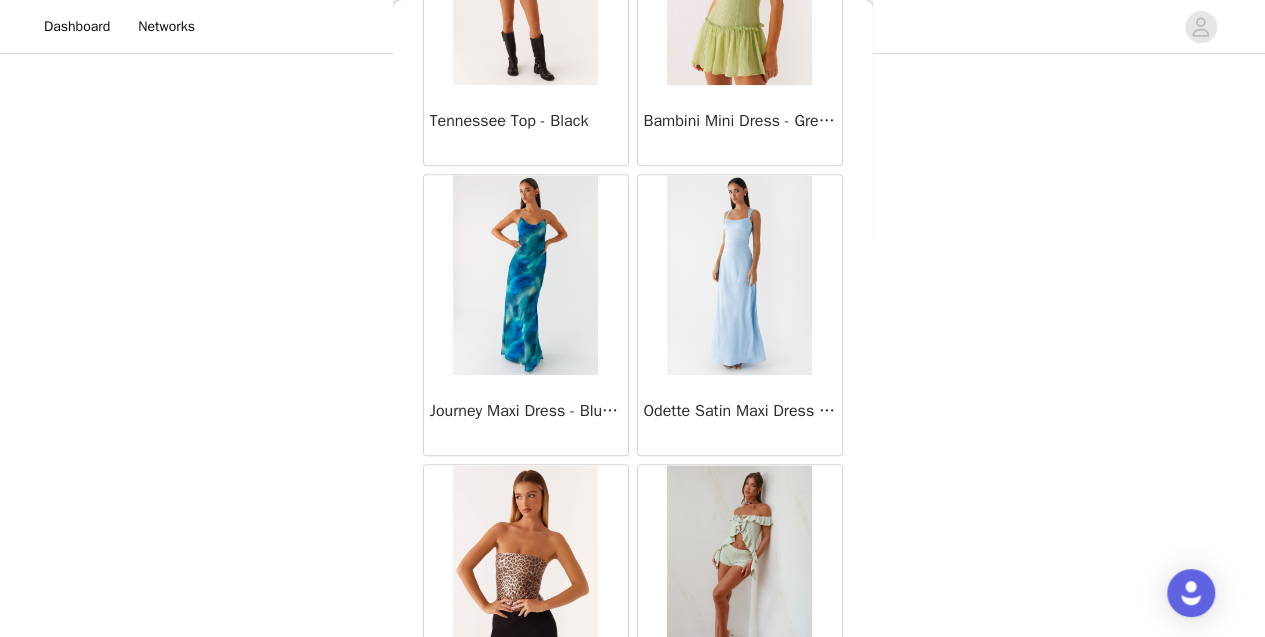 scroll, scrollTop: 31349, scrollLeft: 0, axis: vertical 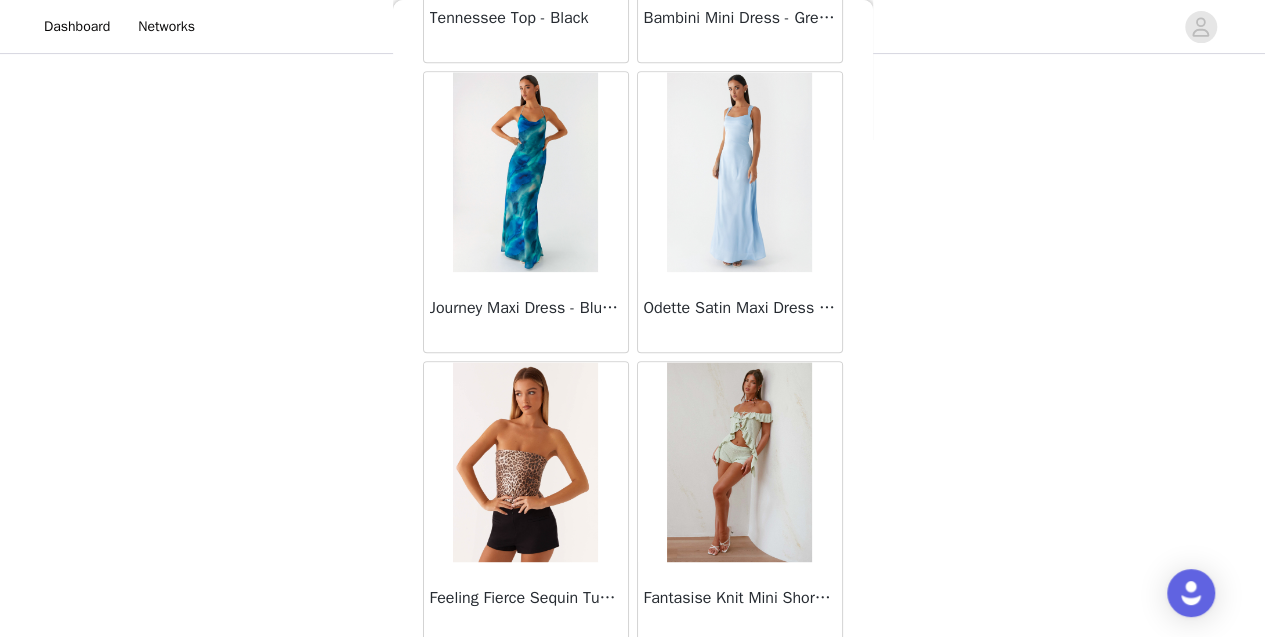 click on "Load More" at bounding box center [633, 677] 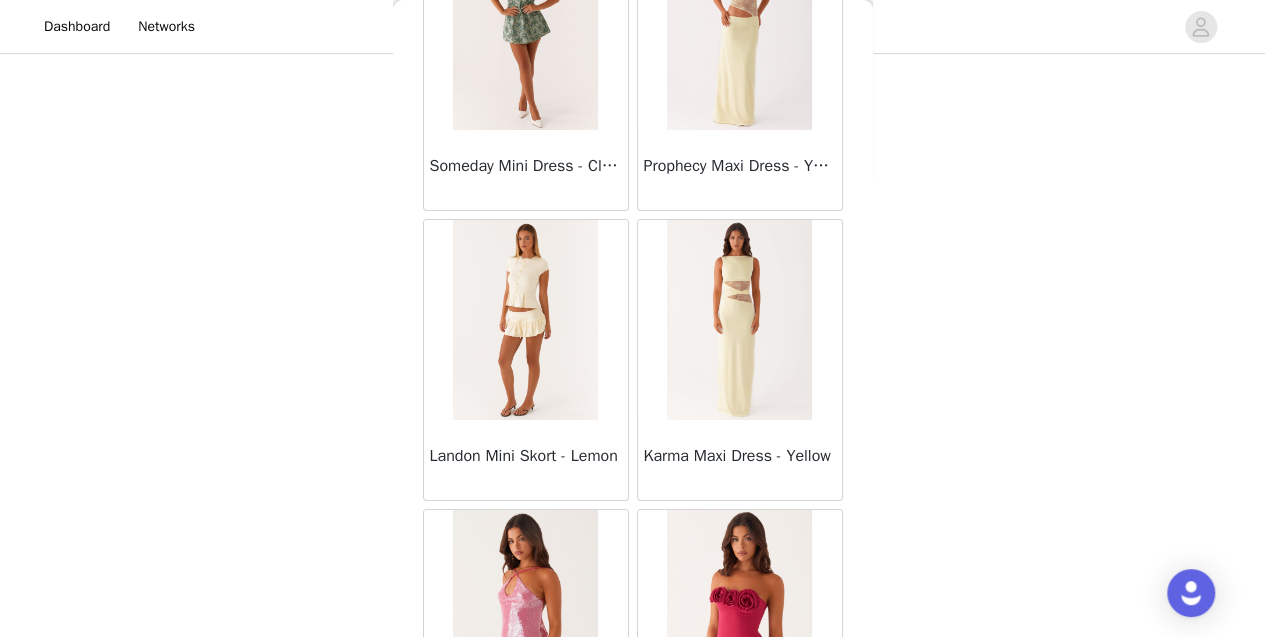 scroll, scrollTop: 34242, scrollLeft: 0, axis: vertical 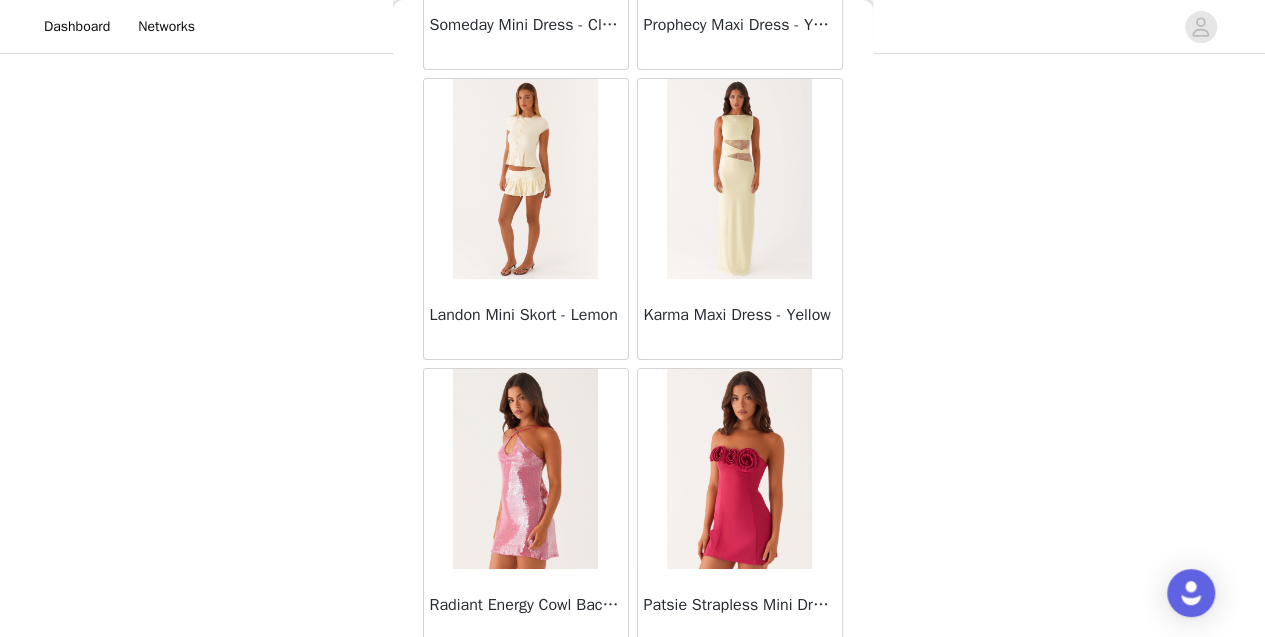 click on "Load More" at bounding box center [633, 684] 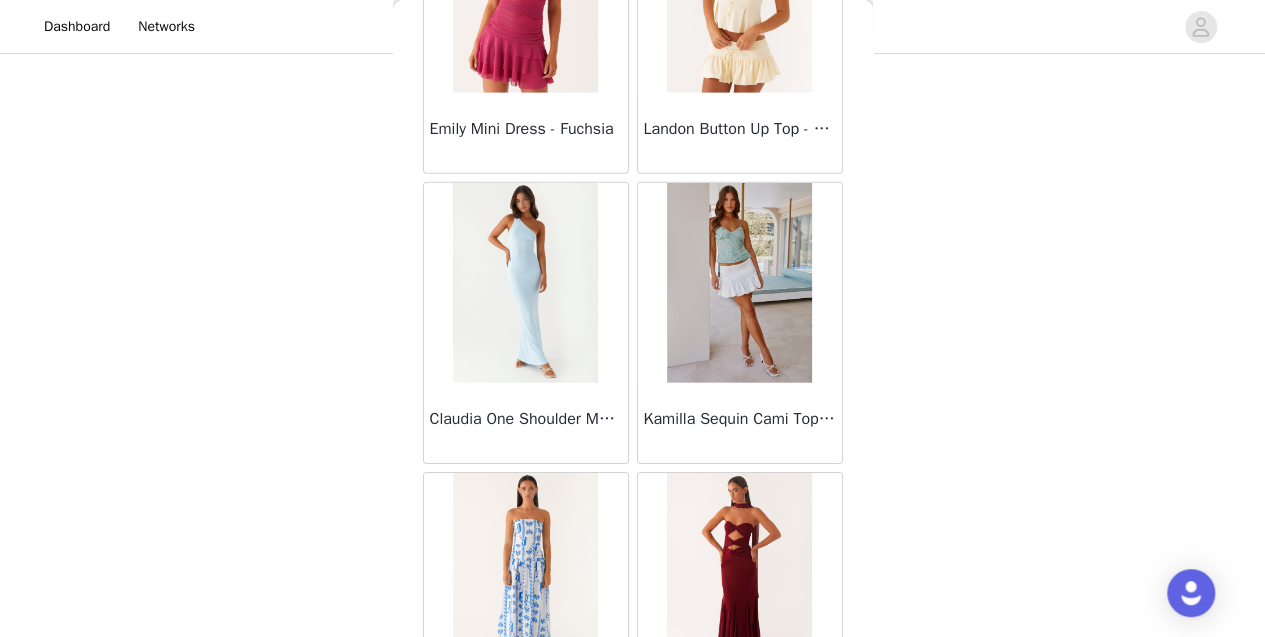 scroll, scrollTop: 37136, scrollLeft: 0, axis: vertical 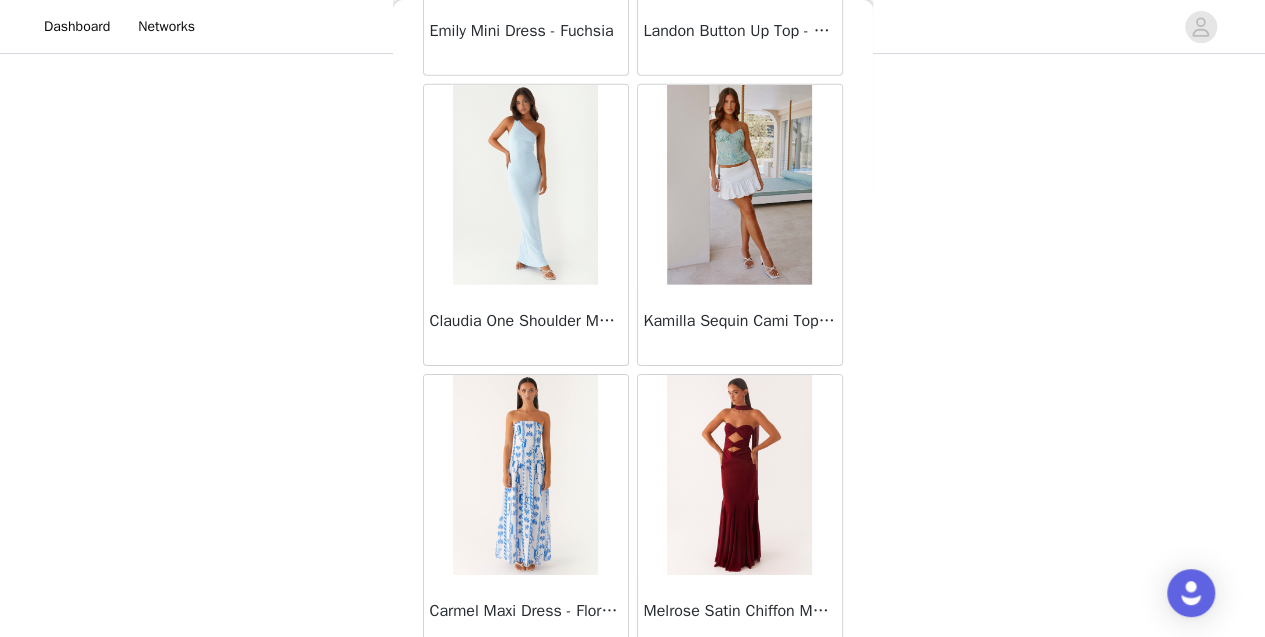 click on "Load More" at bounding box center (633, 690) 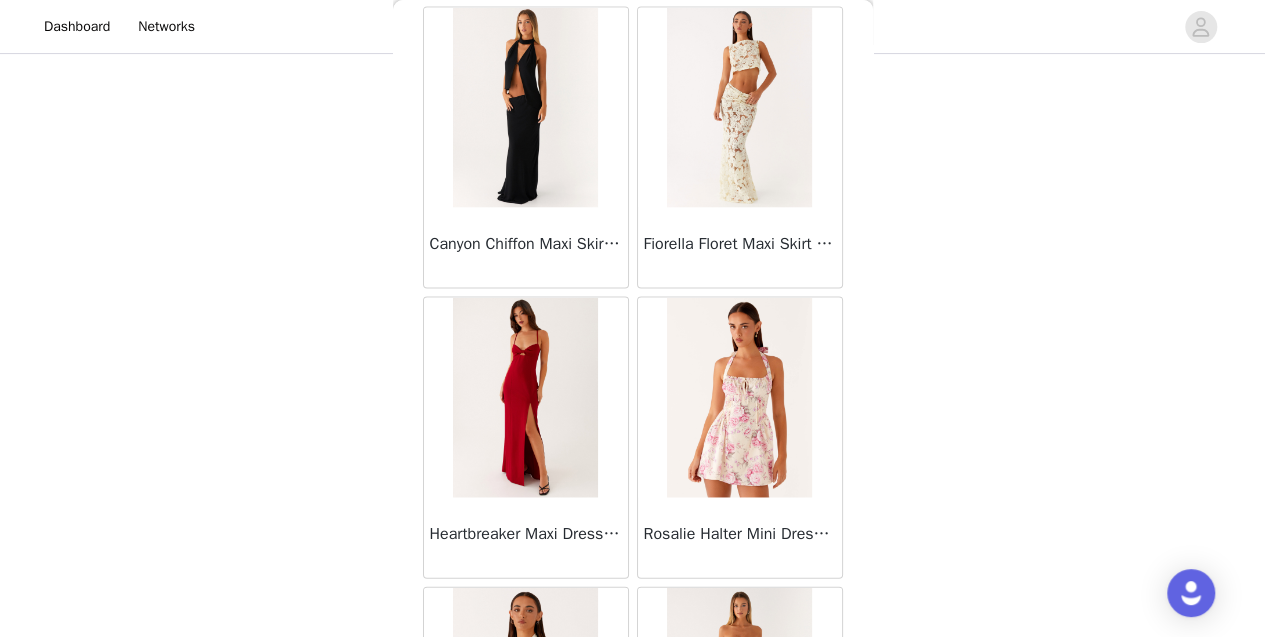 scroll, scrollTop: 40029, scrollLeft: 0, axis: vertical 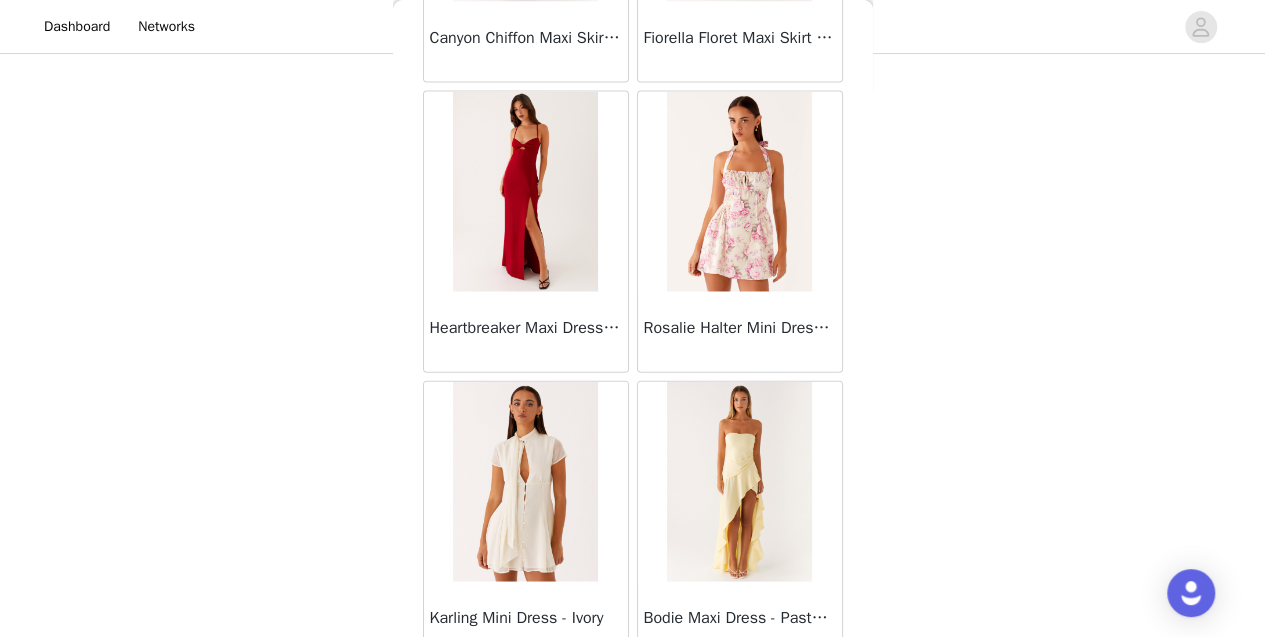 click on "Load More" at bounding box center (633, 697) 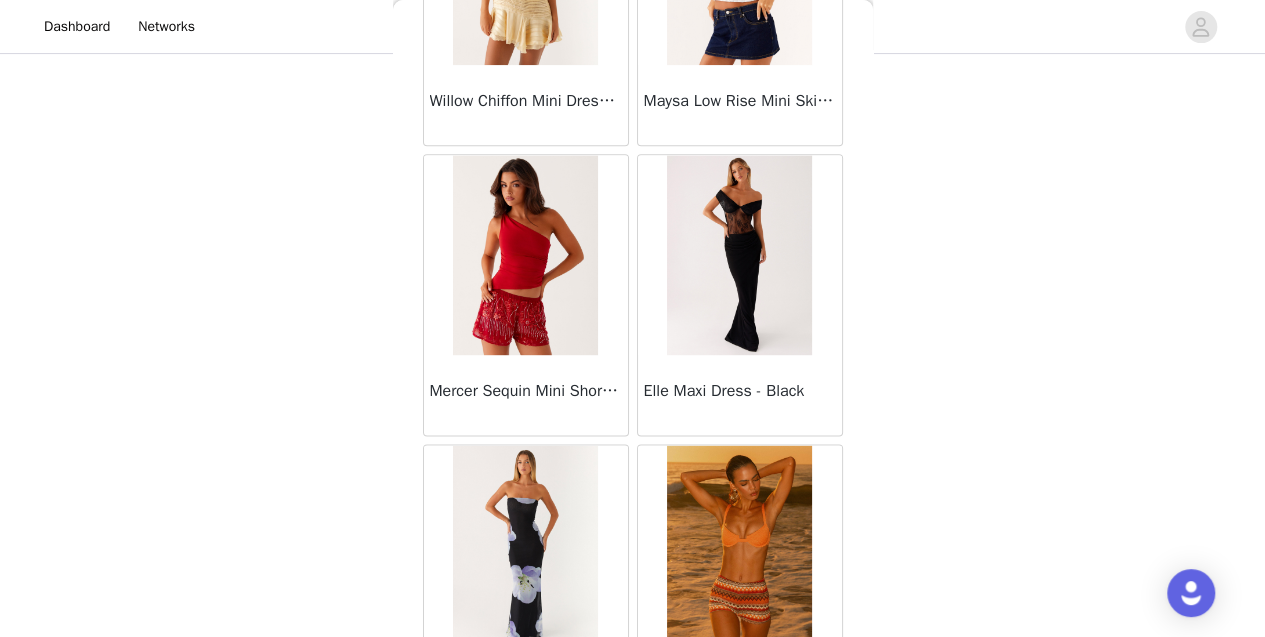 scroll, scrollTop: 42922, scrollLeft: 0, axis: vertical 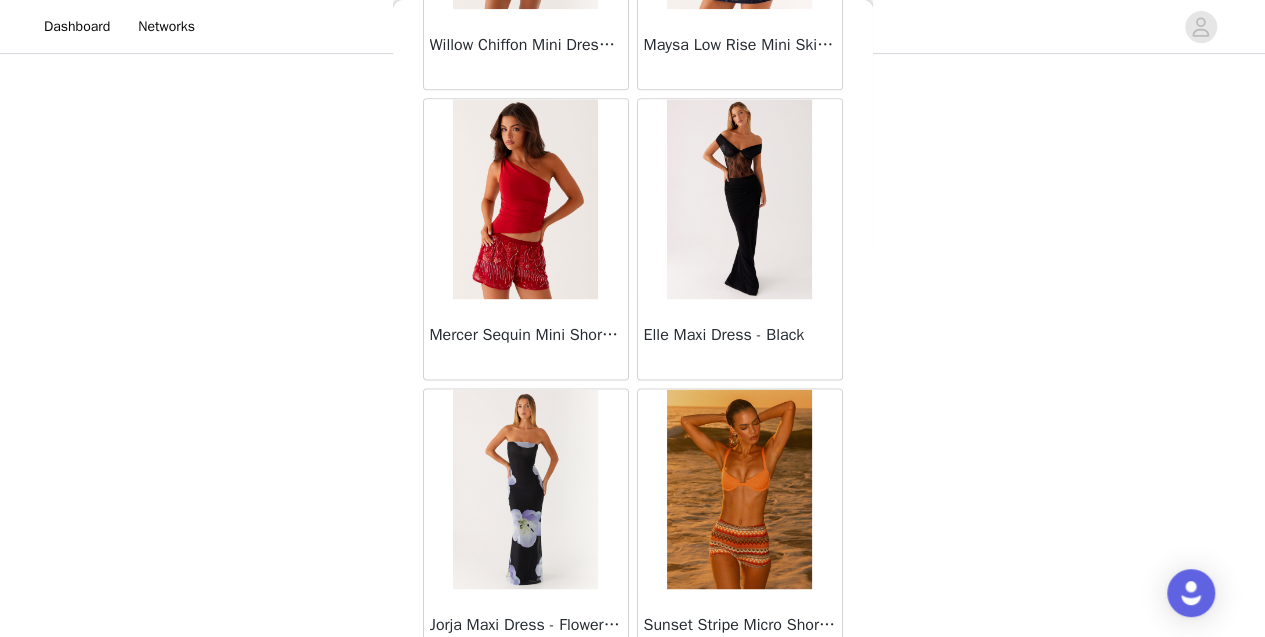 click on "Load More" at bounding box center [633, 704] 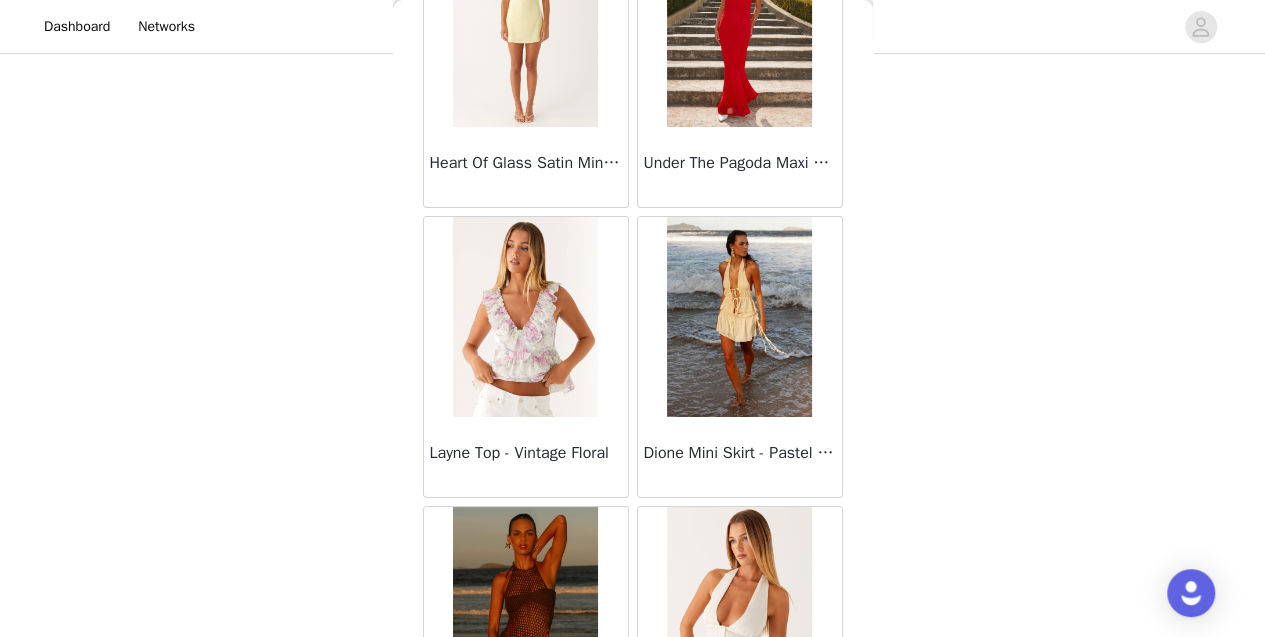 scroll, scrollTop: 45816, scrollLeft: 0, axis: vertical 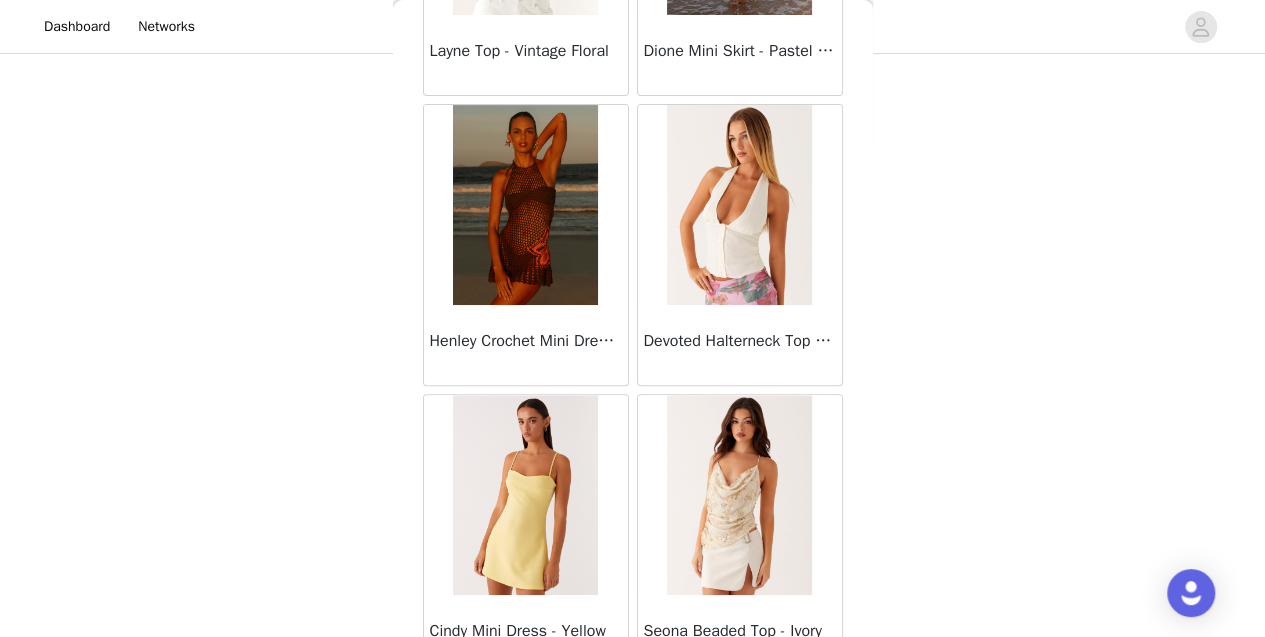 click on "Load More" at bounding box center [633, 710] 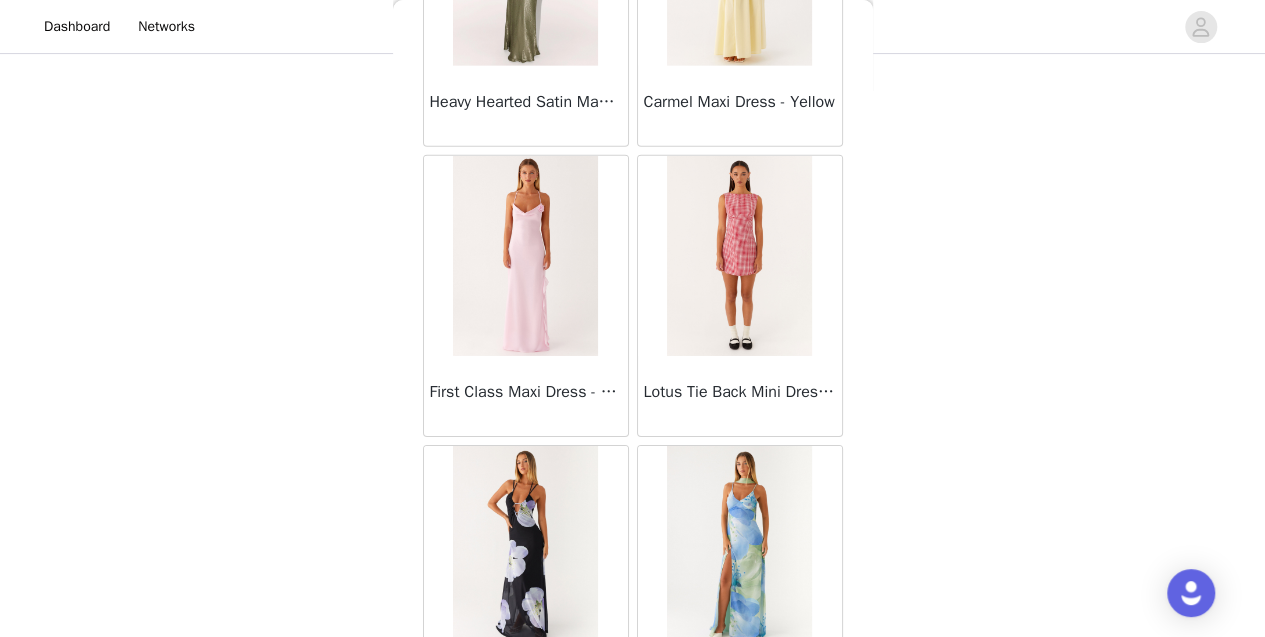 scroll, scrollTop: 48709, scrollLeft: 0, axis: vertical 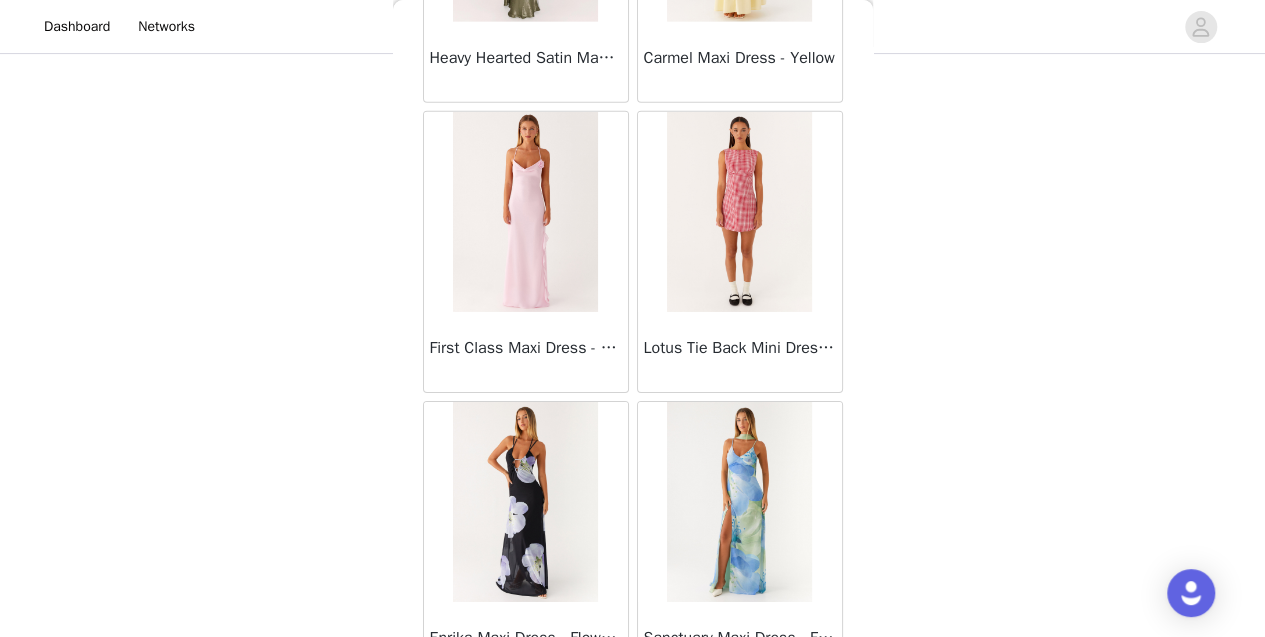 click on "Load More" at bounding box center (633, 717) 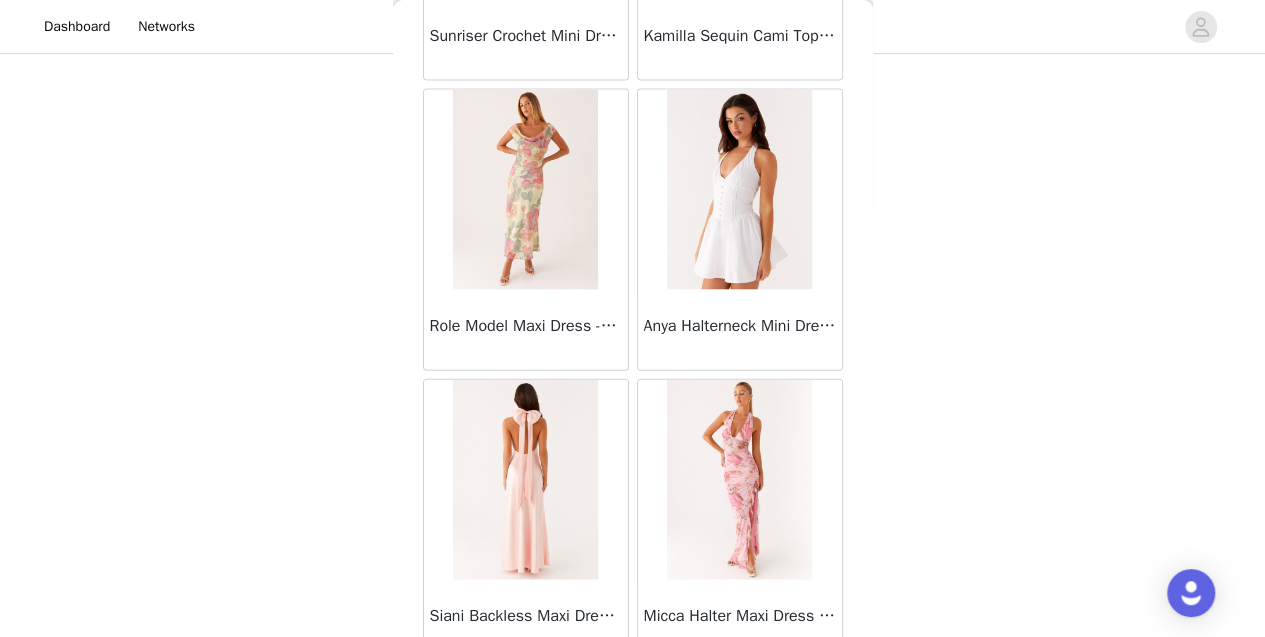 scroll, scrollTop: 51602, scrollLeft: 0, axis: vertical 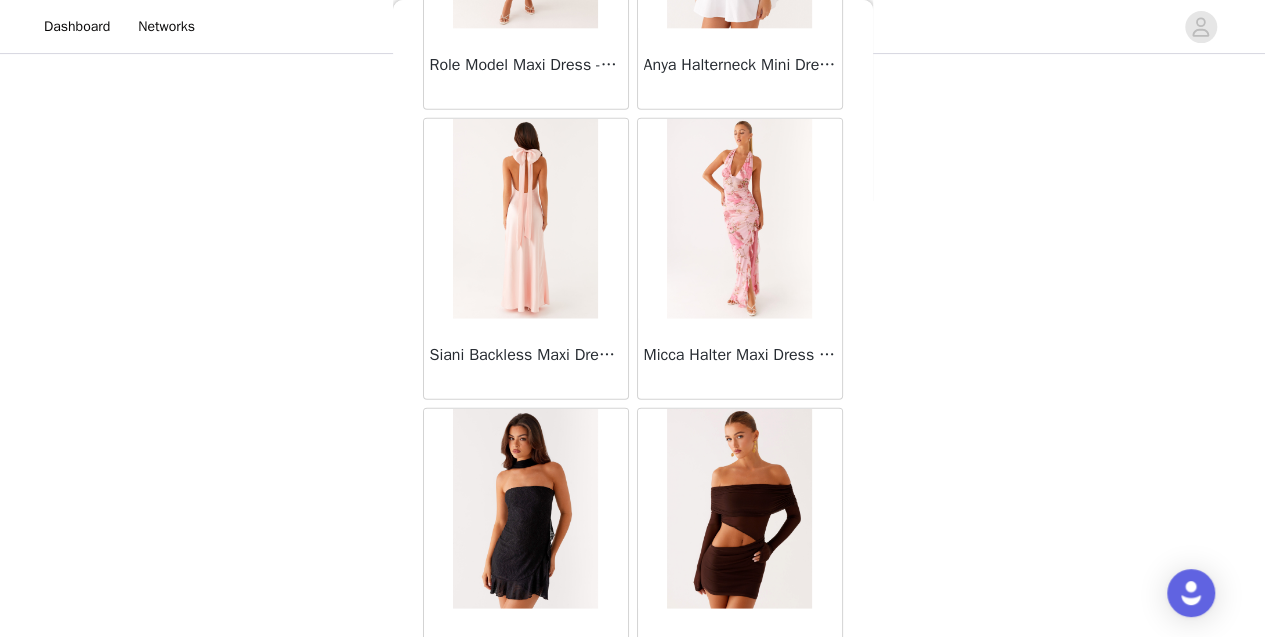 click on "Load More" at bounding box center [633, 724] 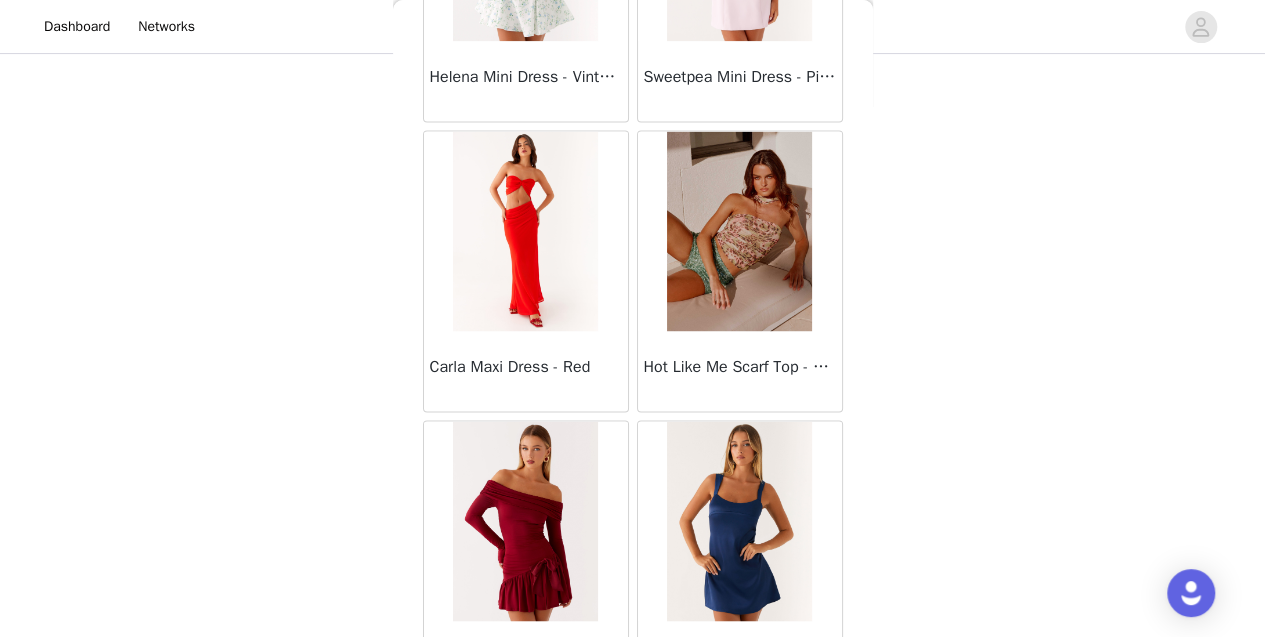 scroll, scrollTop: 54496, scrollLeft: 0, axis: vertical 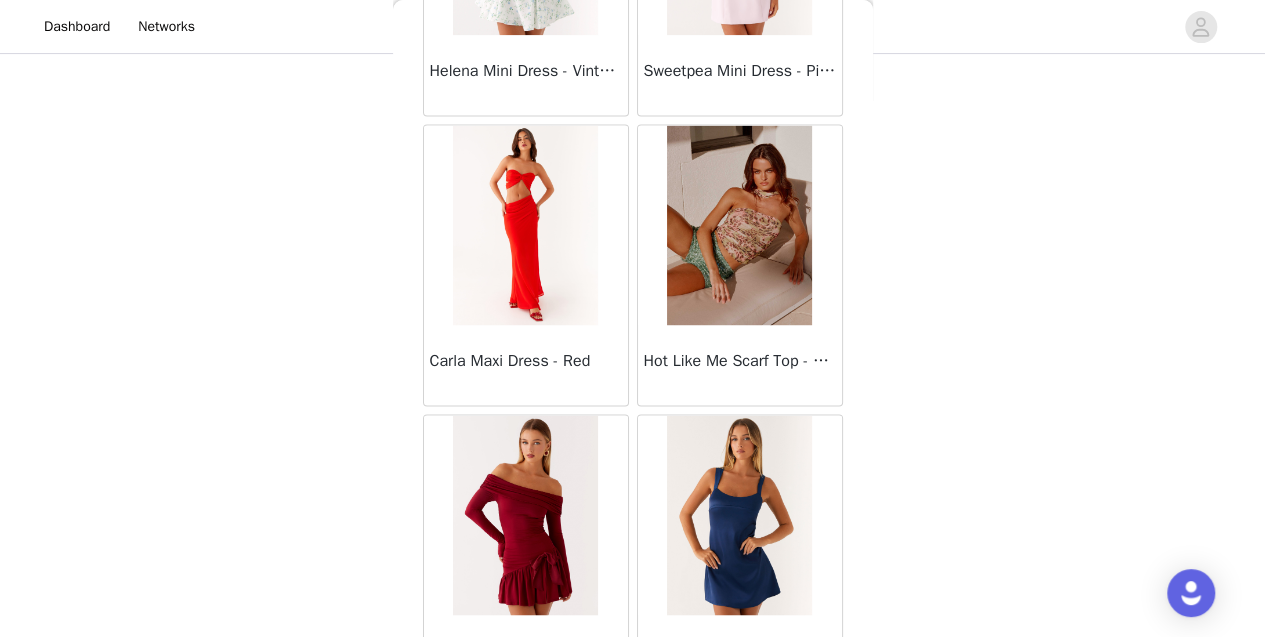 click on "Load More" at bounding box center (633, 730) 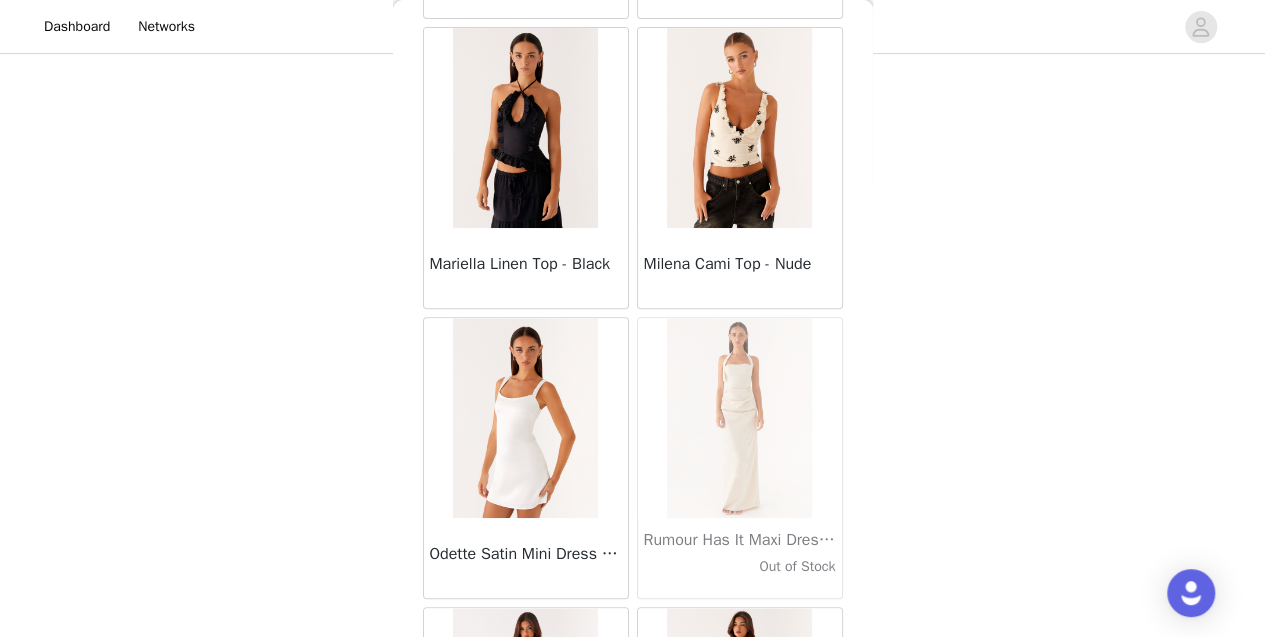 scroll, scrollTop: 57389, scrollLeft: 0, axis: vertical 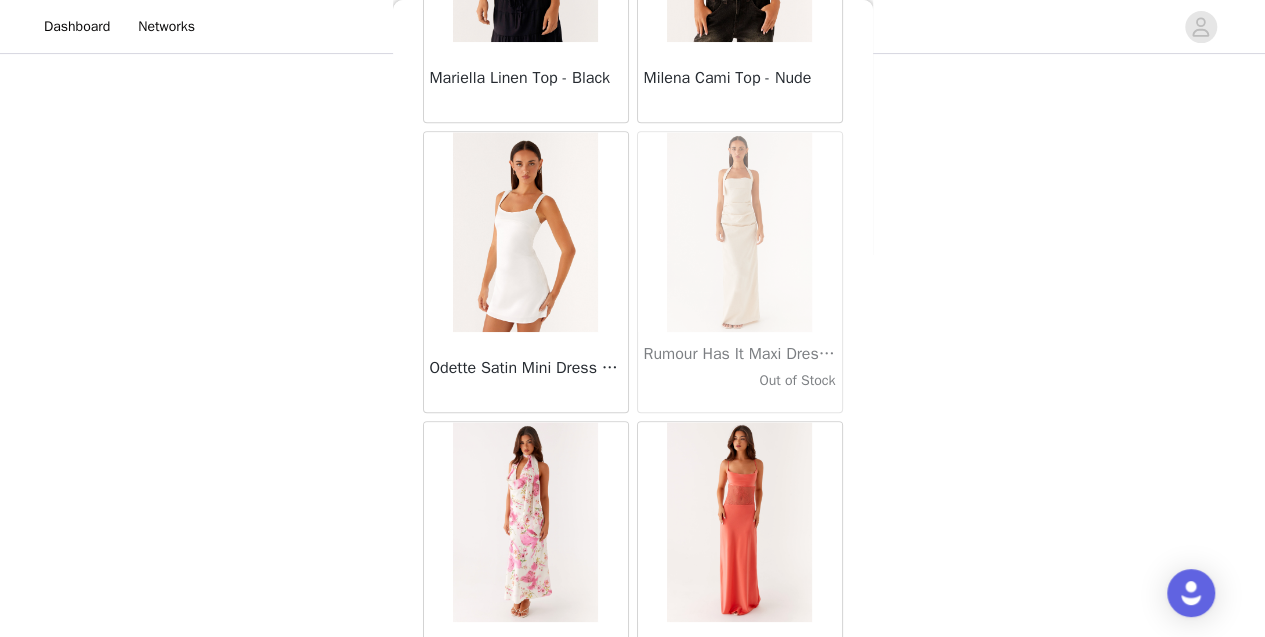 click on "Load More" at bounding box center (633, 737) 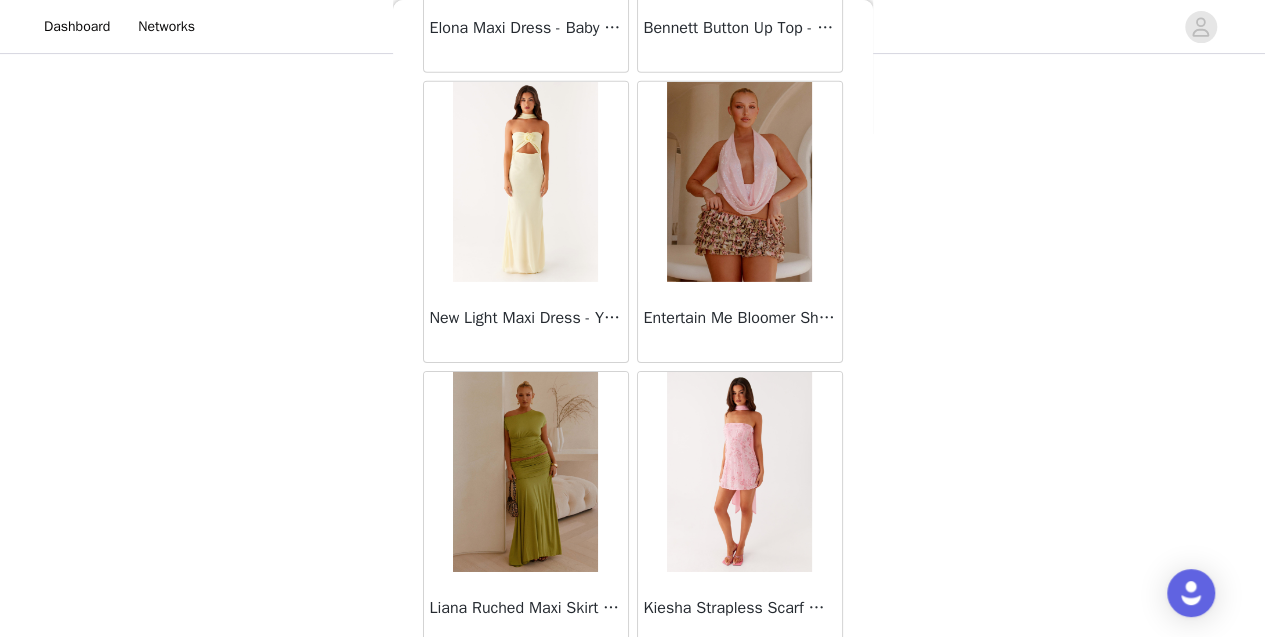 scroll, scrollTop: 60282, scrollLeft: 0, axis: vertical 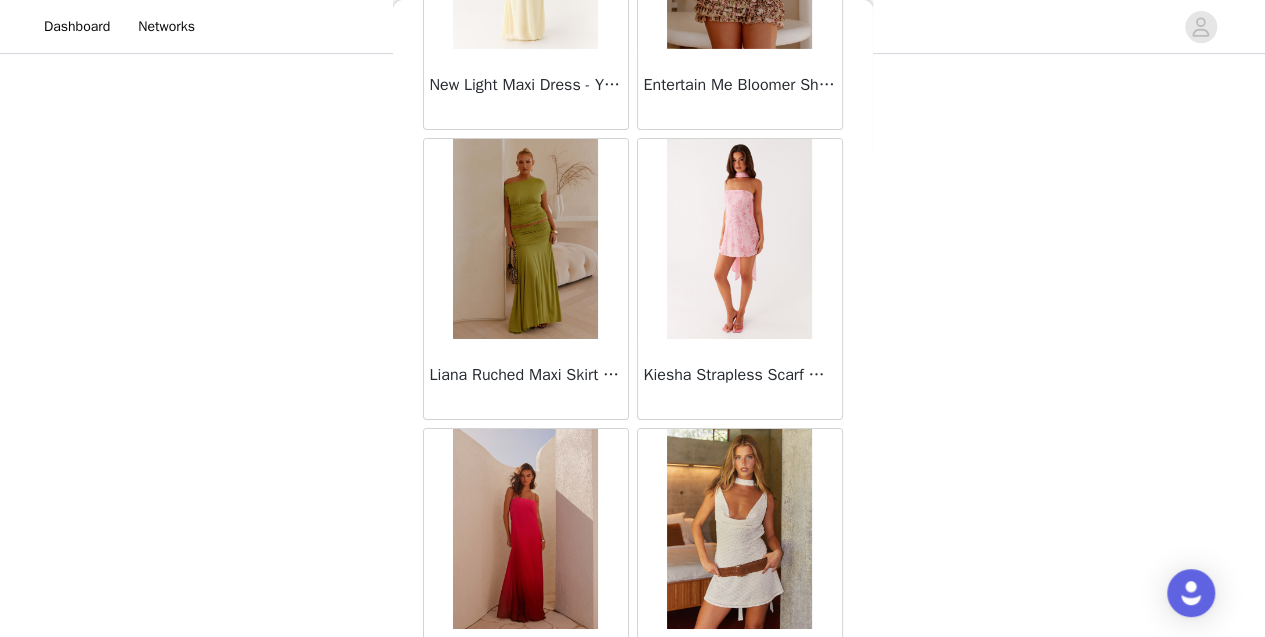 click on "Load More" at bounding box center [633, 744] 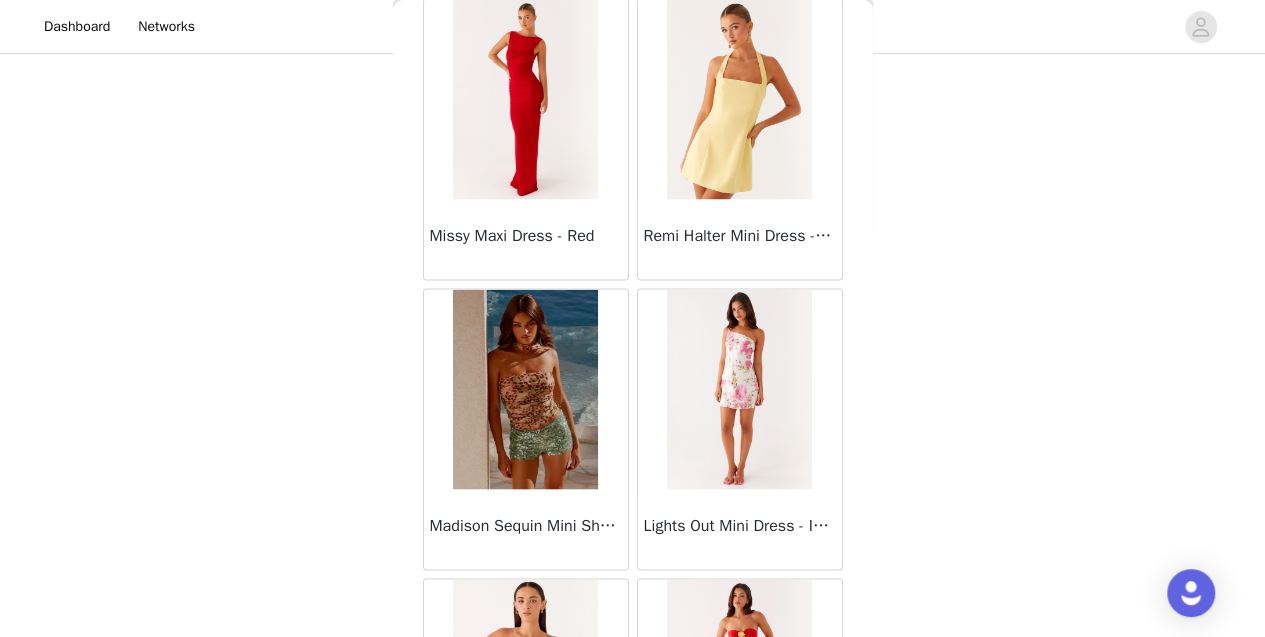 scroll, scrollTop: 58264, scrollLeft: 0, axis: vertical 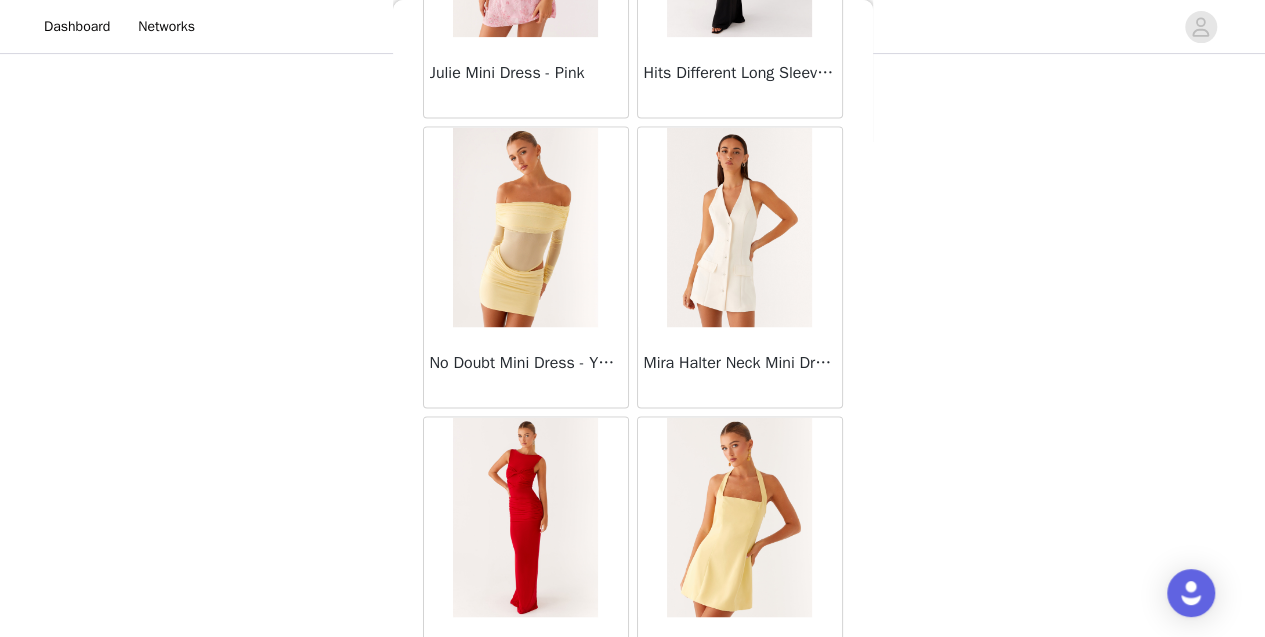 click at bounding box center (739, 517) 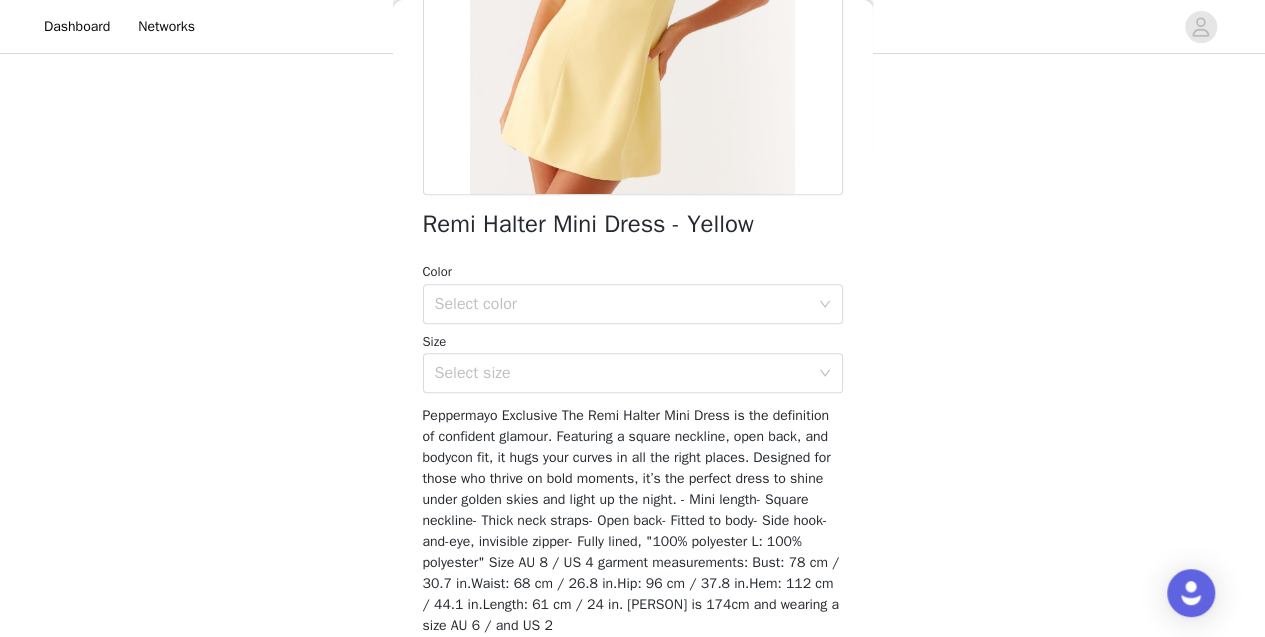 scroll, scrollTop: 372, scrollLeft: 0, axis: vertical 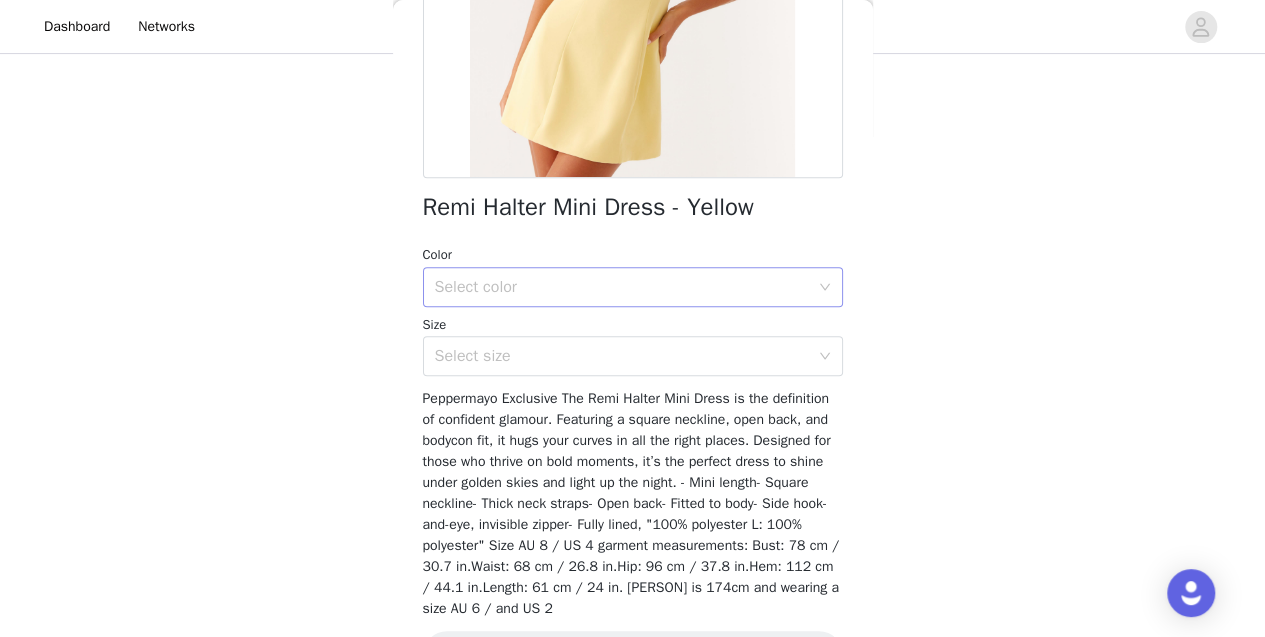 click on "Select color" at bounding box center [622, 287] 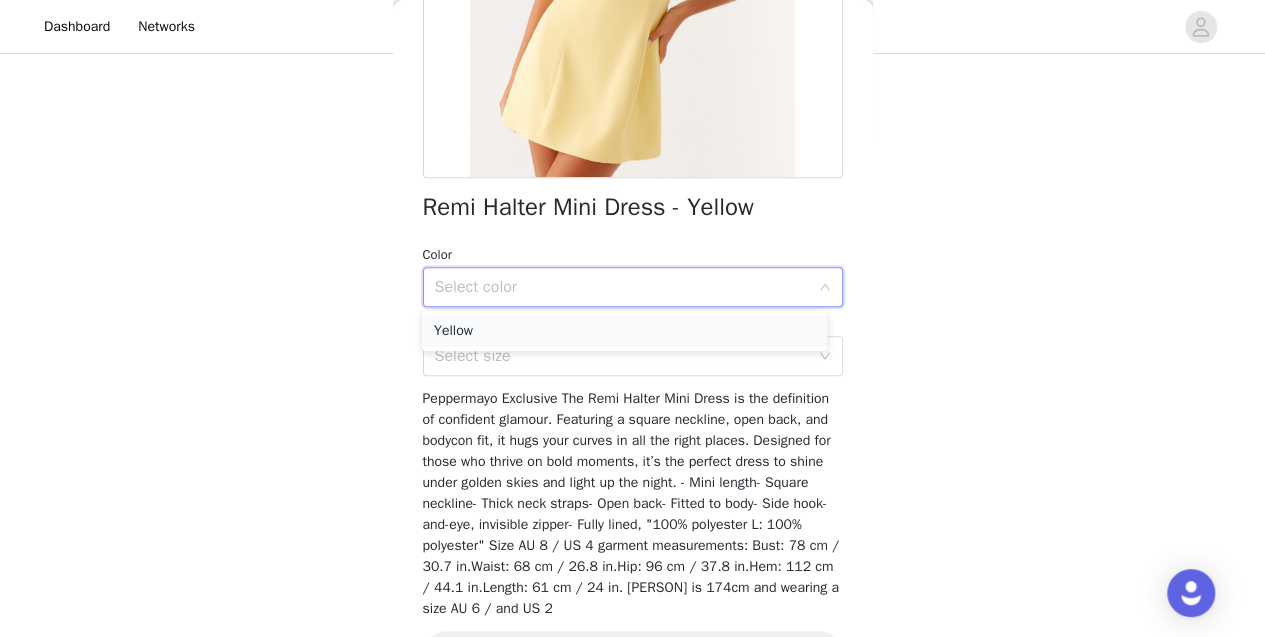 click on "Yellow" at bounding box center [624, 331] 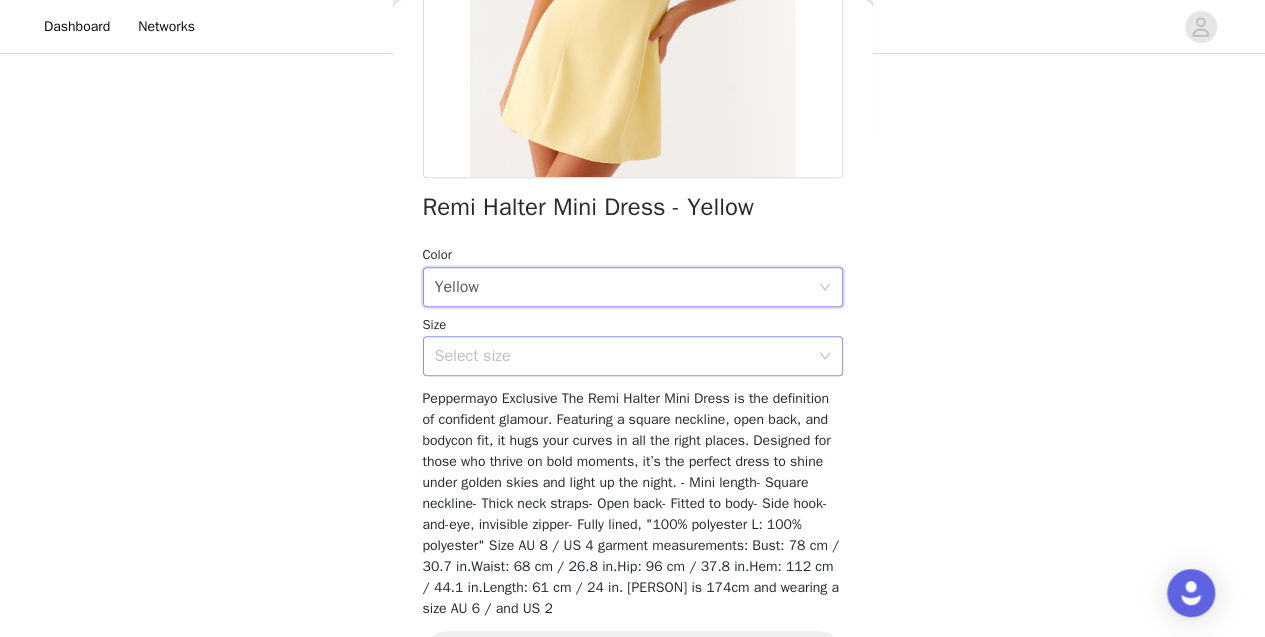 click on "Select size" at bounding box center (622, 356) 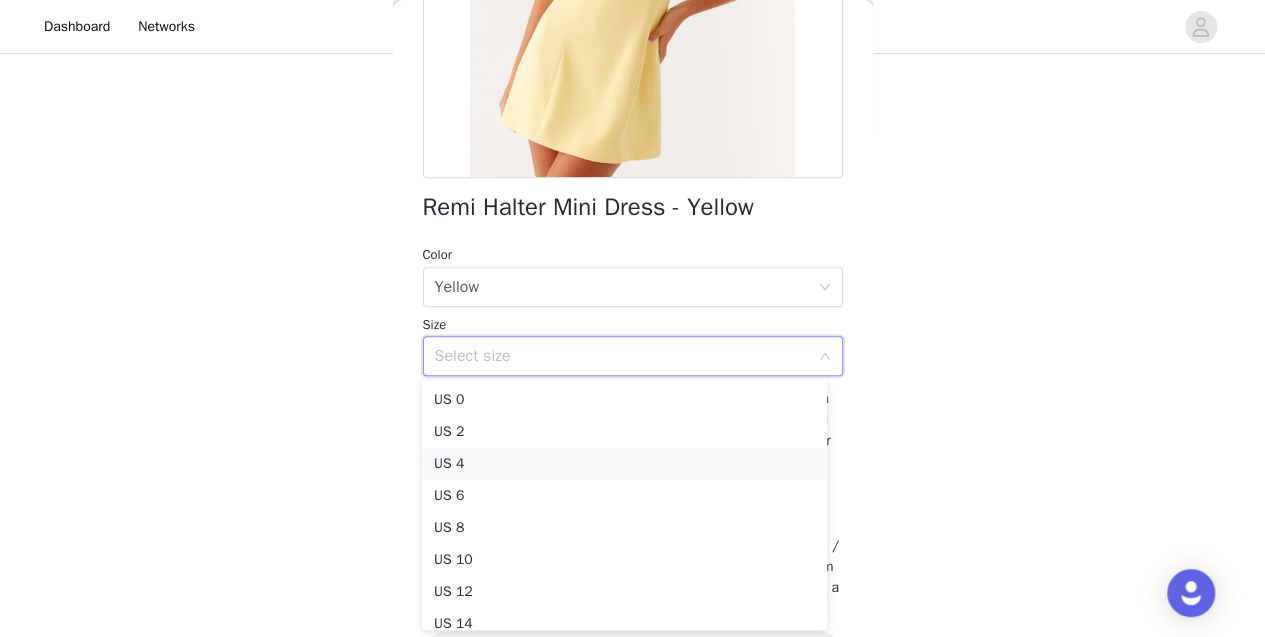 click on "US 4" at bounding box center [624, 464] 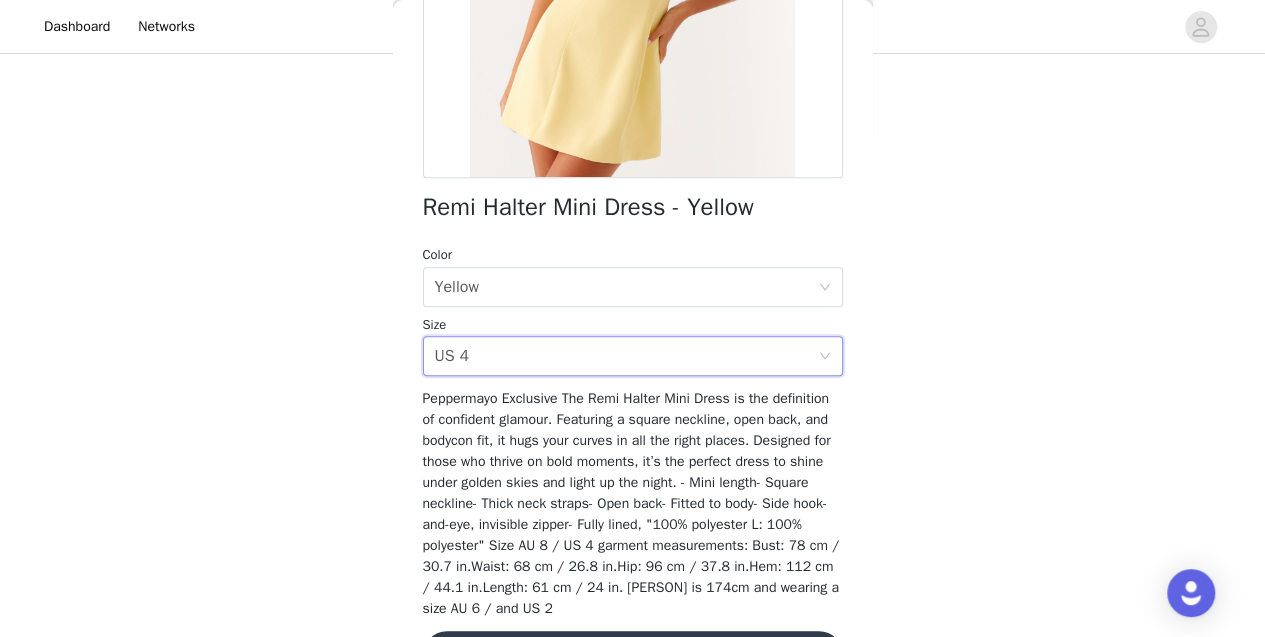 scroll, scrollTop: 438, scrollLeft: 0, axis: vertical 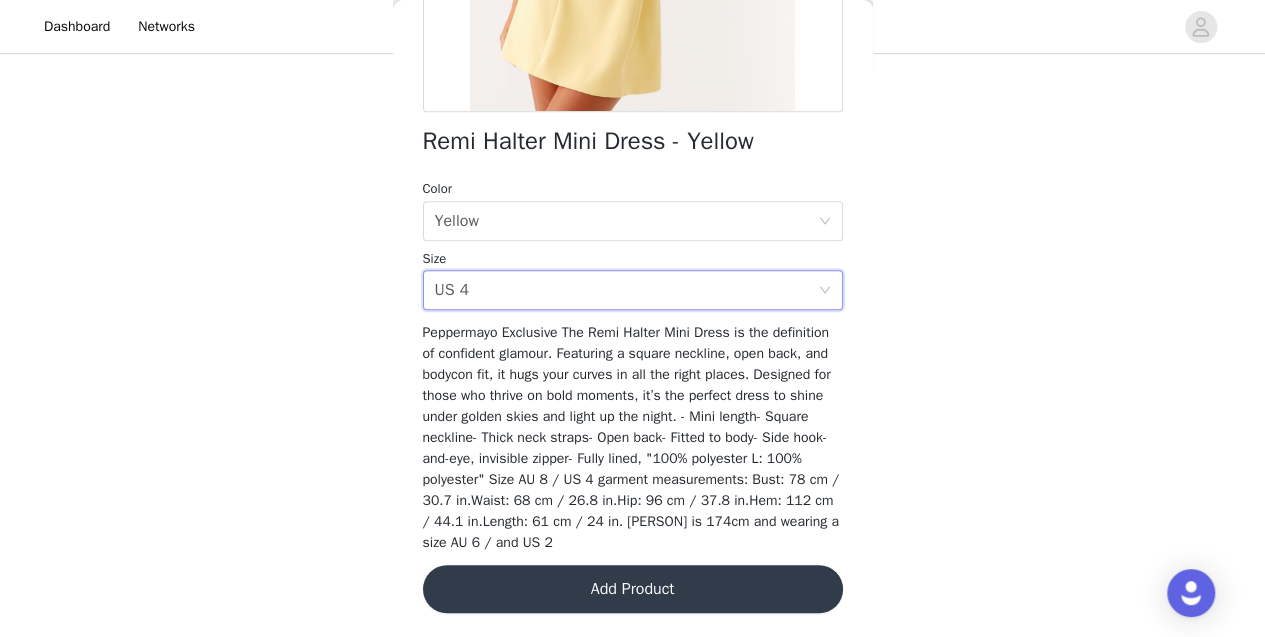 click on "Add Product" at bounding box center [633, 589] 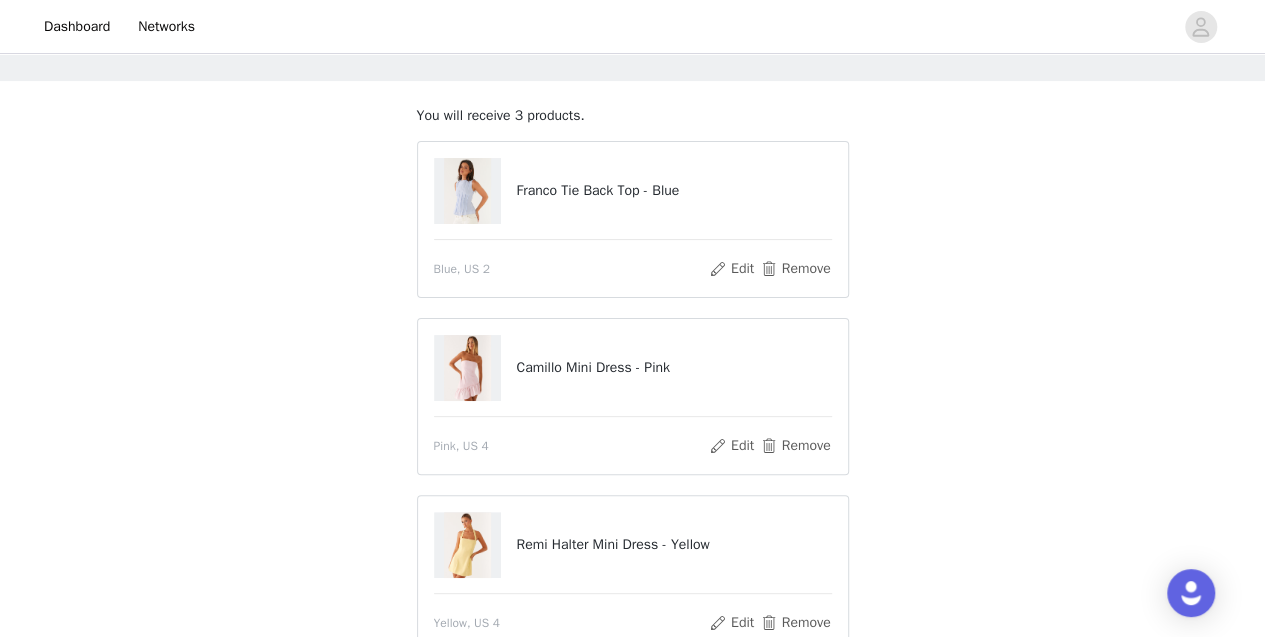 scroll, scrollTop: 147, scrollLeft: 0, axis: vertical 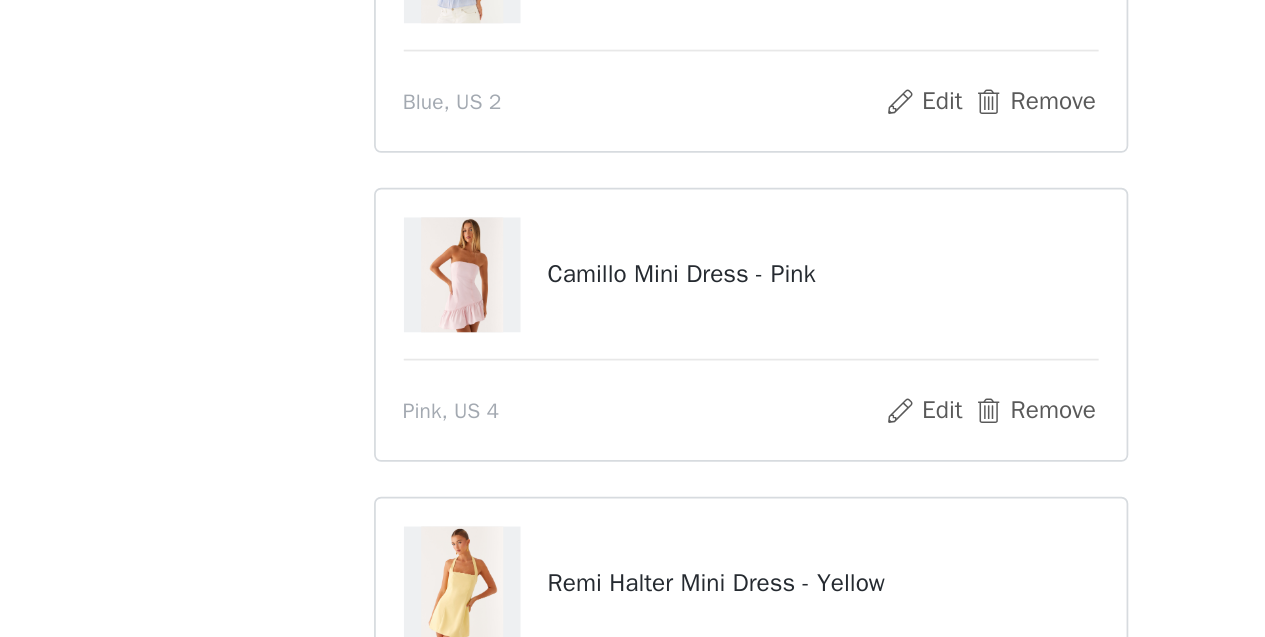 click on "Camillo Mini Dress - Pink Pink, US 4 Edit Remove" at bounding box center [633, 330] 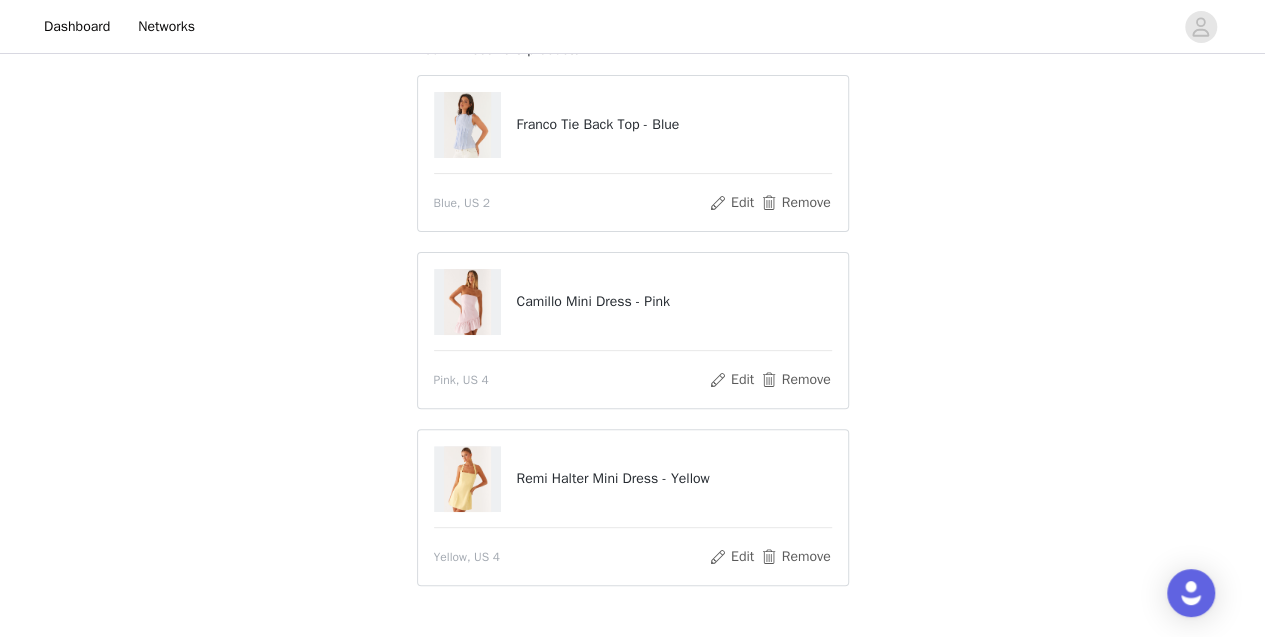 scroll, scrollTop: 280, scrollLeft: 0, axis: vertical 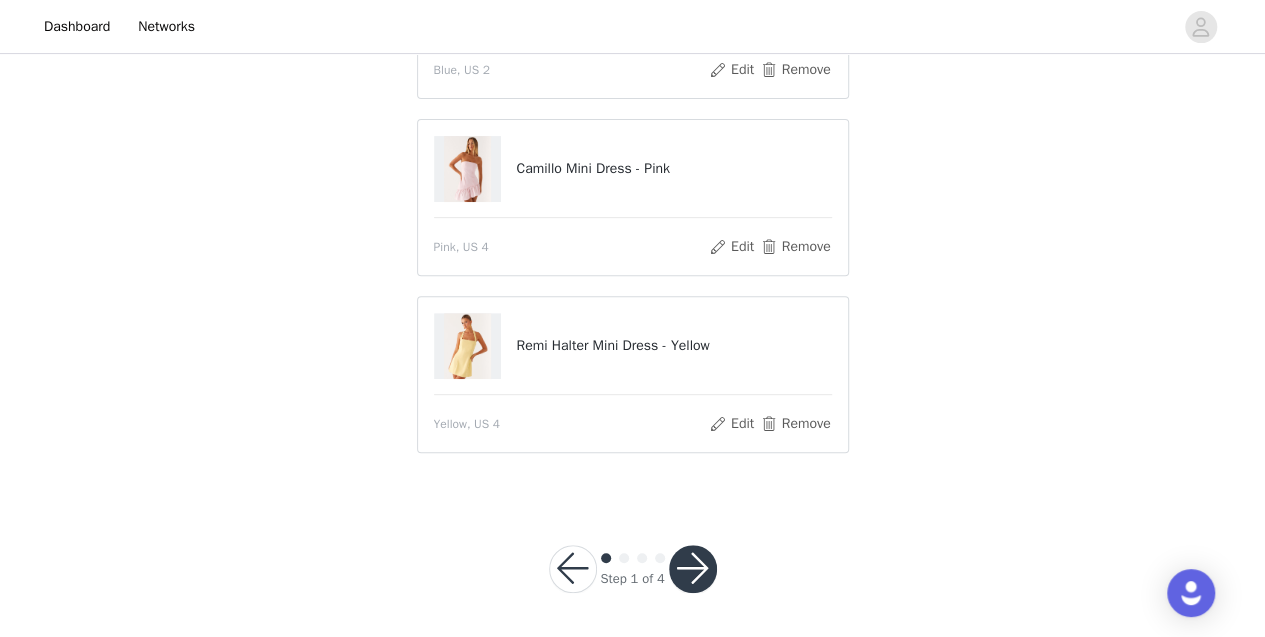 click at bounding box center (693, 569) 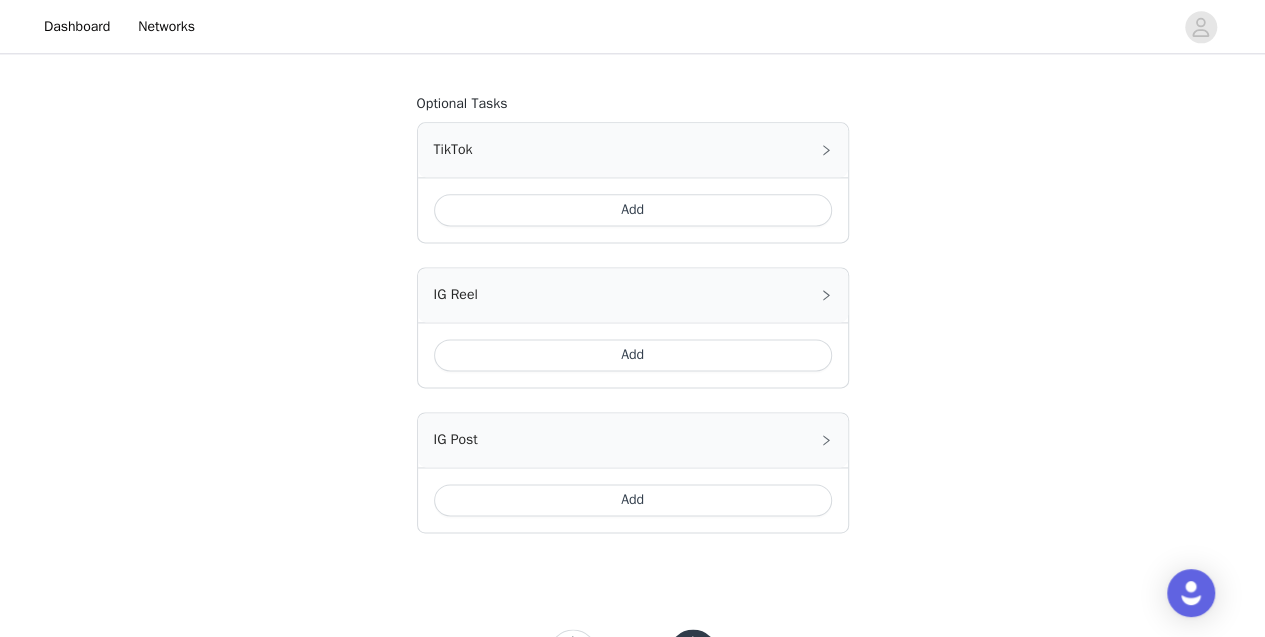 scroll, scrollTop: 1306, scrollLeft: 0, axis: vertical 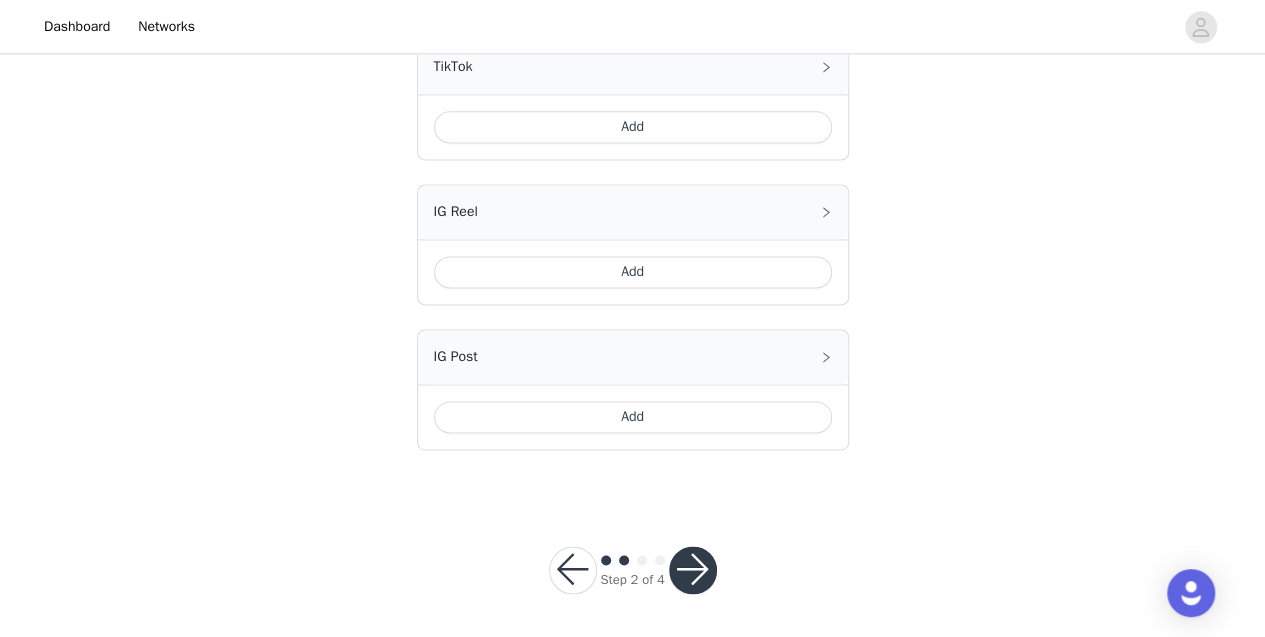 click on "Add" at bounding box center [633, 127] 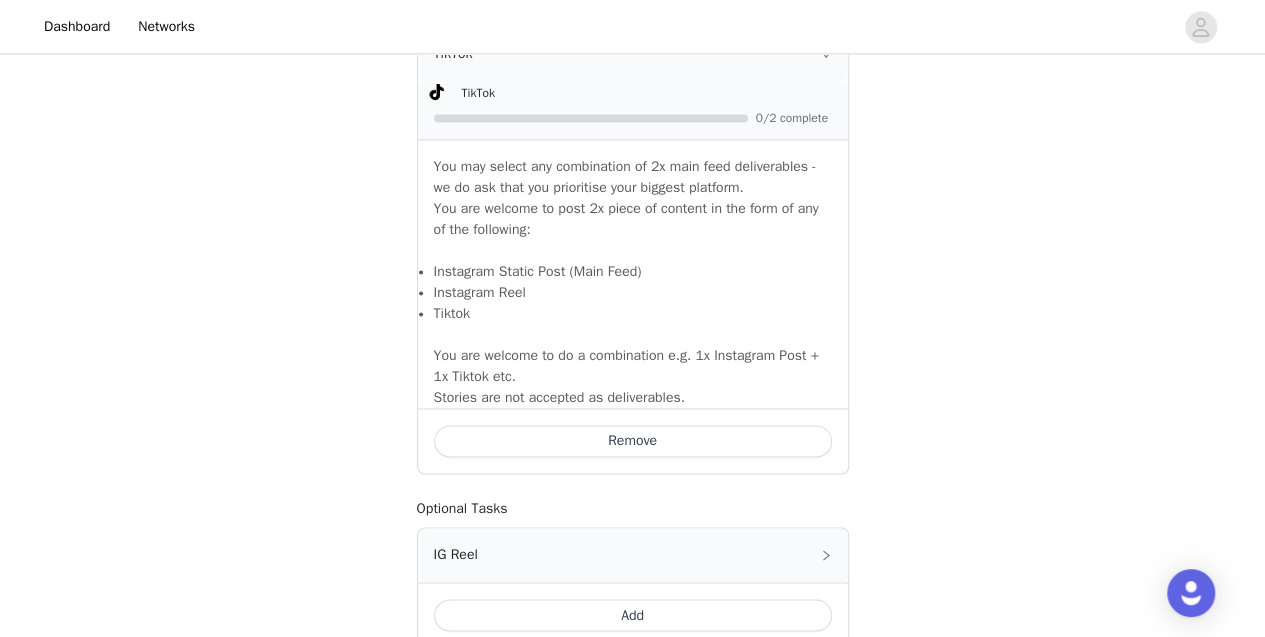 scroll, scrollTop: 1661, scrollLeft: 0, axis: vertical 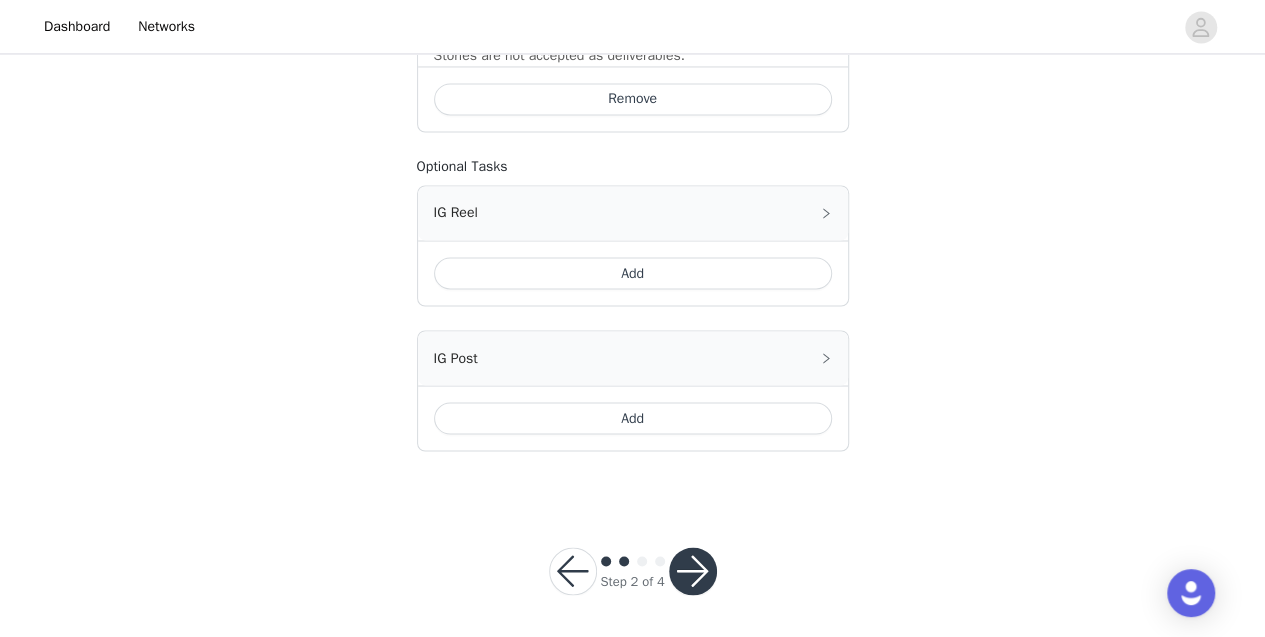 click at bounding box center [693, 571] 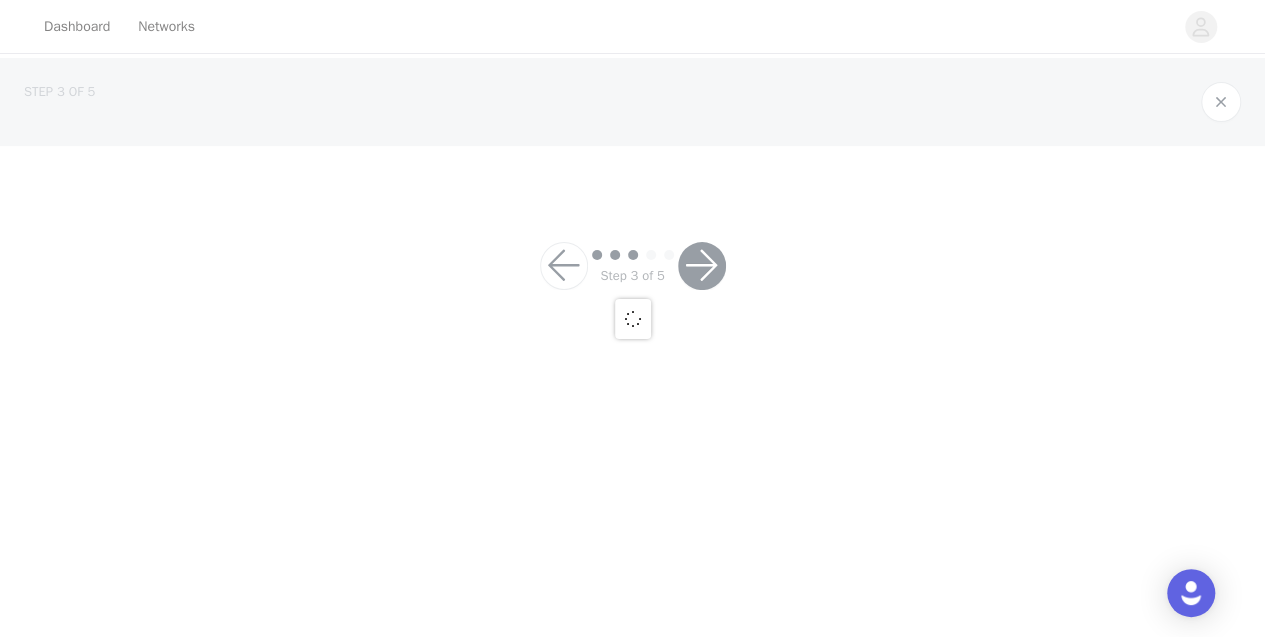 scroll, scrollTop: 0, scrollLeft: 0, axis: both 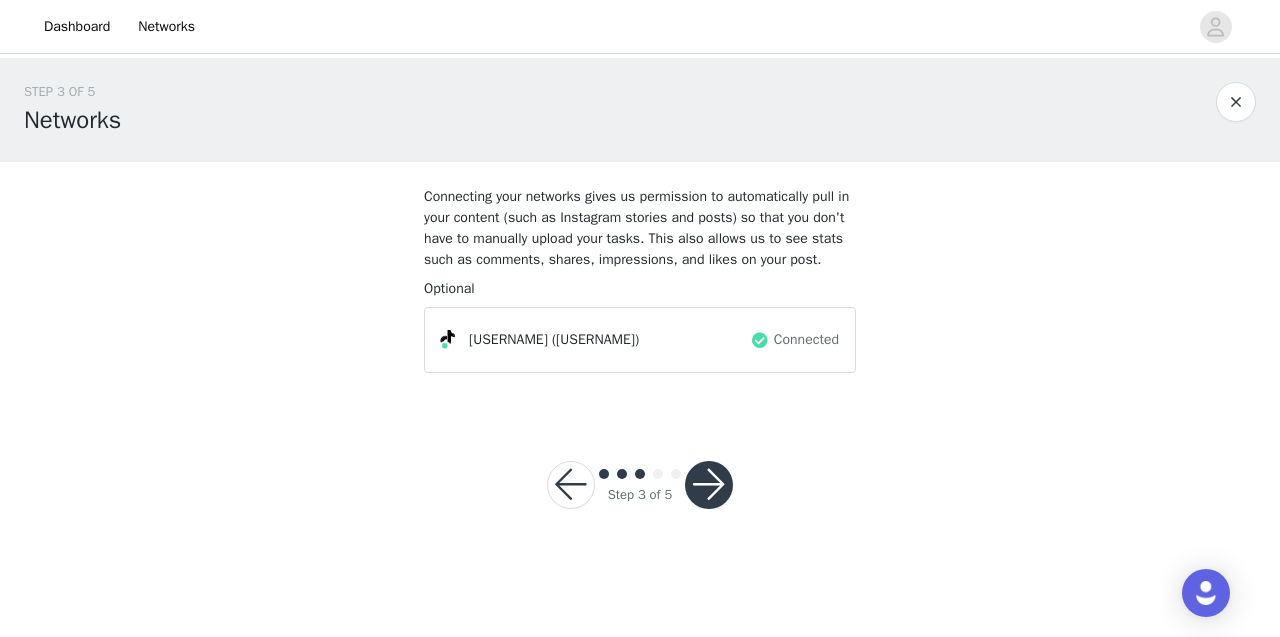 click at bounding box center (709, 485) 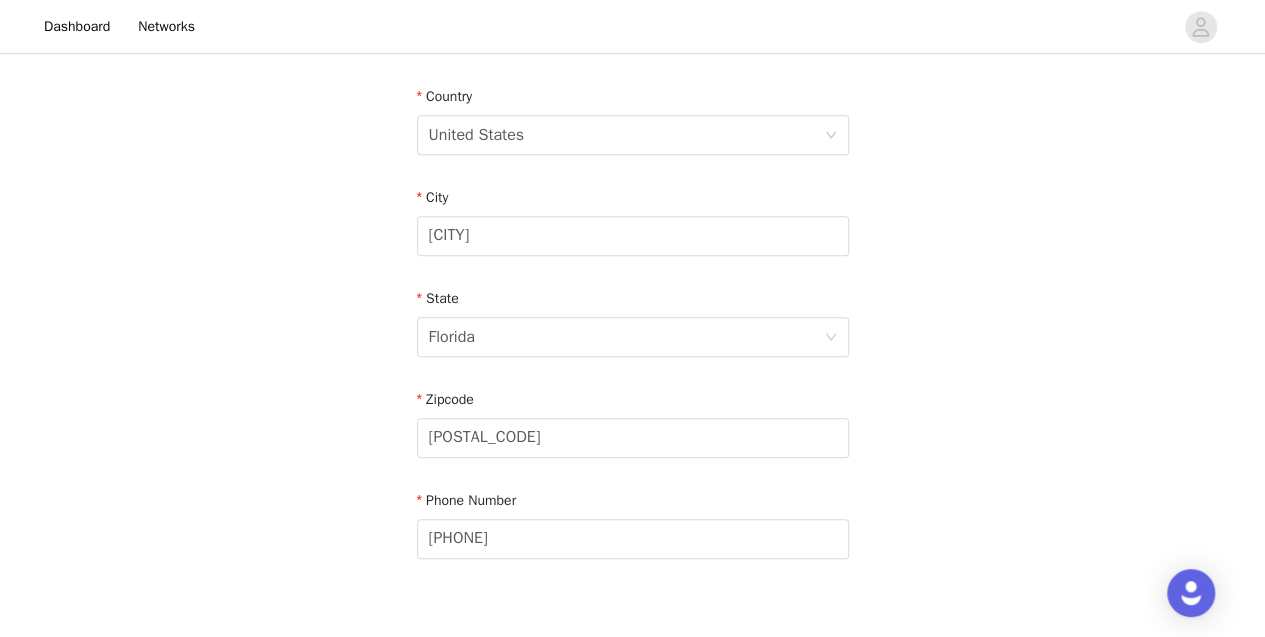 scroll, scrollTop: 726, scrollLeft: 0, axis: vertical 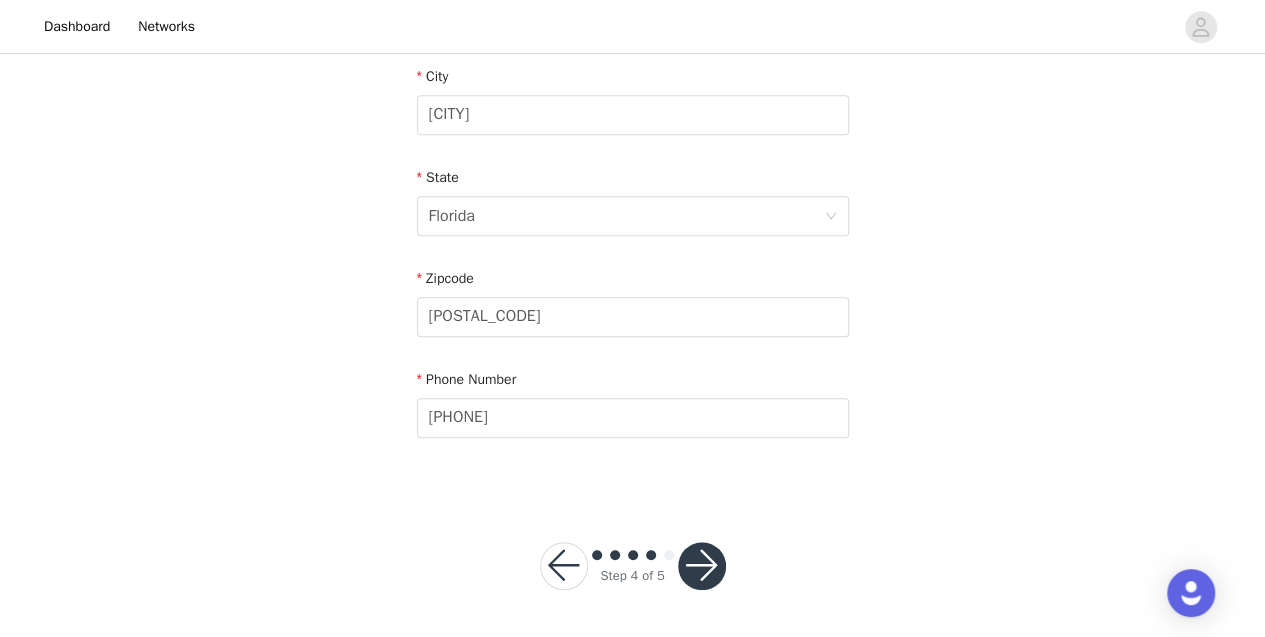 click at bounding box center [702, 566] 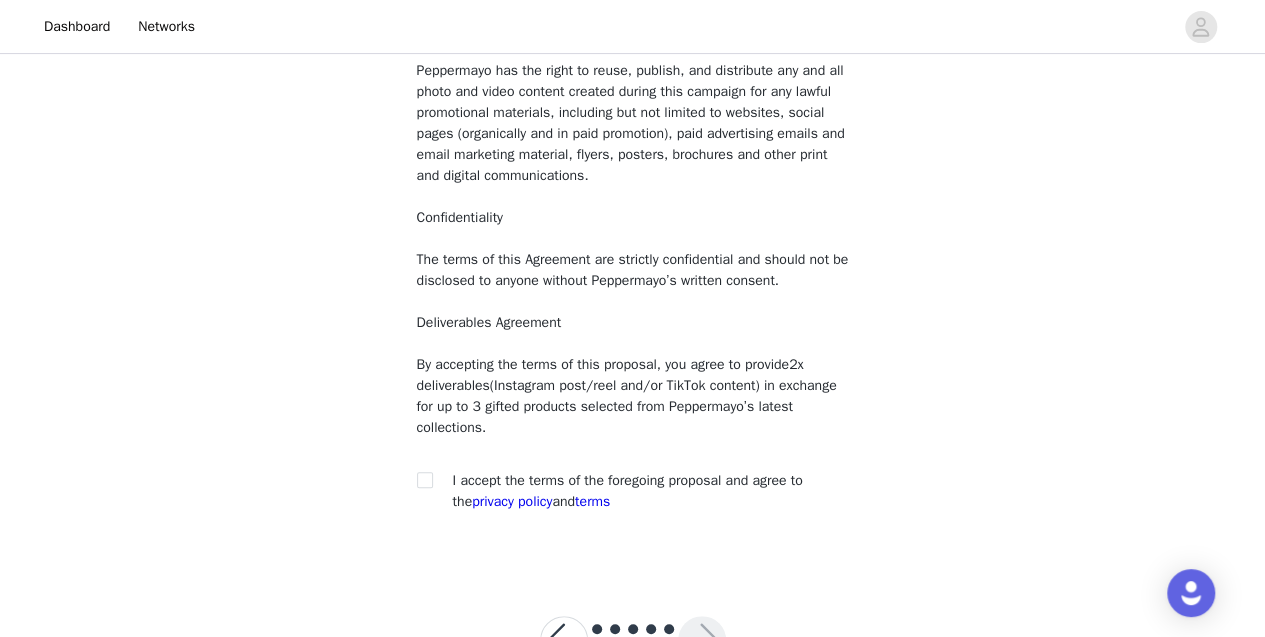 scroll, scrollTop: 286, scrollLeft: 0, axis: vertical 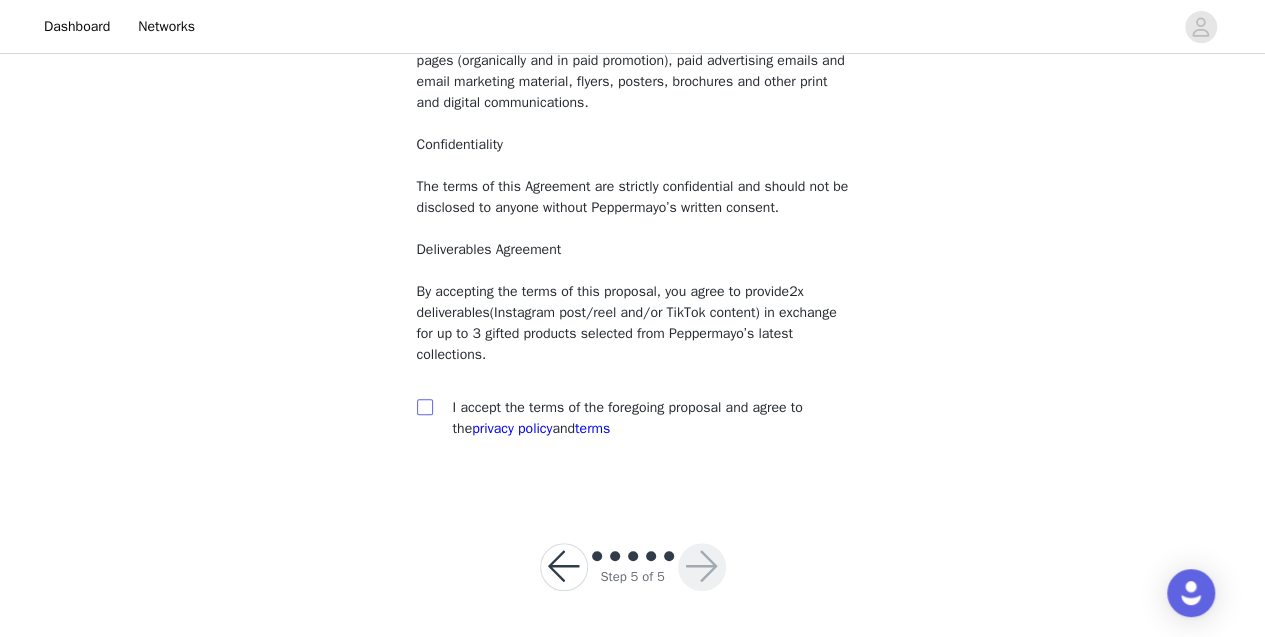 click at bounding box center [424, 406] 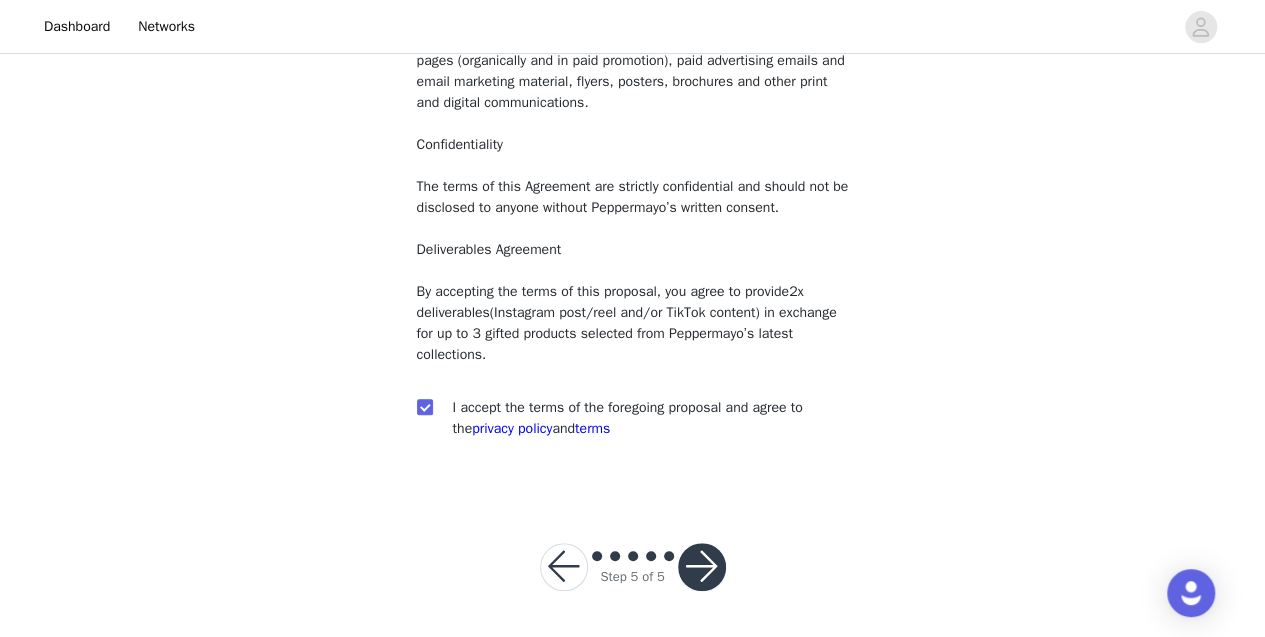 click at bounding box center [702, 567] 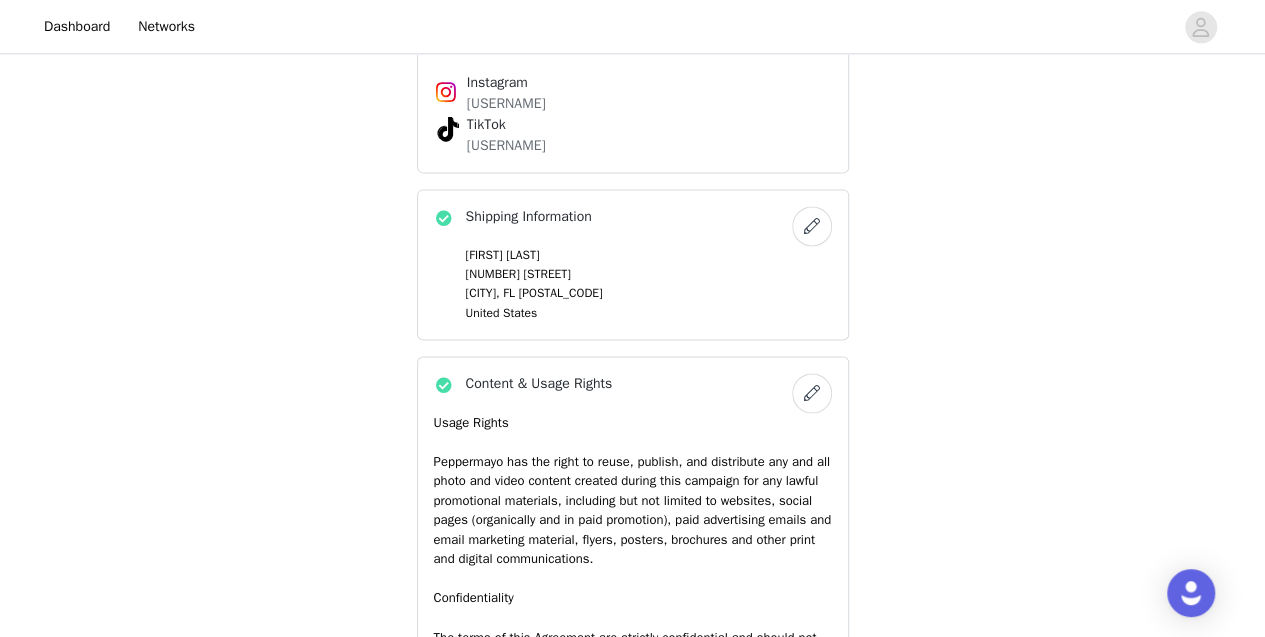 scroll, scrollTop: 1692, scrollLeft: 0, axis: vertical 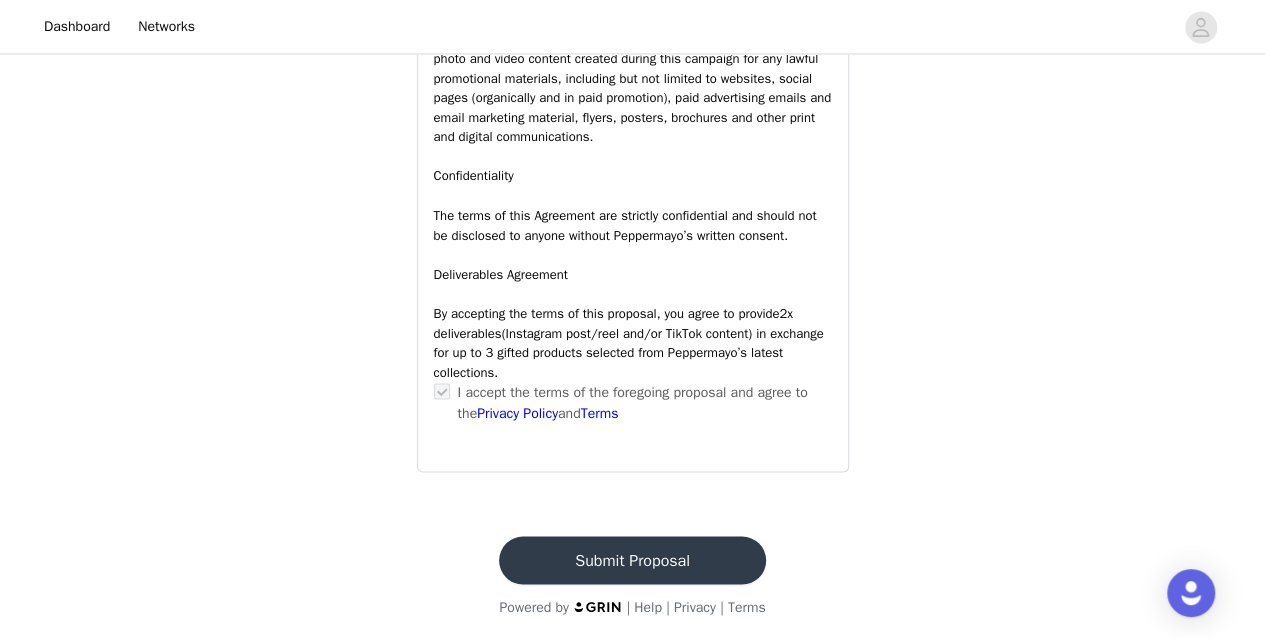 click on "Submit Proposal" at bounding box center [632, 560] 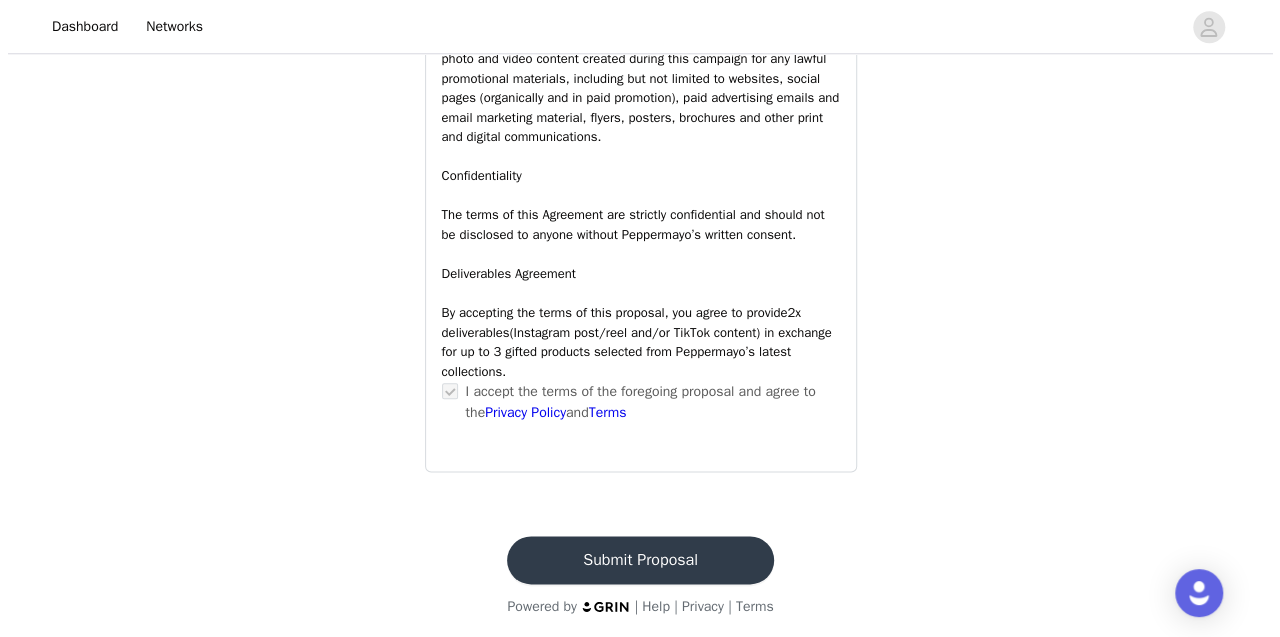 scroll, scrollTop: 0, scrollLeft: 0, axis: both 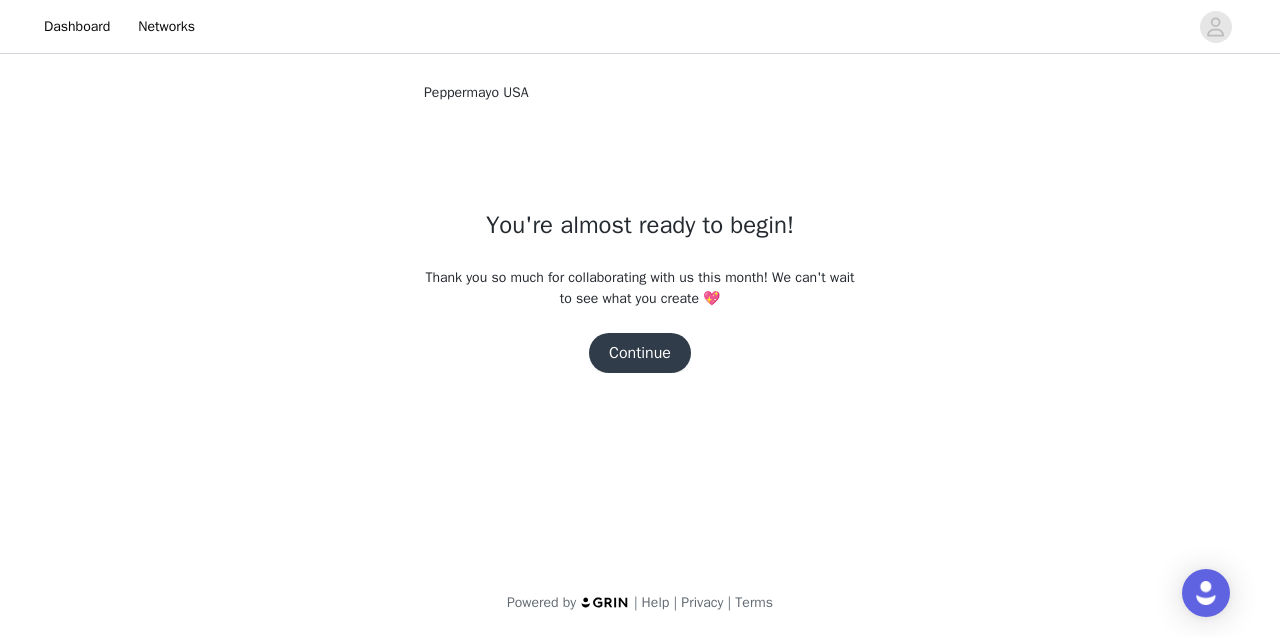 click on "Continue" at bounding box center (640, 353) 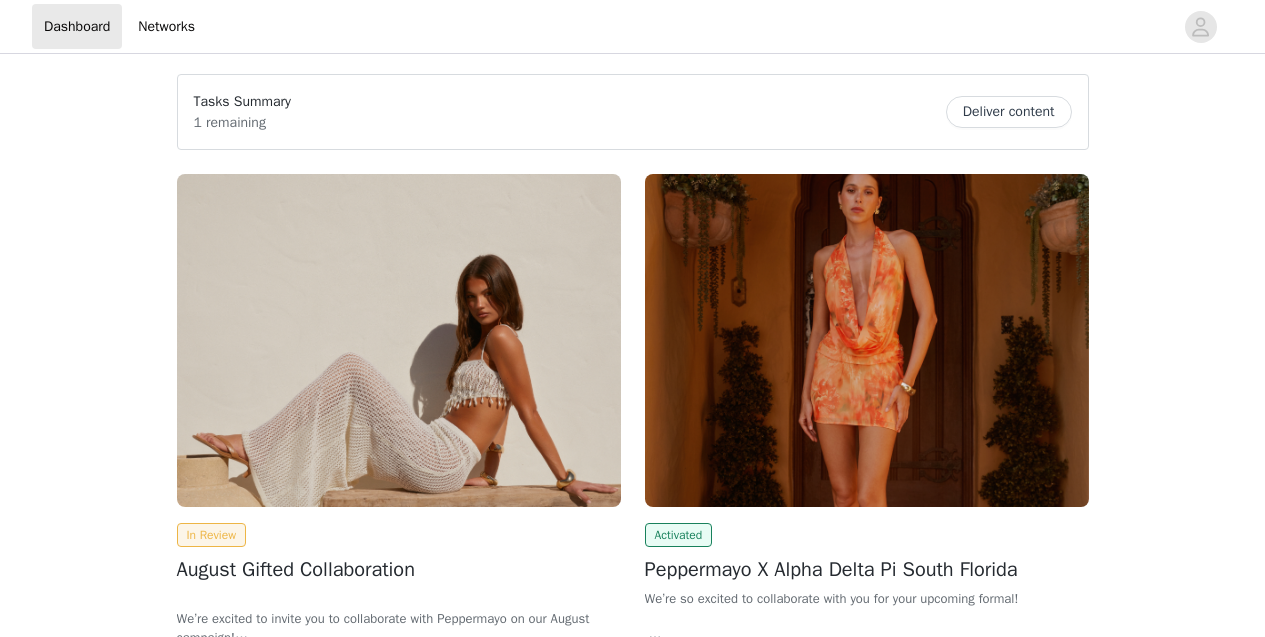 scroll, scrollTop: 0, scrollLeft: 0, axis: both 